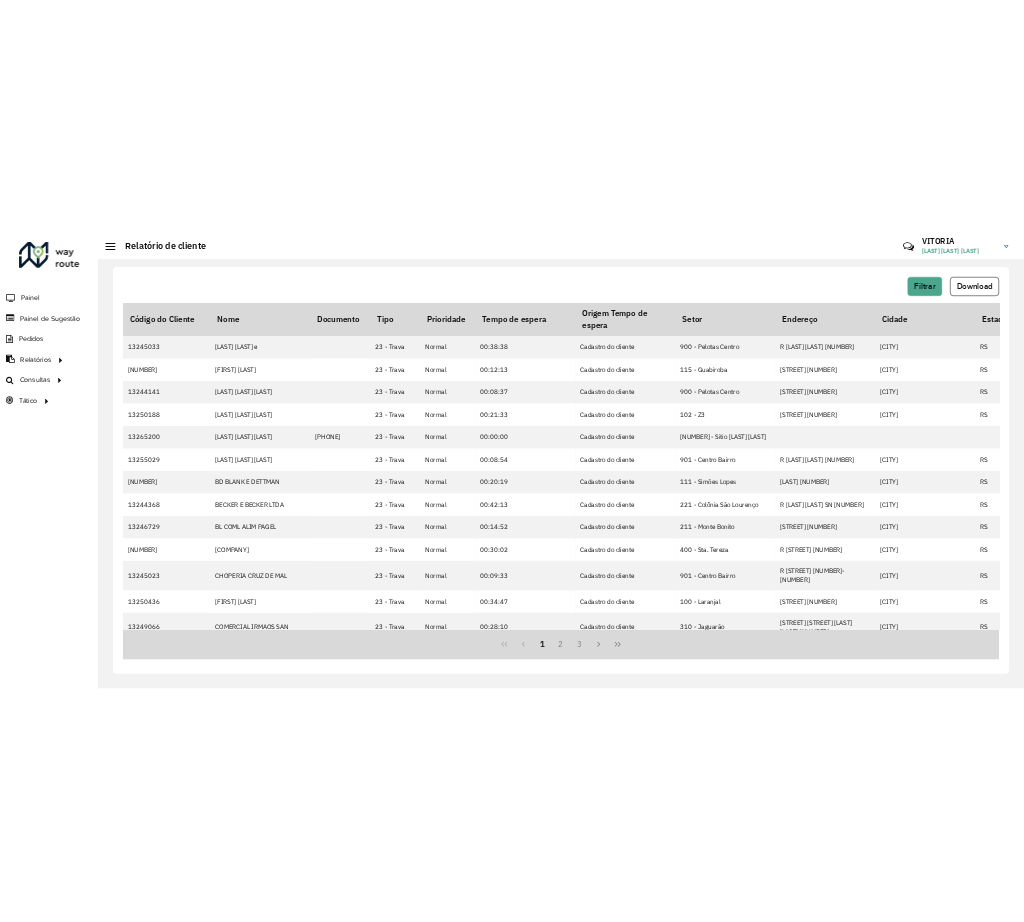 scroll, scrollTop: 0, scrollLeft: 0, axis: both 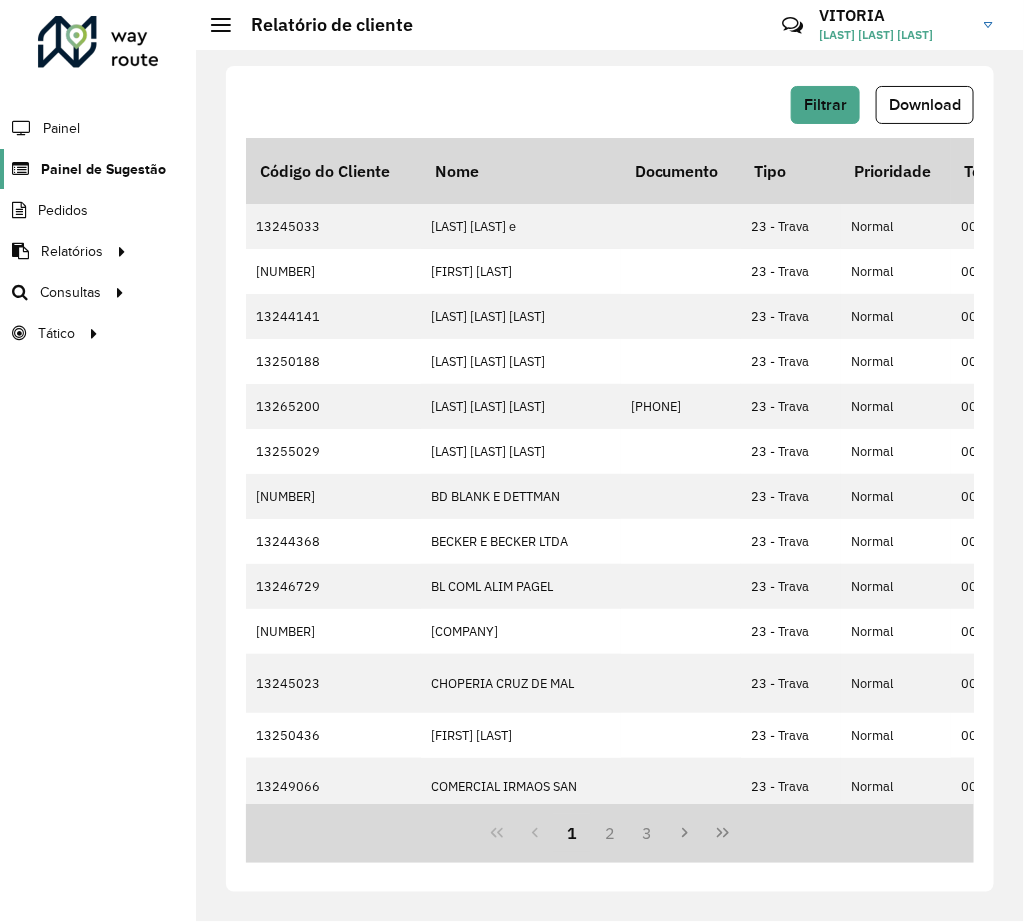click on "Painel de Sugestão" 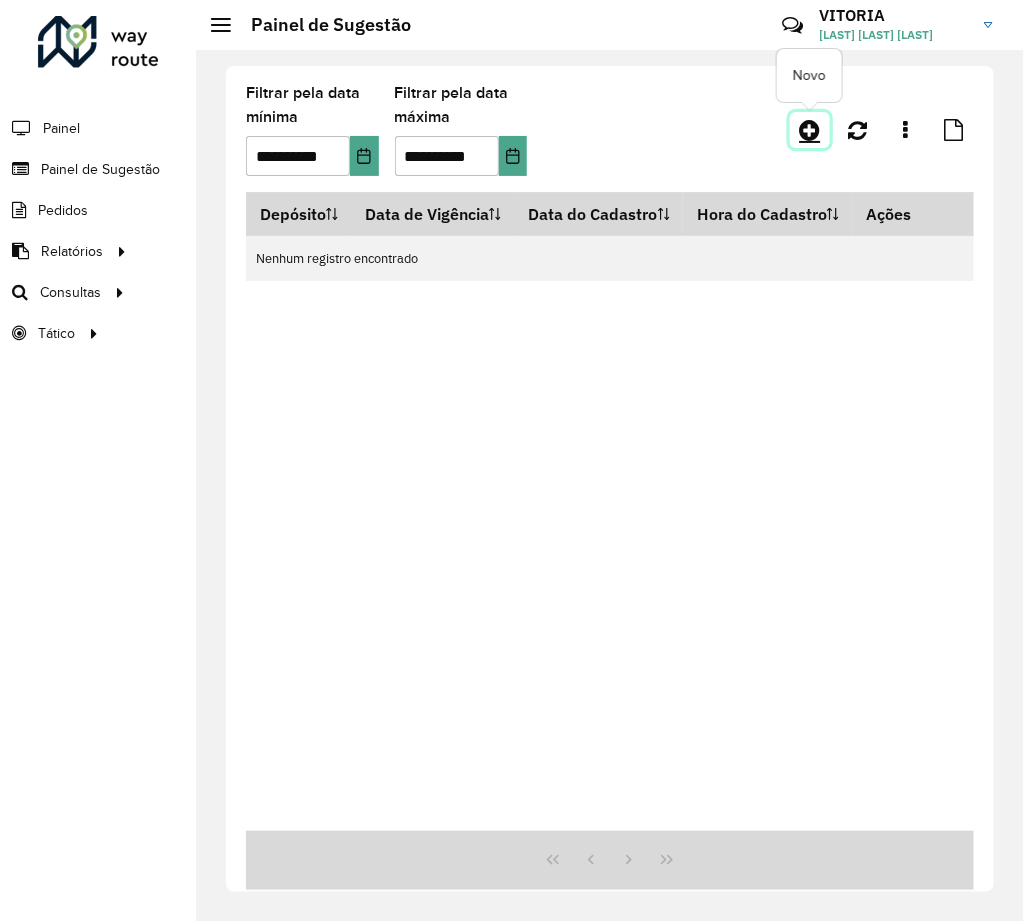 click 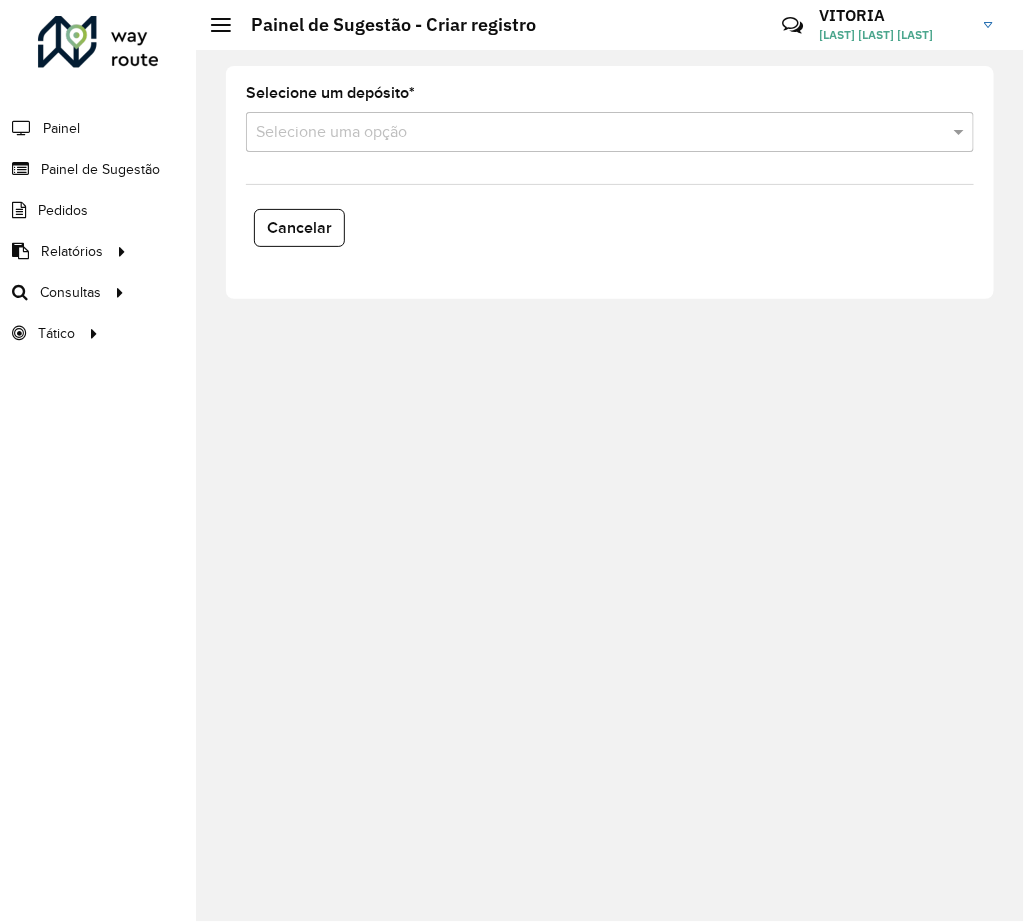 drag, startPoint x: 301, startPoint y: 153, endPoint x: 297, endPoint y: 163, distance: 10.770329 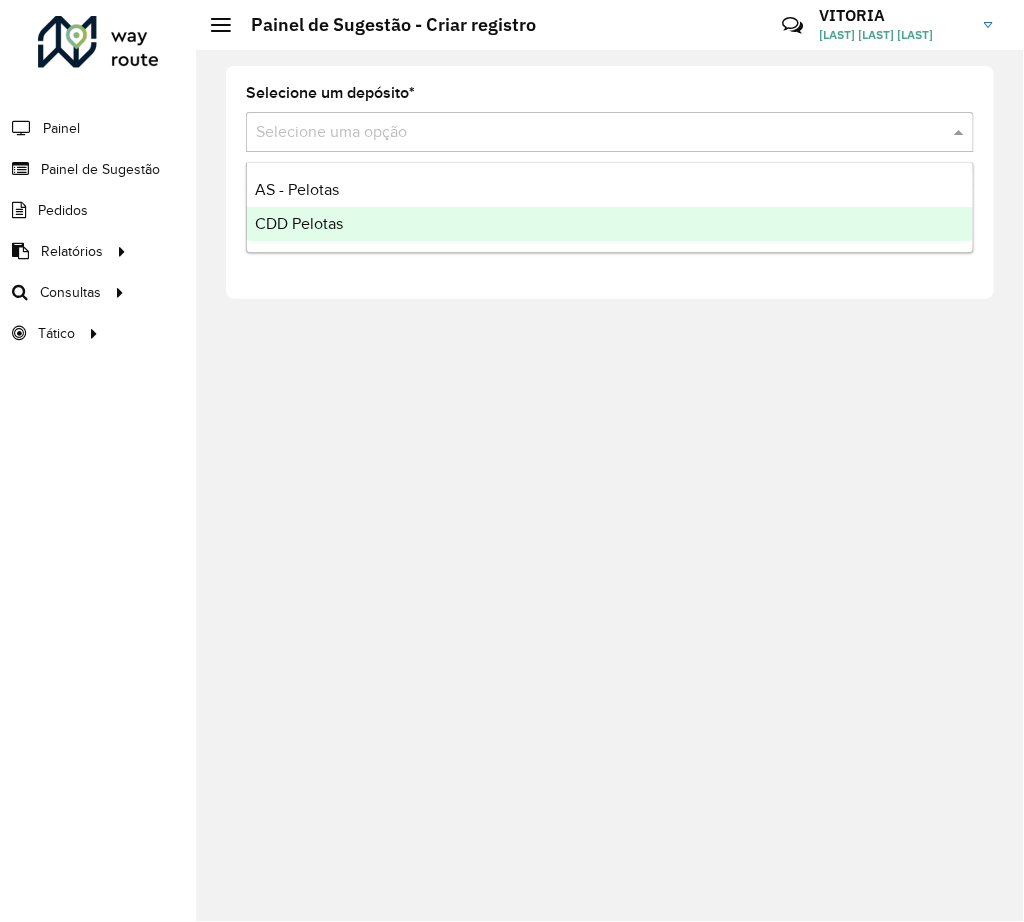 click on "CDD Pelotas" at bounding box center (299, 223) 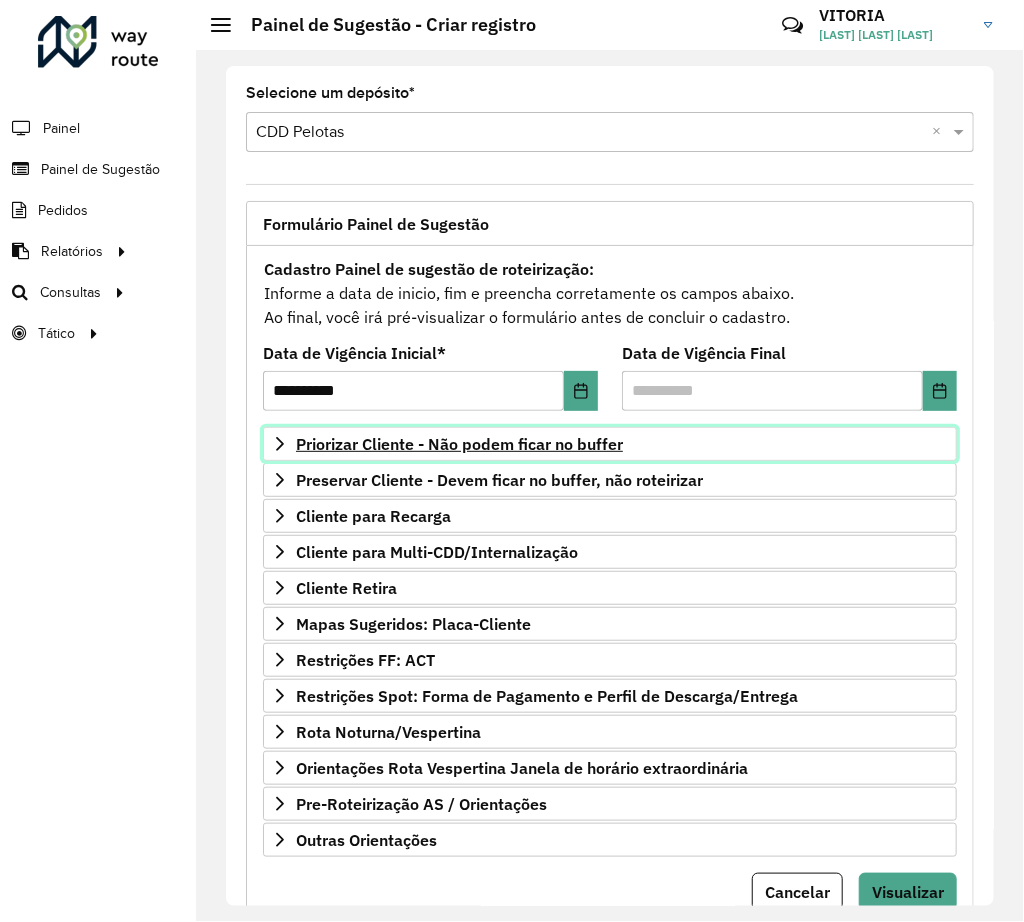click on "Priorizar Cliente - Não podem ficar no buffer" at bounding box center [459, 444] 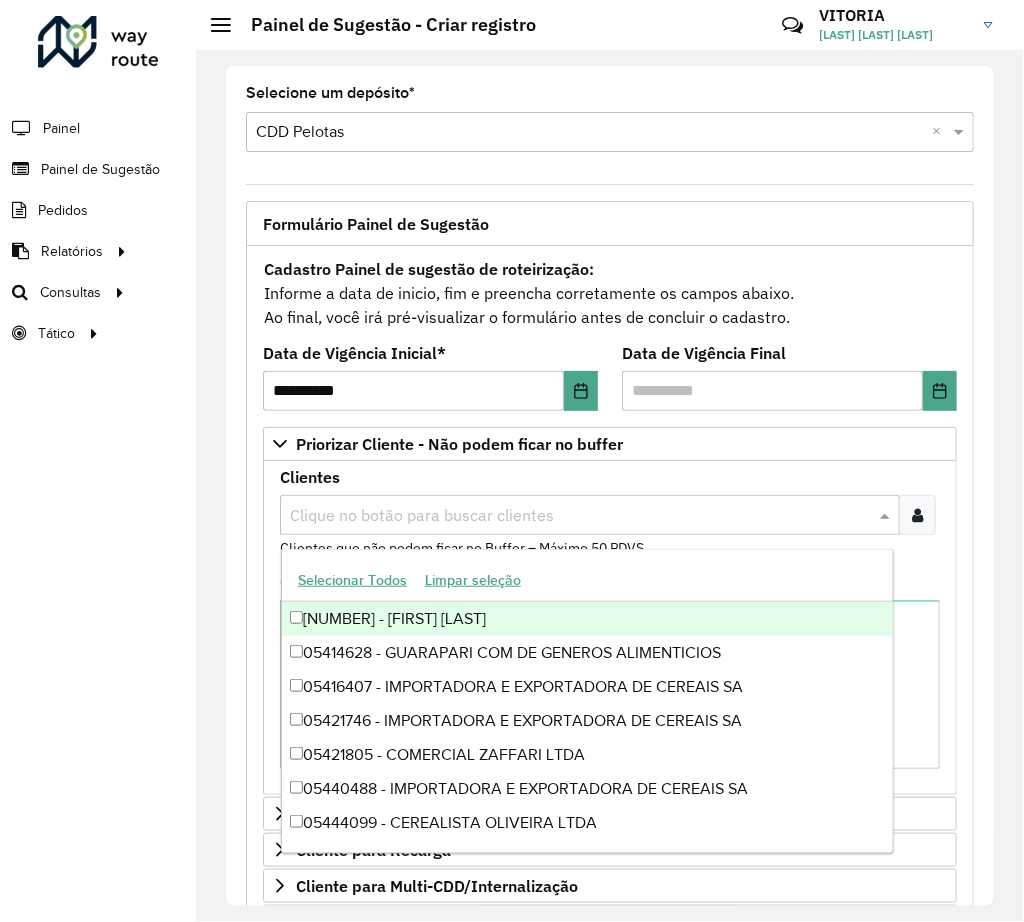click at bounding box center (580, 516) 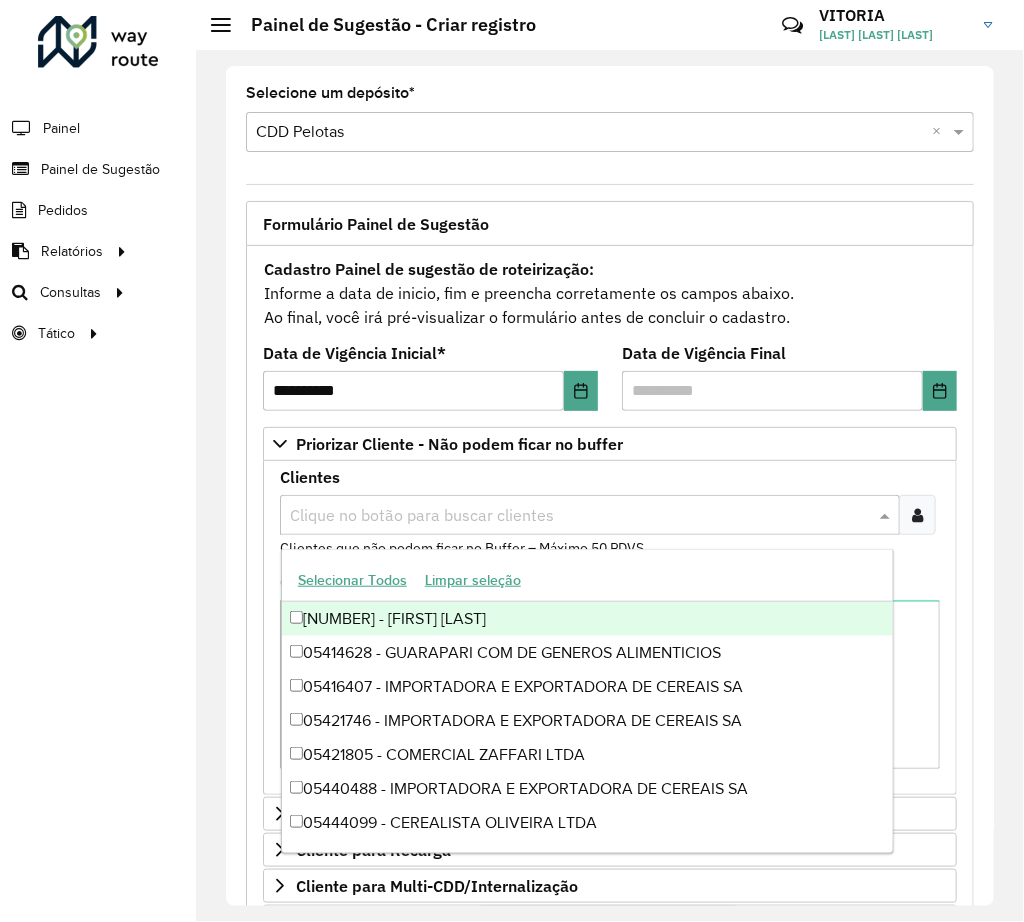 paste on "****" 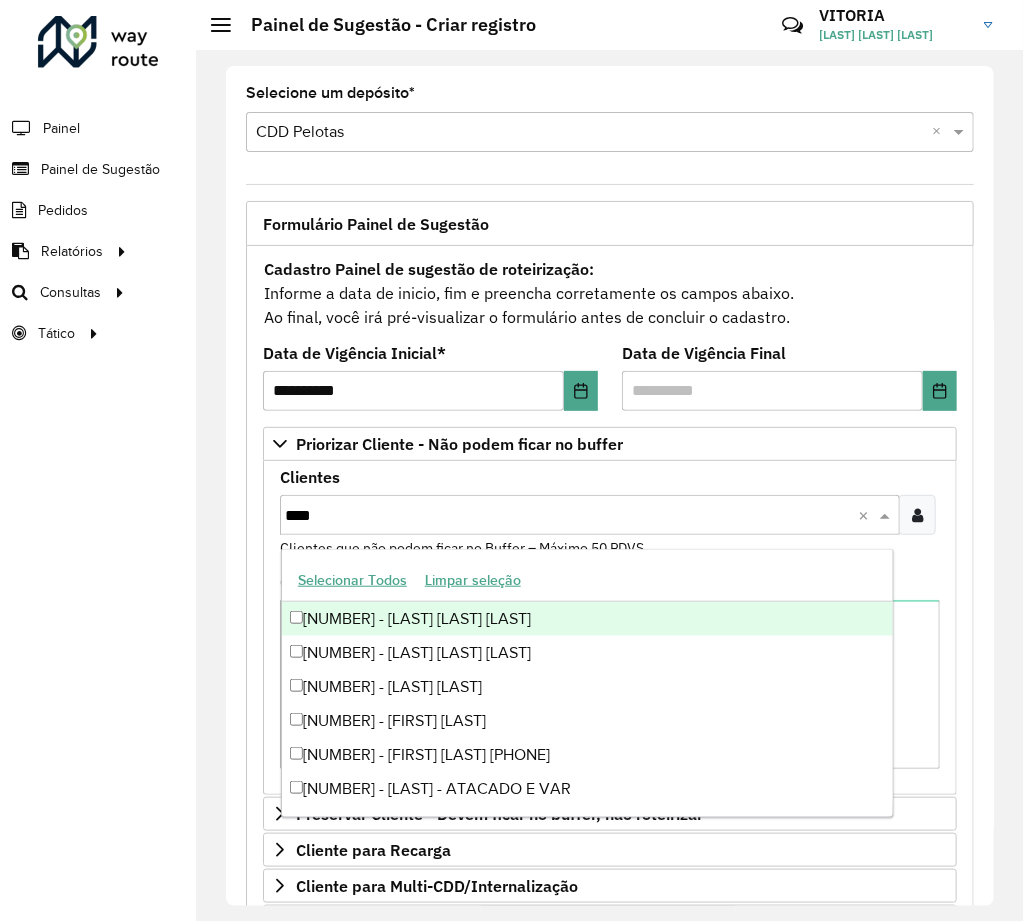 type on "****" 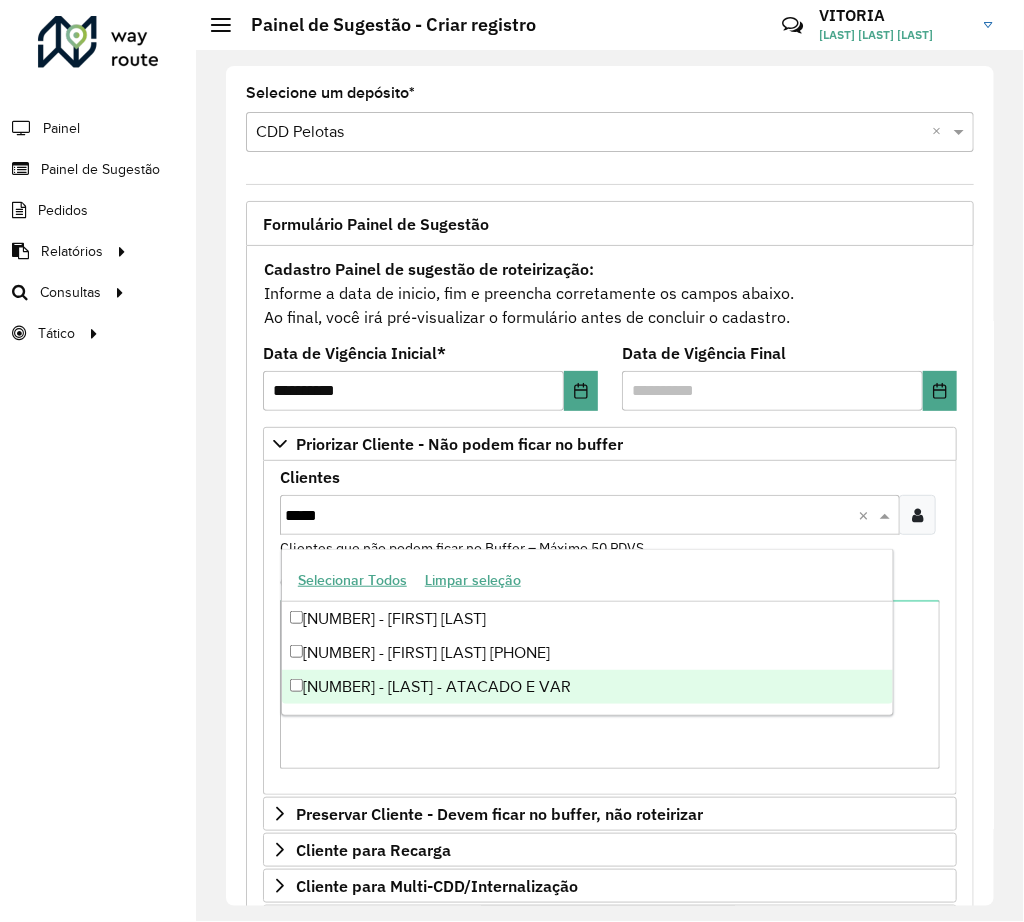 click on "[NUMBER] - [LAST] - ATACADO E VAR" at bounding box center [587, 687] 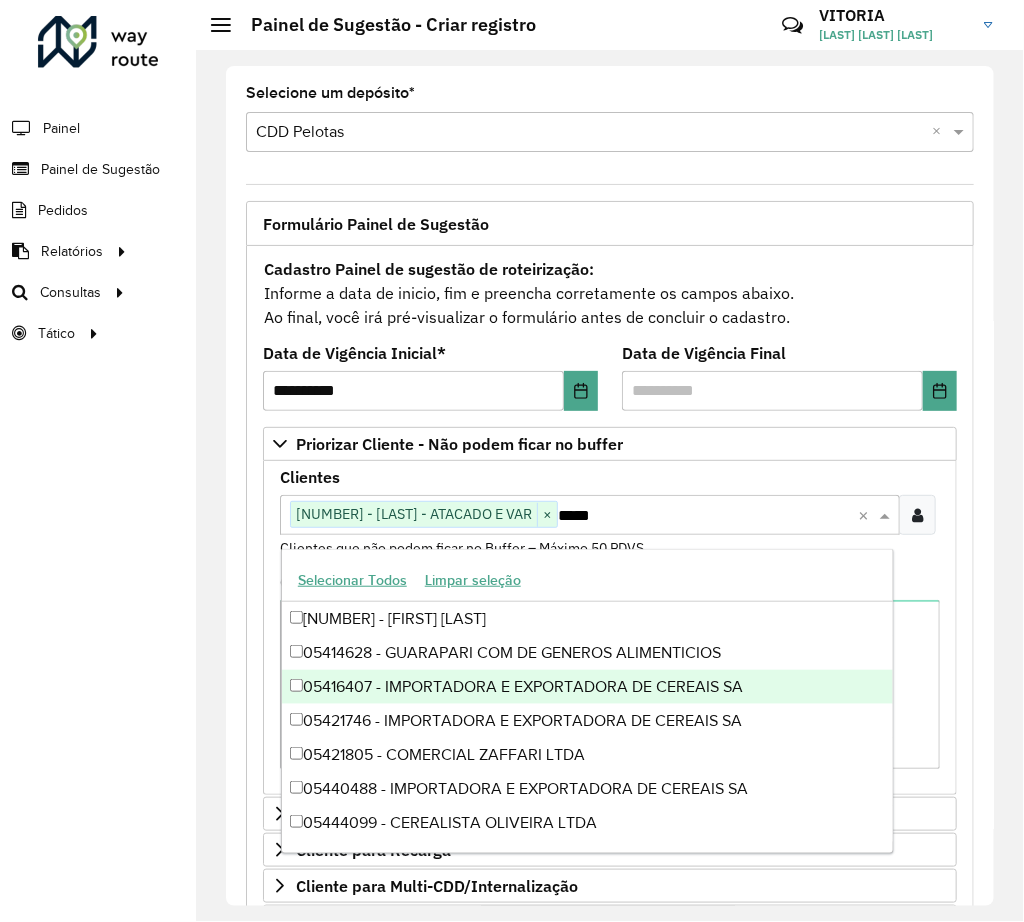 click on "****" at bounding box center [708, 516] 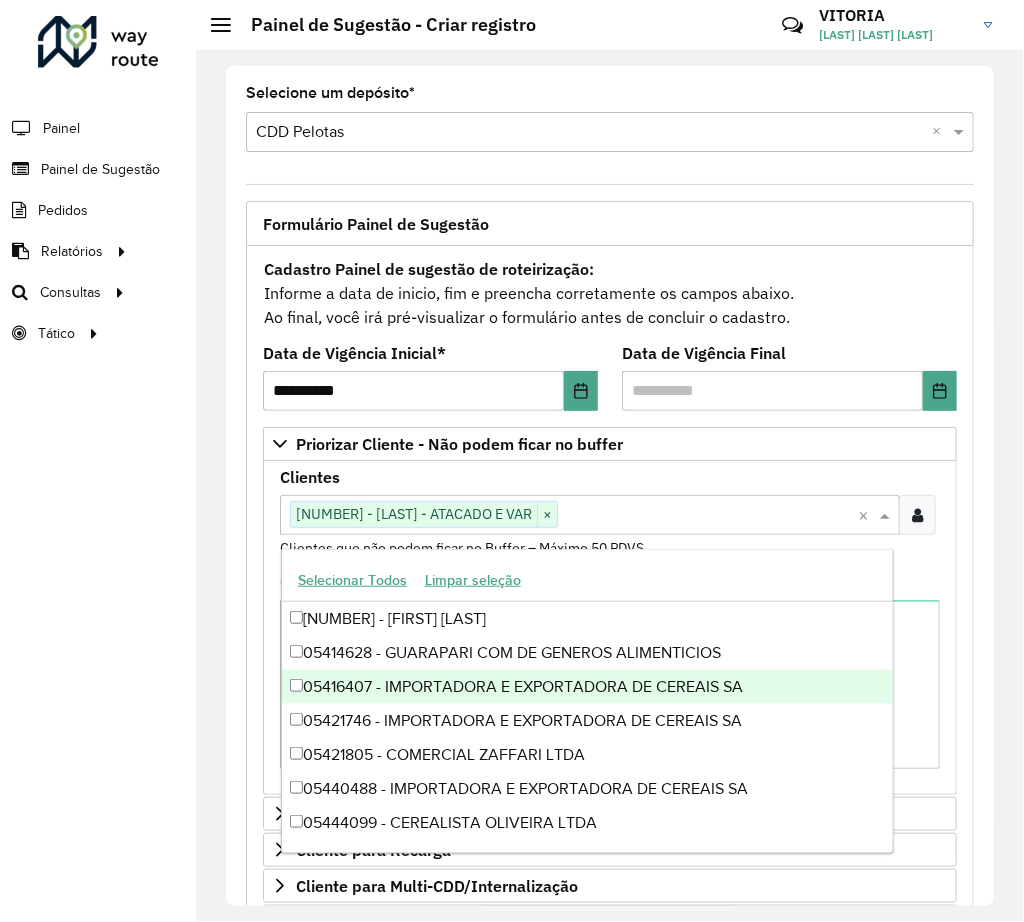 paste on "*****" 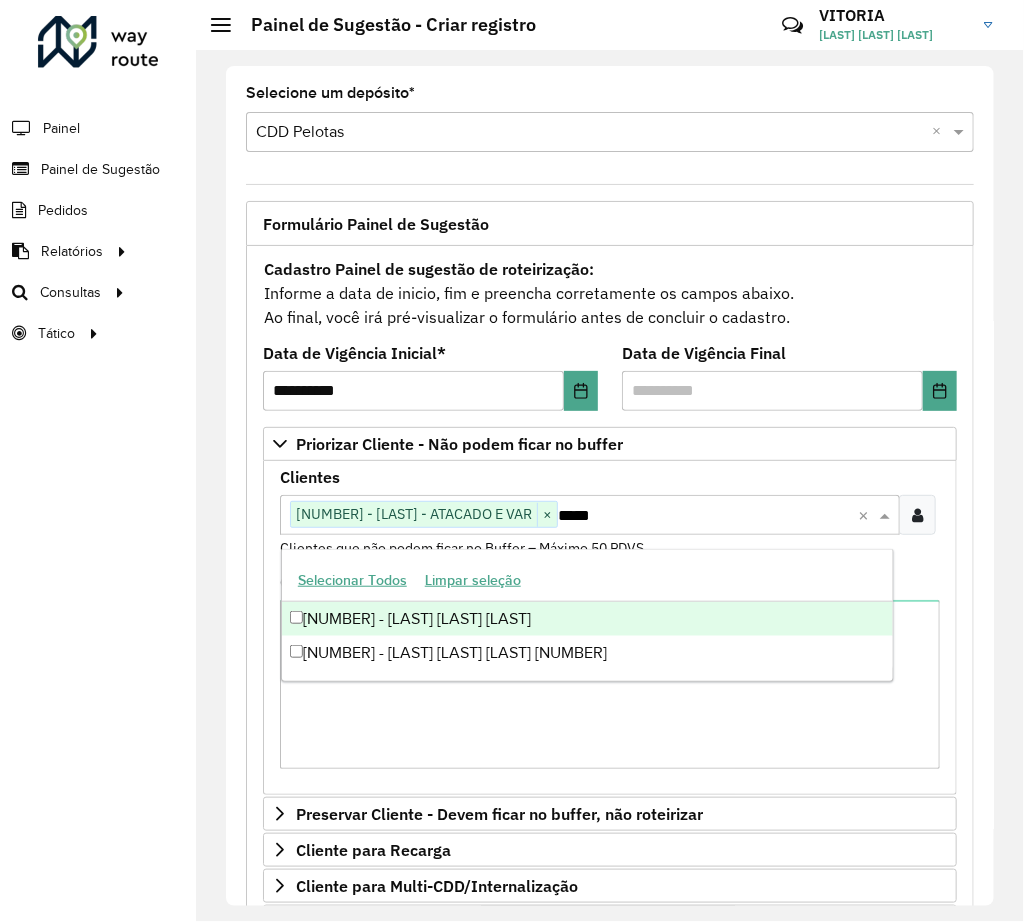 click on "[NUMBER] - [LAST] [LAST] [LAST]" at bounding box center (587, 619) 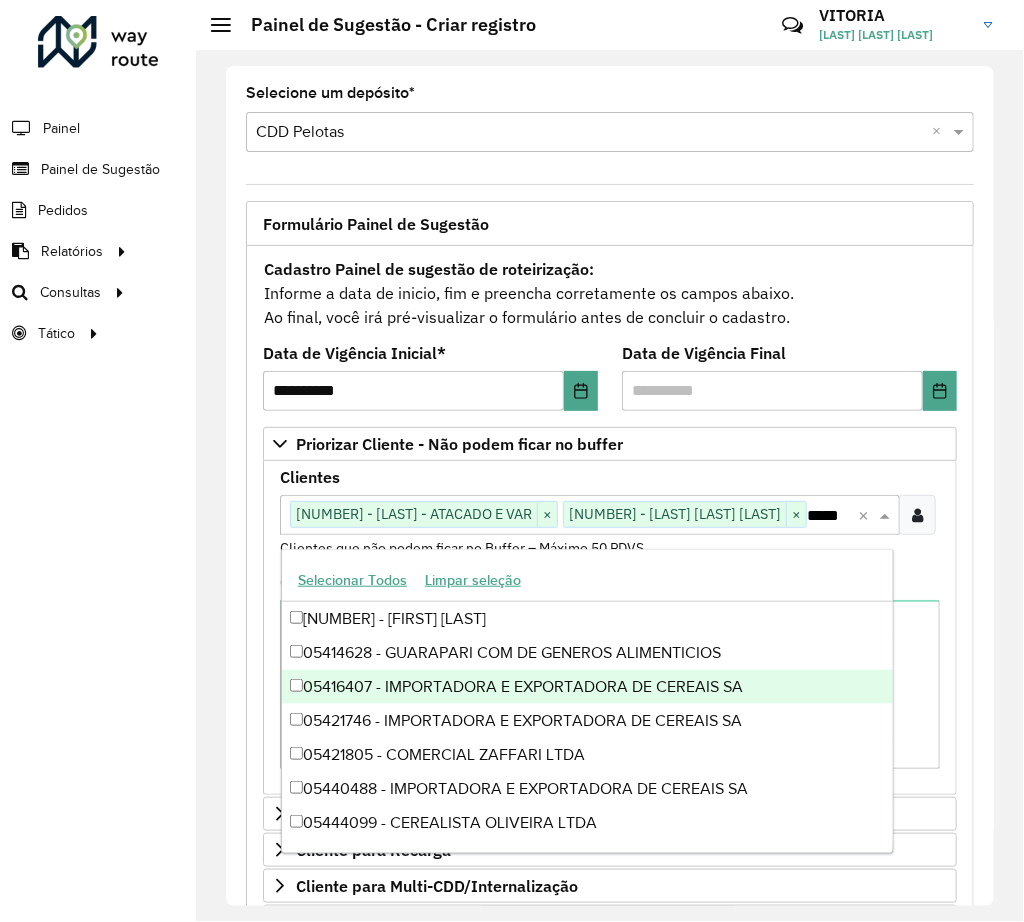 click on "Clique no botão para buscar clientes [NUMBER] - [LAST] - [LAST] E [LAST] × [NUMBER] - [LAST] [LAST] [LAST] × ***** ×" at bounding box center [590, 515] 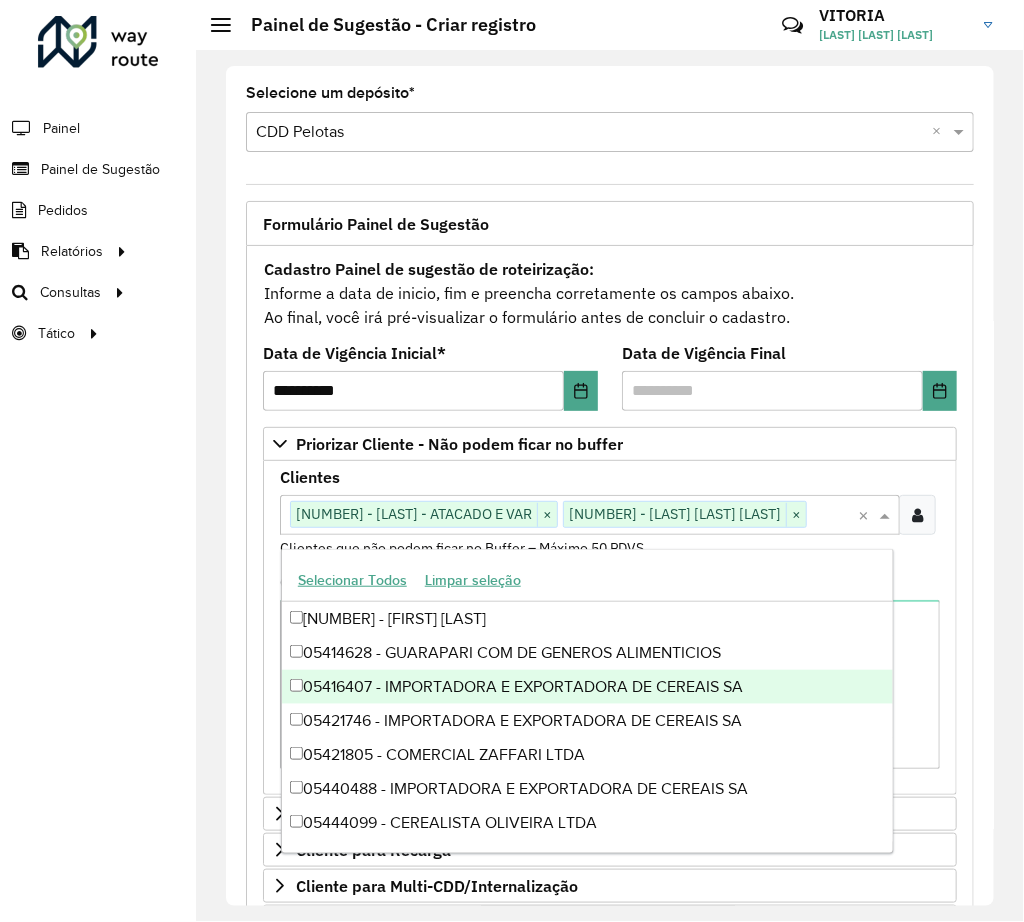 paste on "*****" 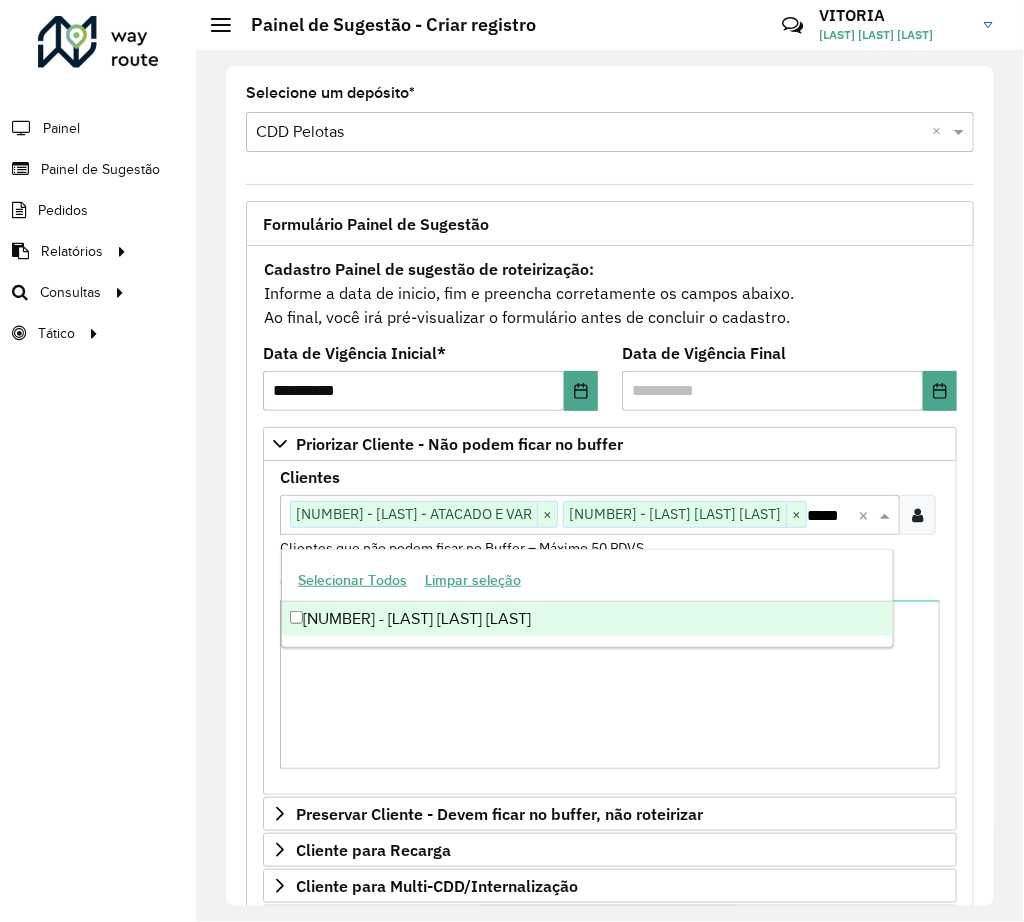 scroll, scrollTop: 0, scrollLeft: 43, axis: horizontal 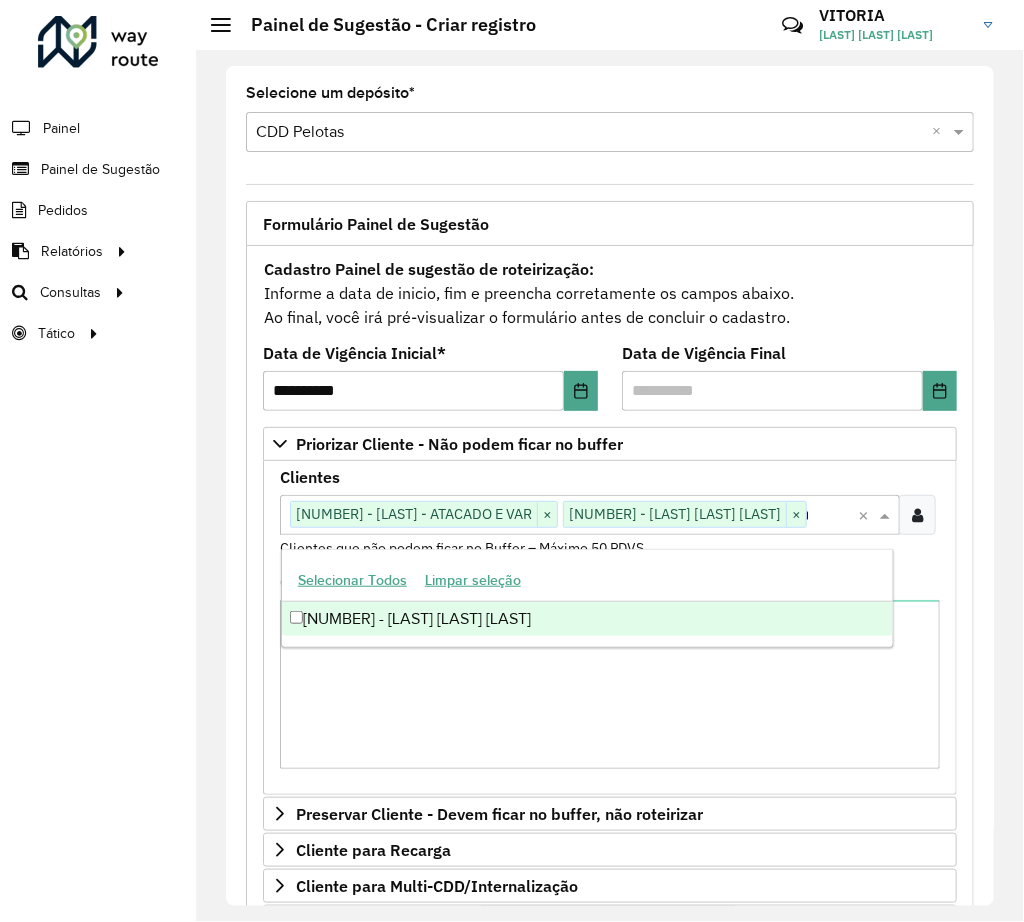 click on "[NUMBER] - [LAST] [LAST] [LAST]" at bounding box center [587, 619] 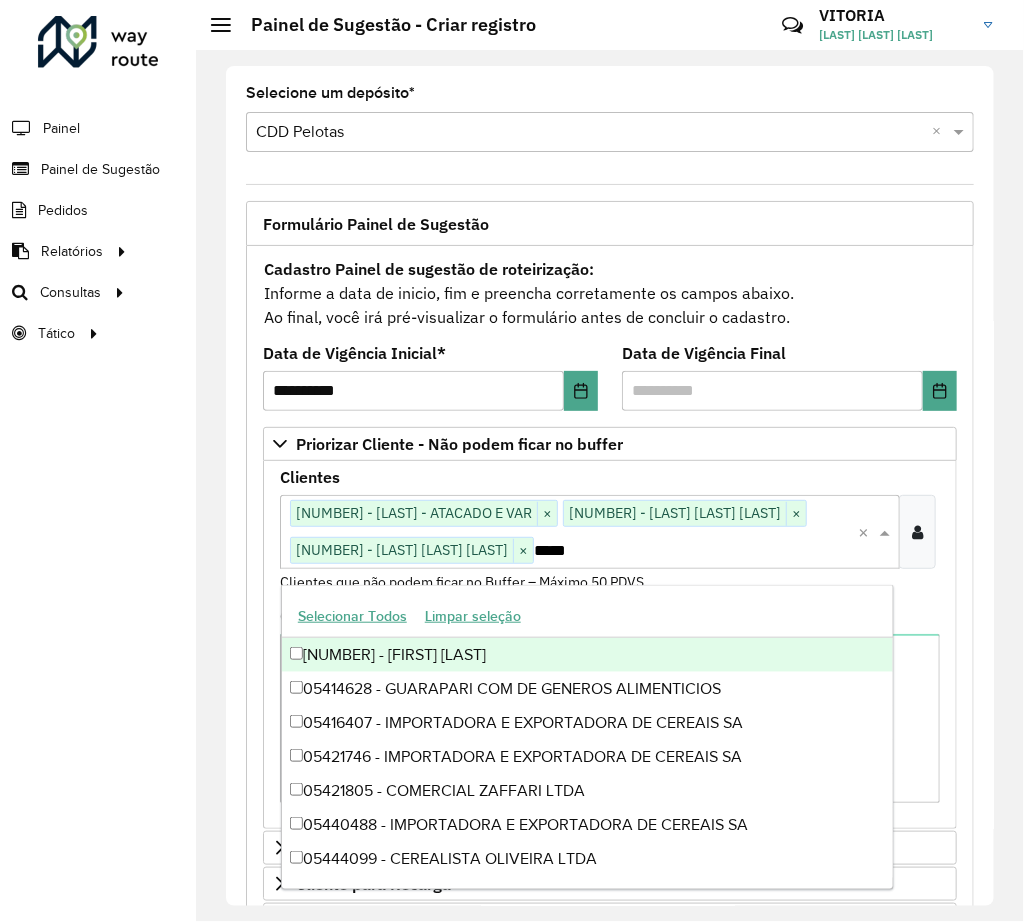 click on "Clique no botão para buscar clientes [NUMBER] - [LAST] - ATACADO E VAR × [NUMBER] - COMERCIAL IRMAOS SAN × [NUMBER] - [FIRST] [LAST] × *****" at bounding box center [569, 532] 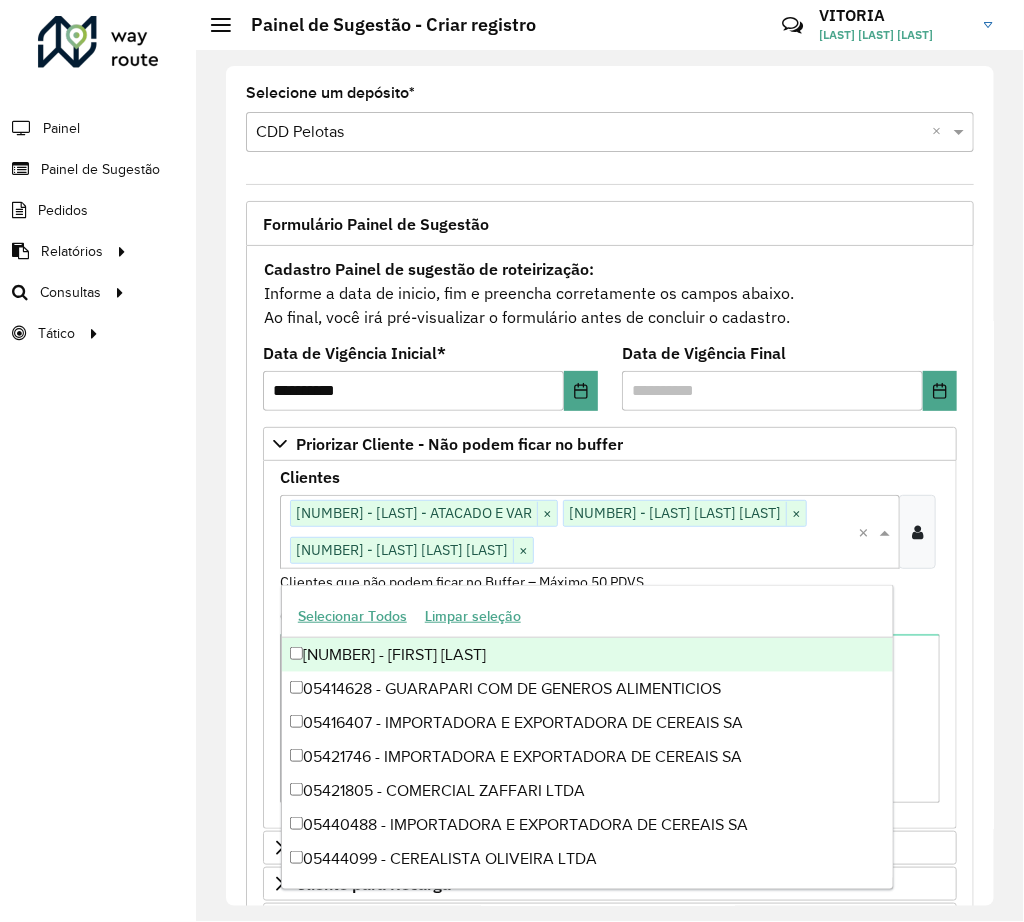 paste on "*****" 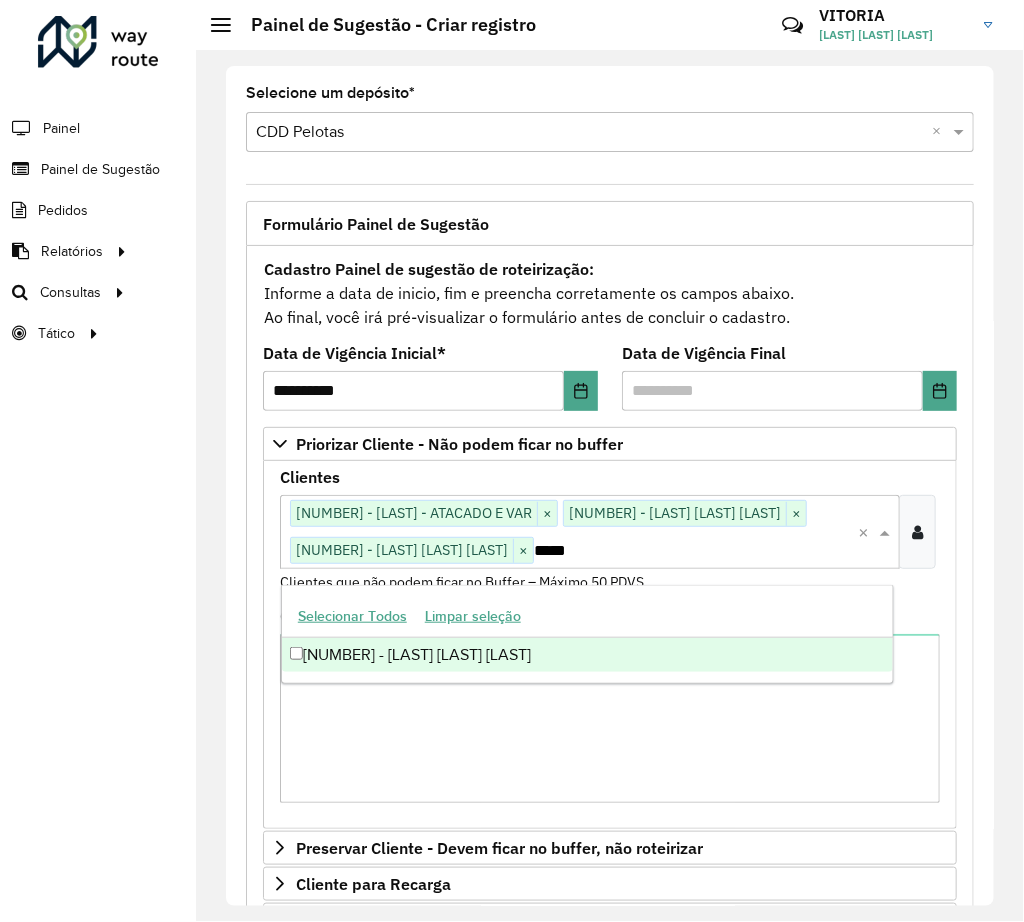 click on "[NUMBER] - [LAST] [LAST] [LAST]" at bounding box center (587, 655) 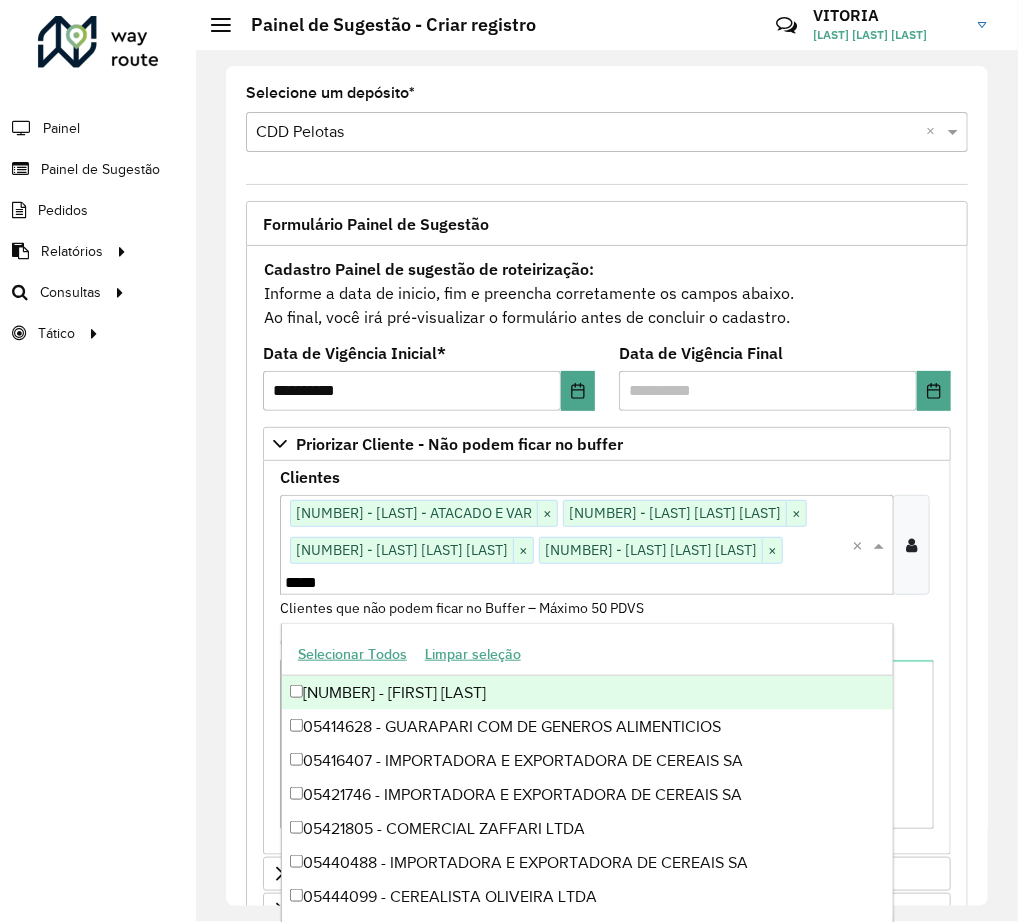 click on "Clique no botão para buscar clientes [NUMBER] - [LAST] - [LAST] E [LAST] × [NUMBER] - [LAST] [LAST] [LAST] × [NUMBER] - [LAST] [LAST] [LAST] × [NUMBER] - [LAST] [LAST] [LAST] × *****" at bounding box center (566, 545) 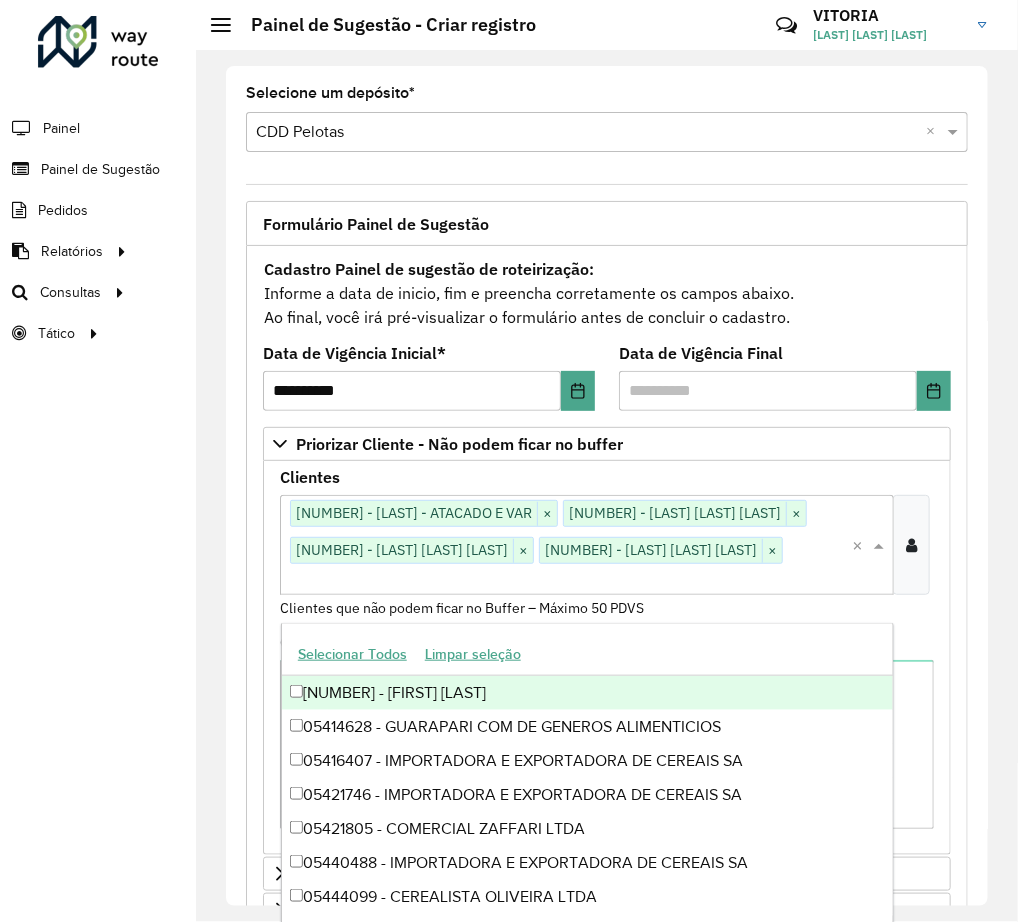 paste on "*****" 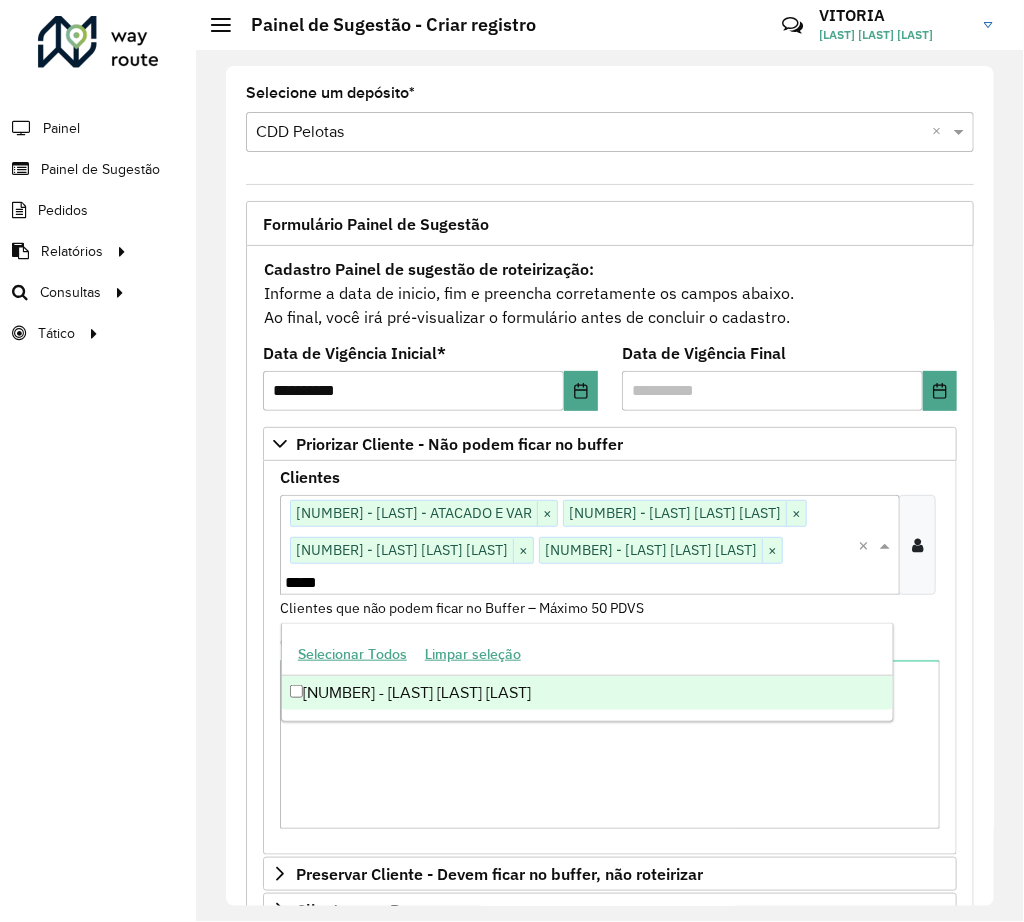 click on "[NUMBER] - [LAST] [LAST] [LAST]" at bounding box center (587, 693) 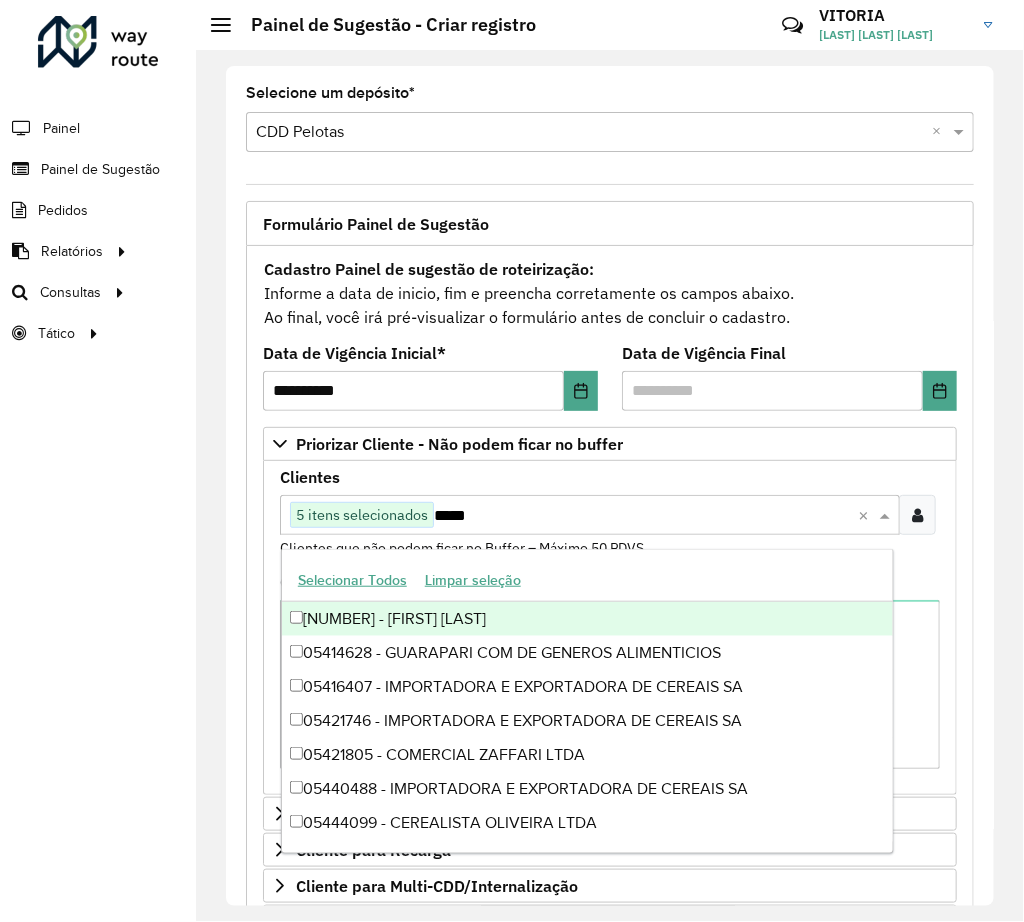 click on "Clientes  Clique no botão para buscar clientes [NUMBER] itens selecionados ***** × Clientes que não podem ficar no Buffer – Máximo 50 PDVS" at bounding box center (610, 514) 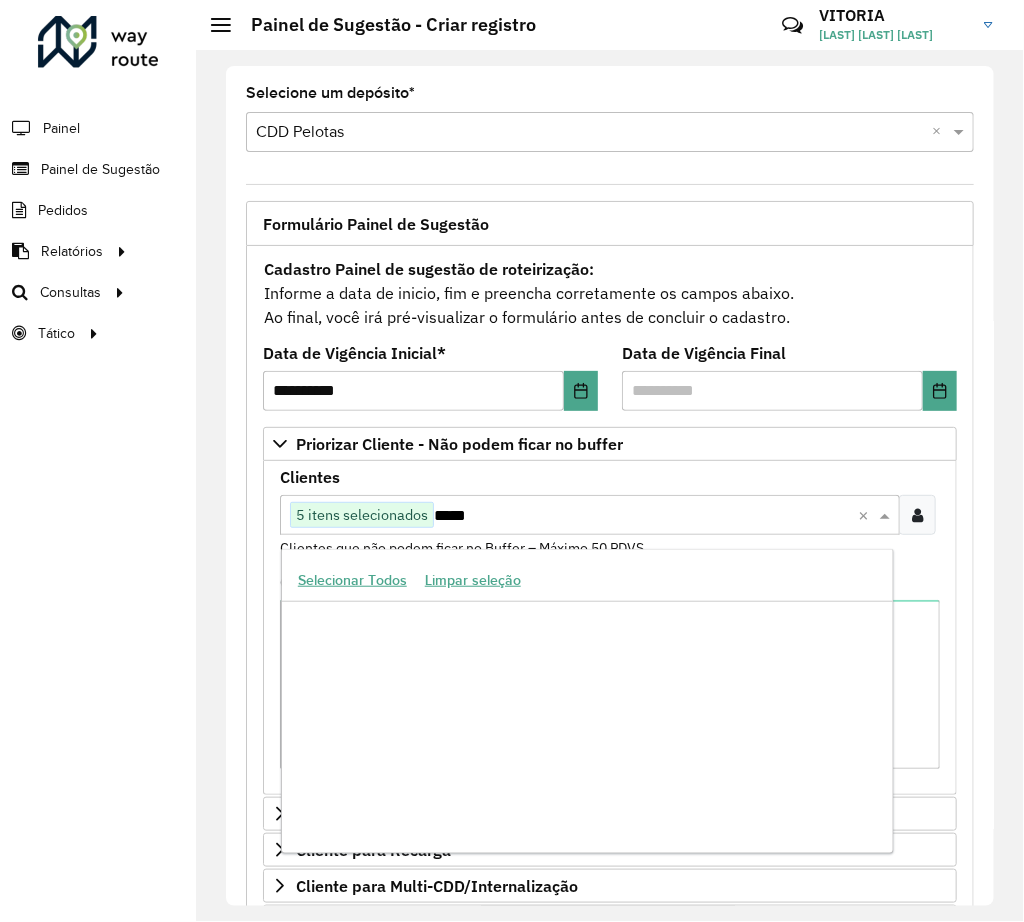 click on "Clique no botão para buscar clientes 5 itens selecionados *****" at bounding box center (569, 515) 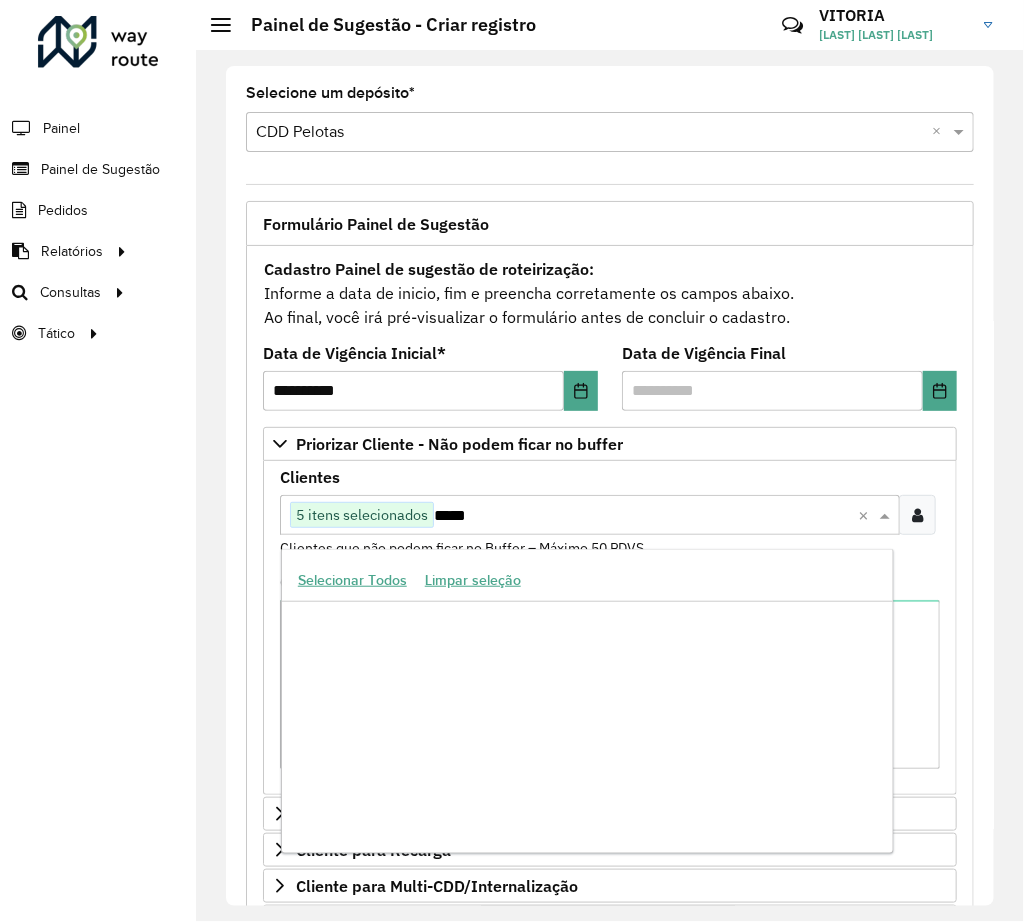 scroll, scrollTop: 25500, scrollLeft: 0, axis: vertical 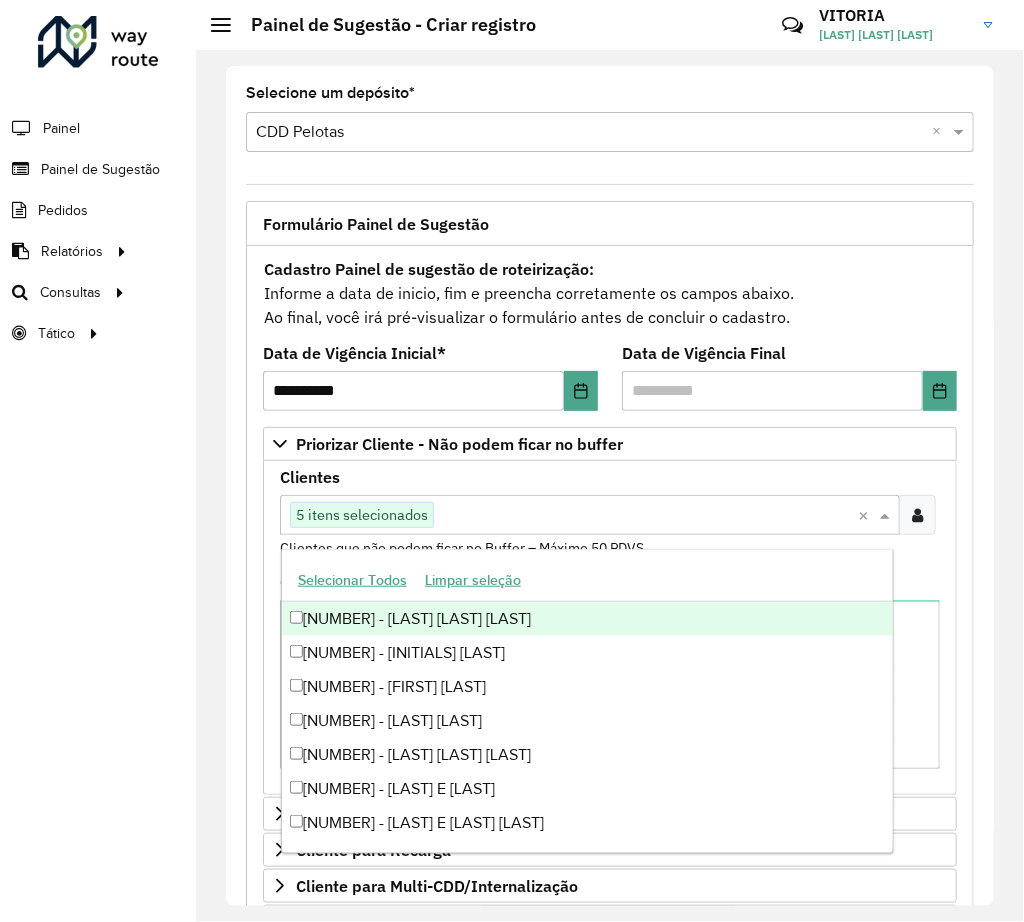 paste on "*****" 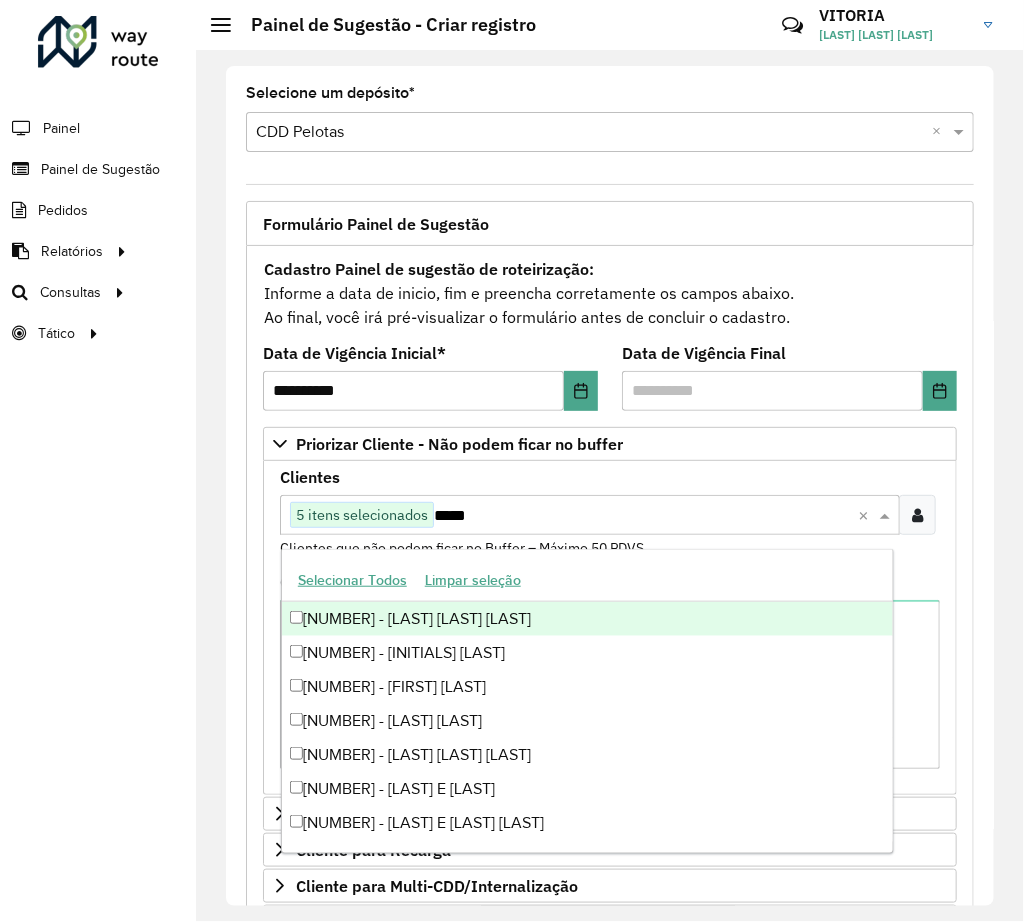 scroll, scrollTop: 0, scrollLeft: 0, axis: both 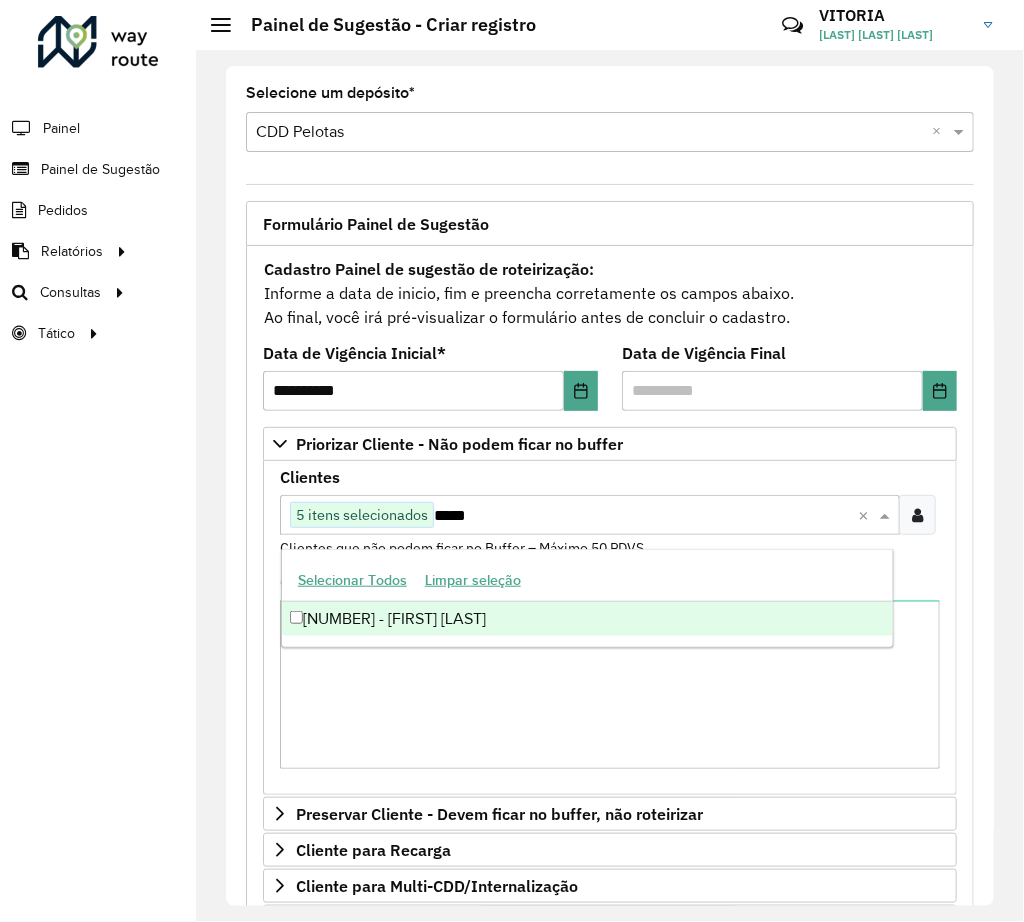 click on "[NUMBER] - [FIRST] [LAST]" at bounding box center (587, 619) 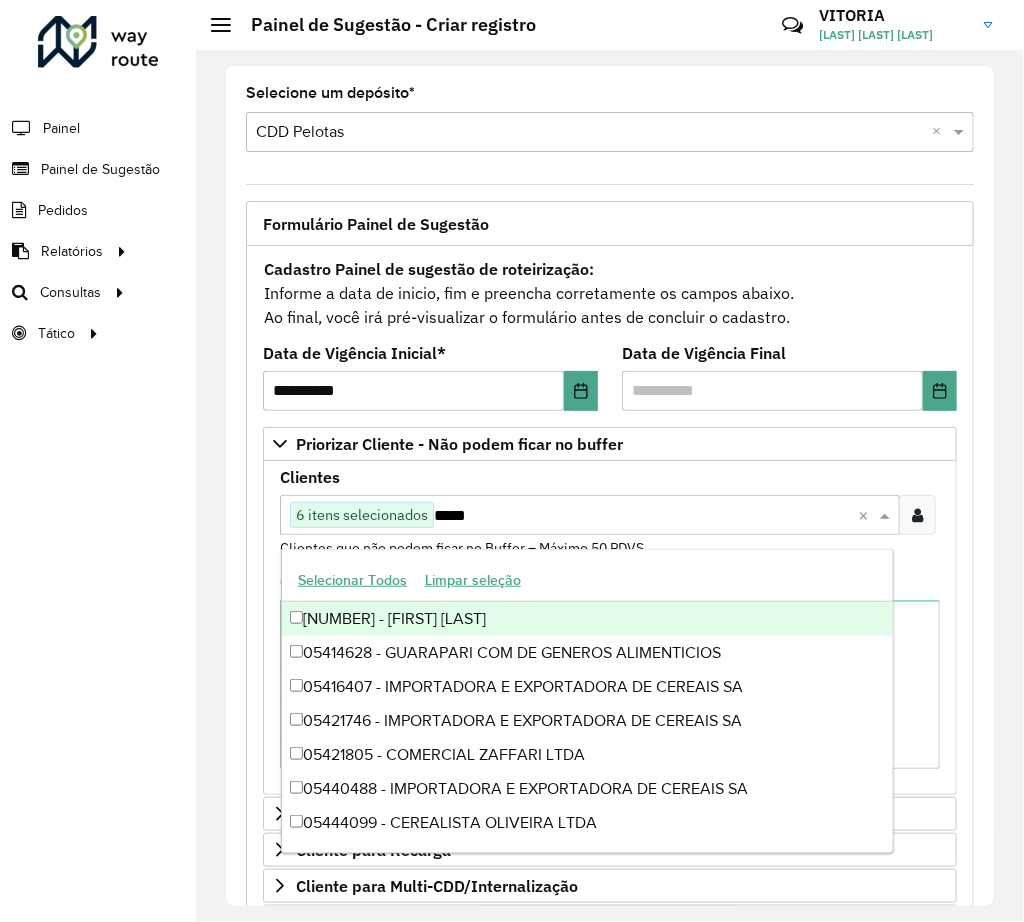click on "*****" at bounding box center (642, 516) 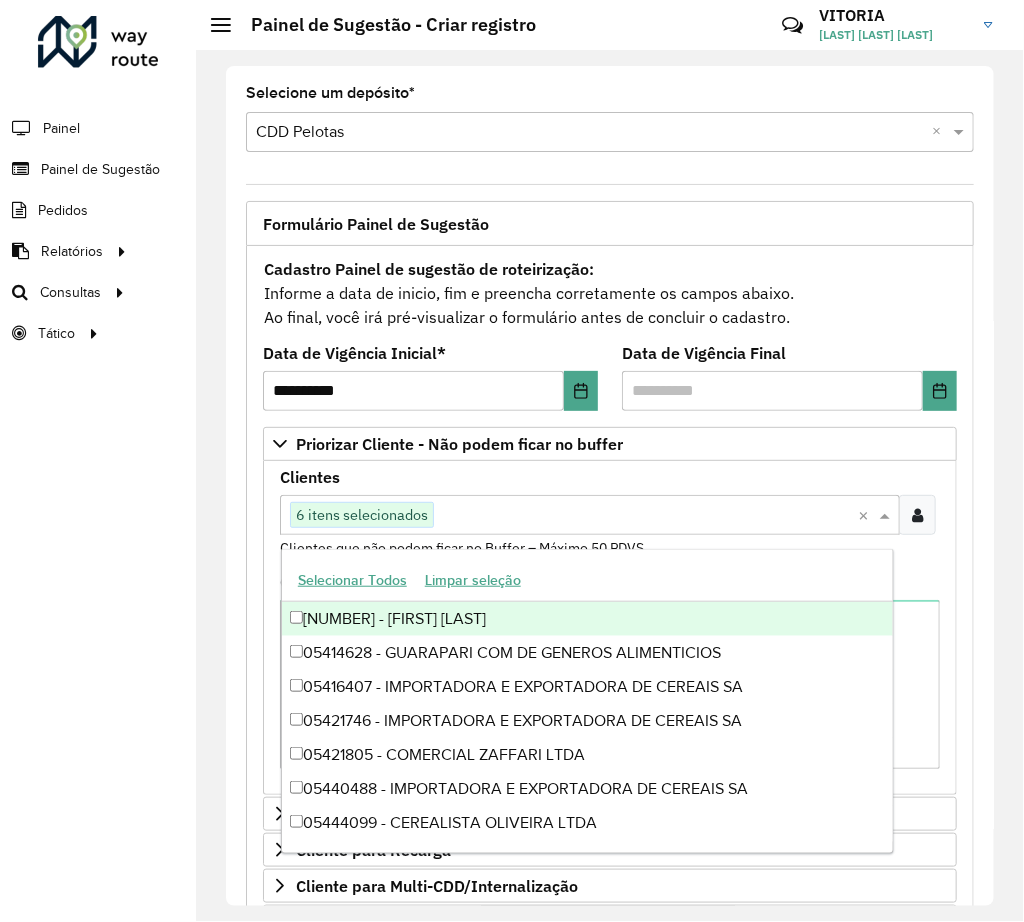 paste on "*****" 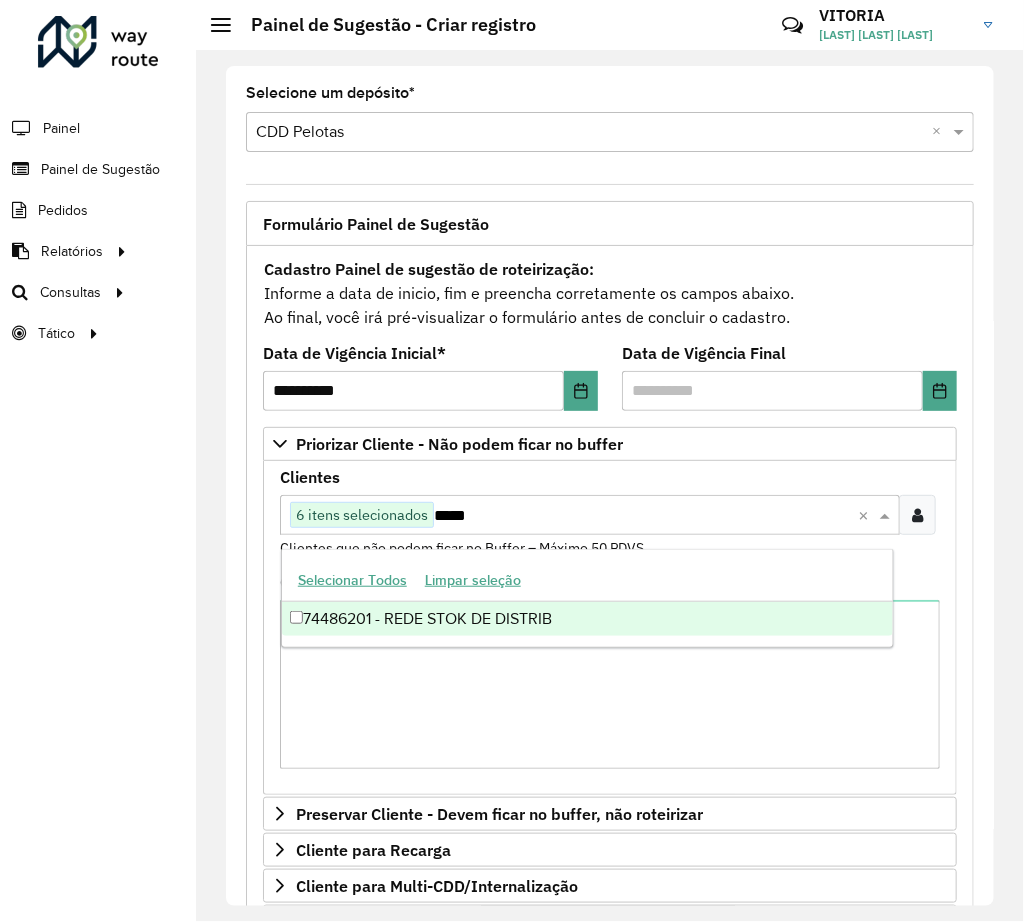 click on "74486201 - REDE STOK DE DISTRIB" at bounding box center [587, 619] 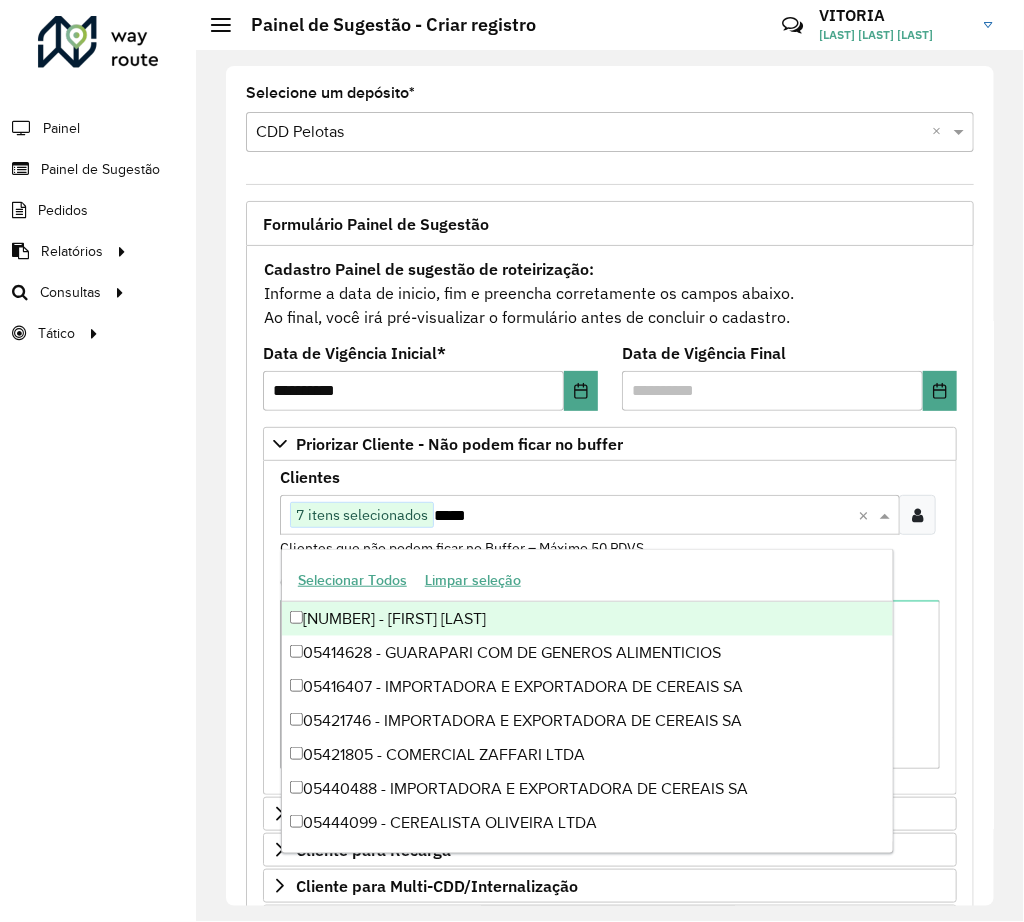 click on "*****" at bounding box center (642, 516) 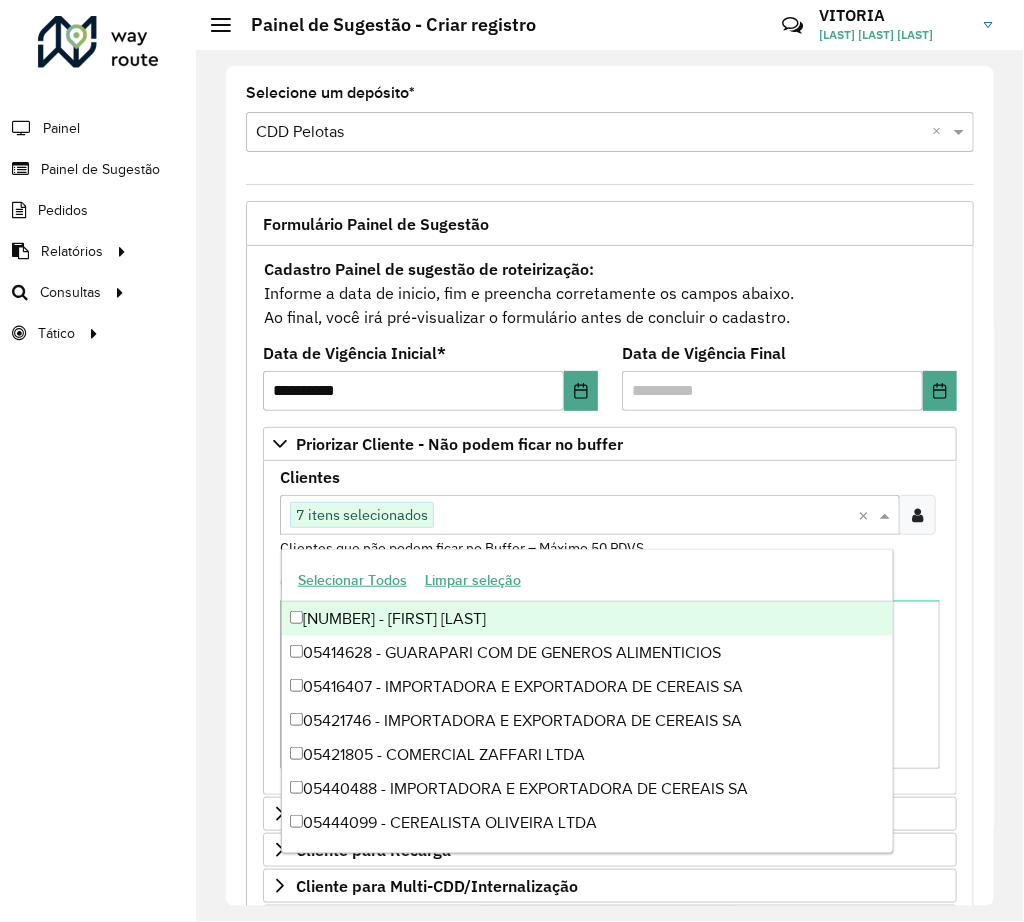 paste on "*****" 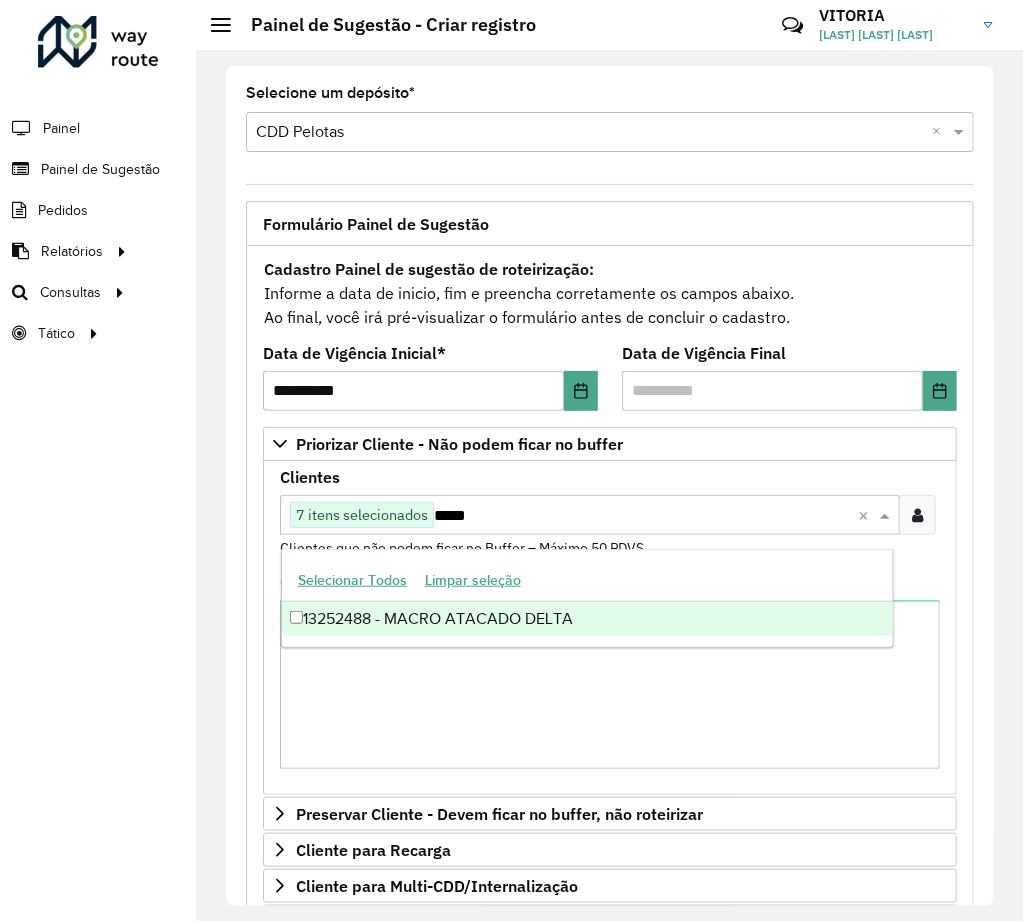 click on "13252488 - MACRO ATACADO DELTA" at bounding box center (587, 619) 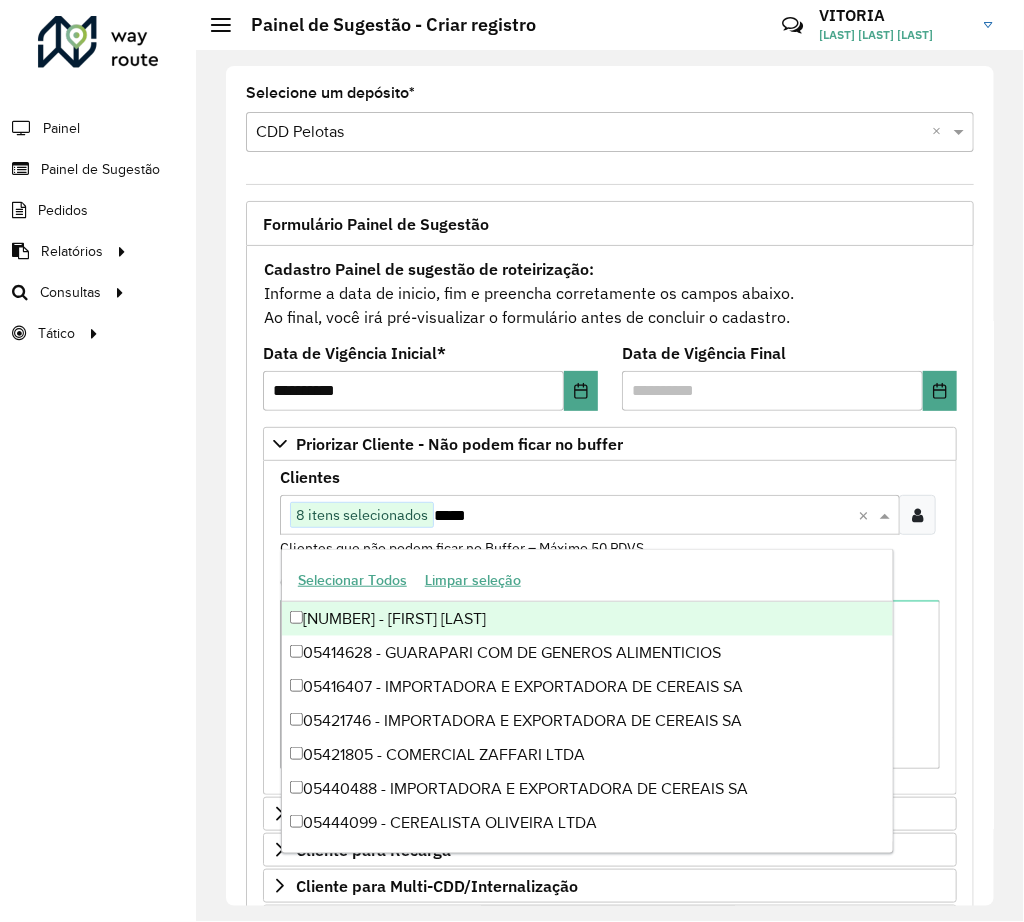 click on "*****" at bounding box center [642, 516] 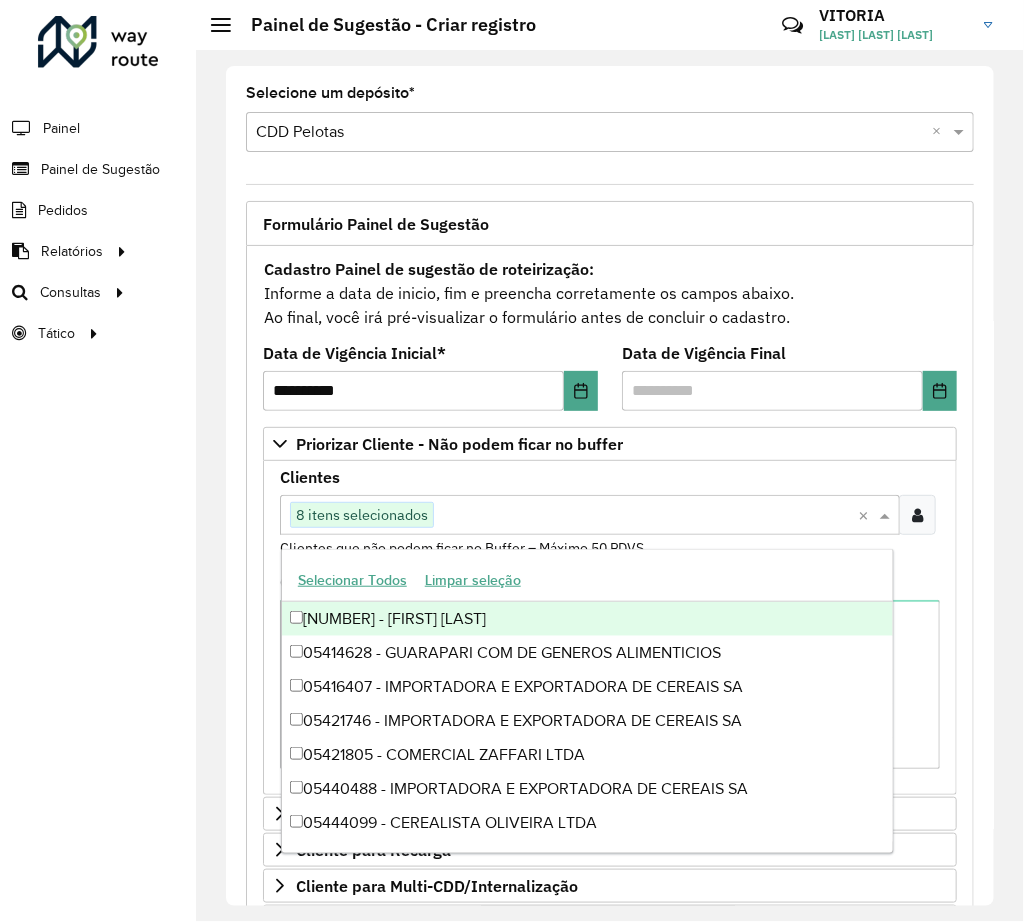 paste on "*****" 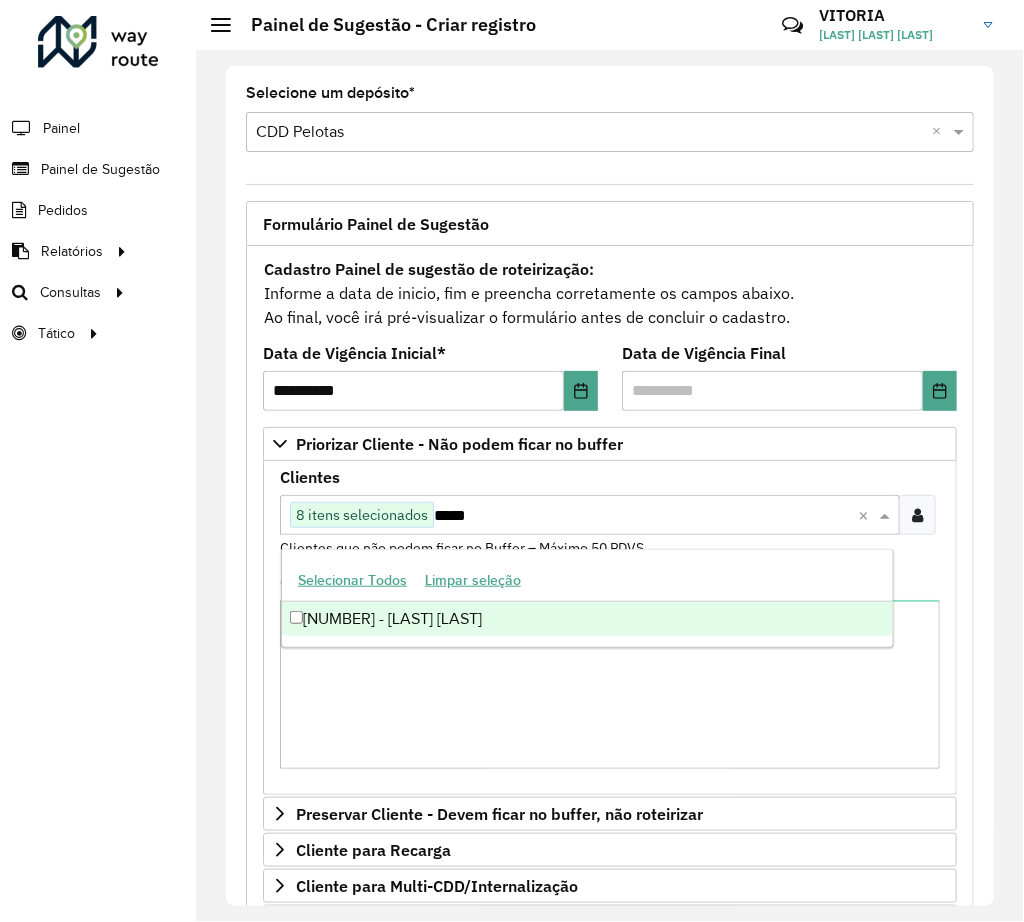 click on "[NUMBER] - [LAST] [LAST]" at bounding box center (587, 619) 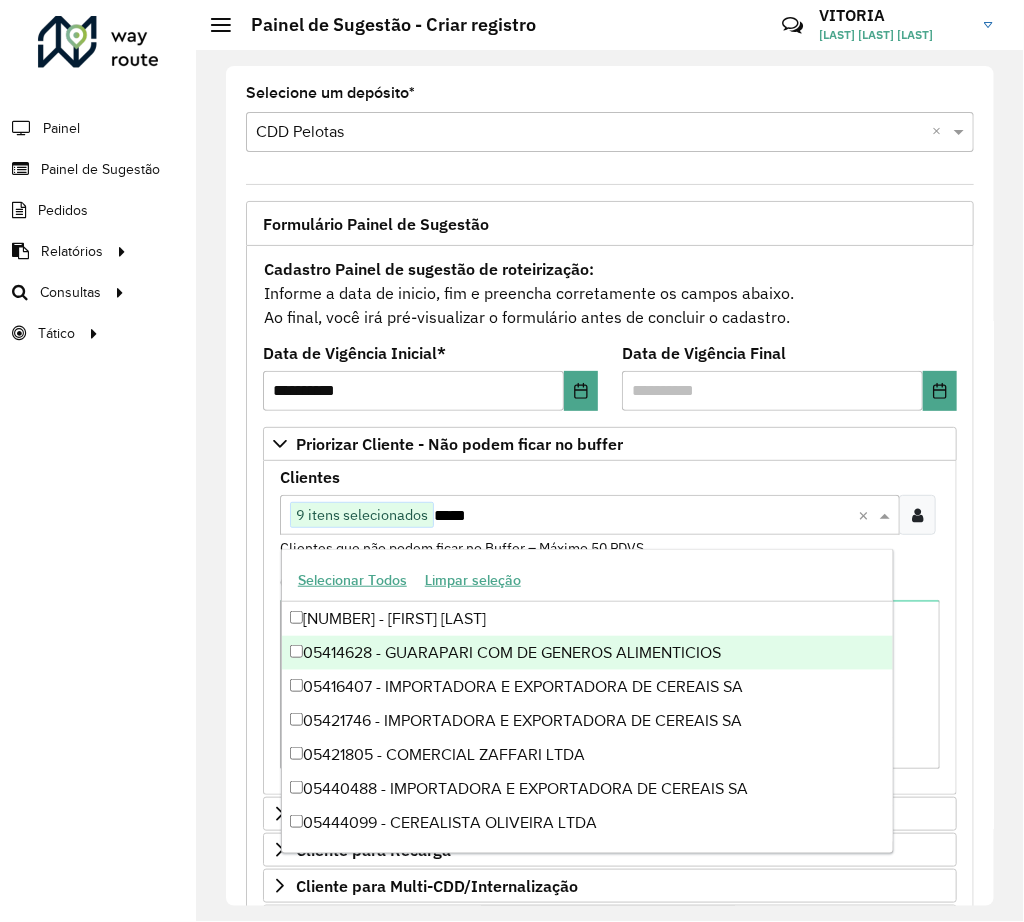 click on "Clique no botão para buscar clientes 9 itens selecionados *****" at bounding box center [569, 515] 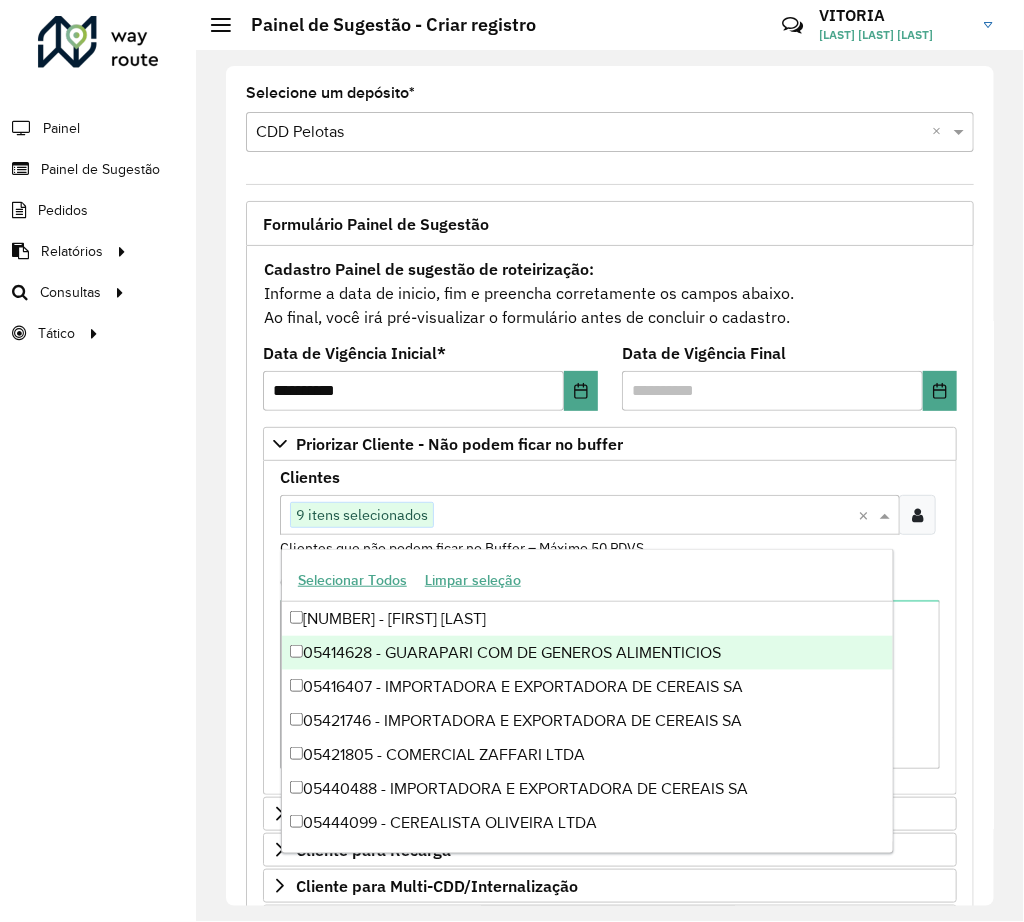 paste on "*****" 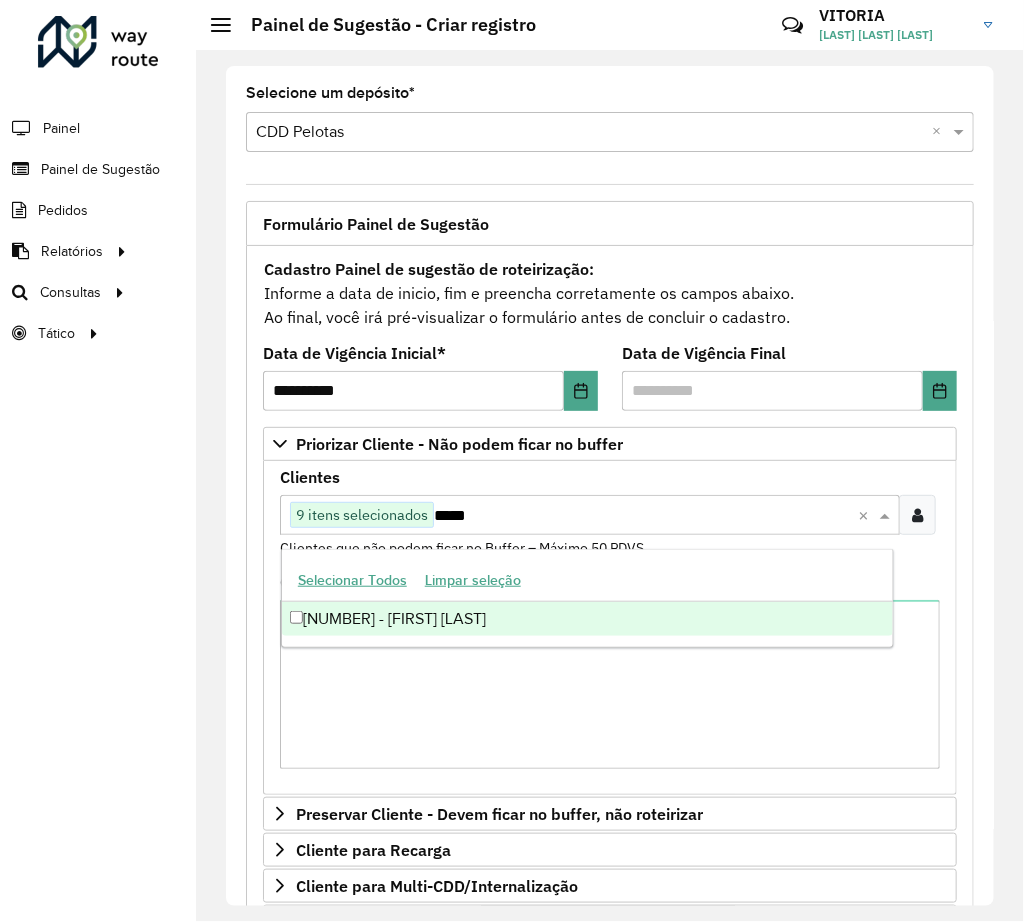 click on "[NUMBER] - [FIRST] [LAST]" at bounding box center [587, 619] 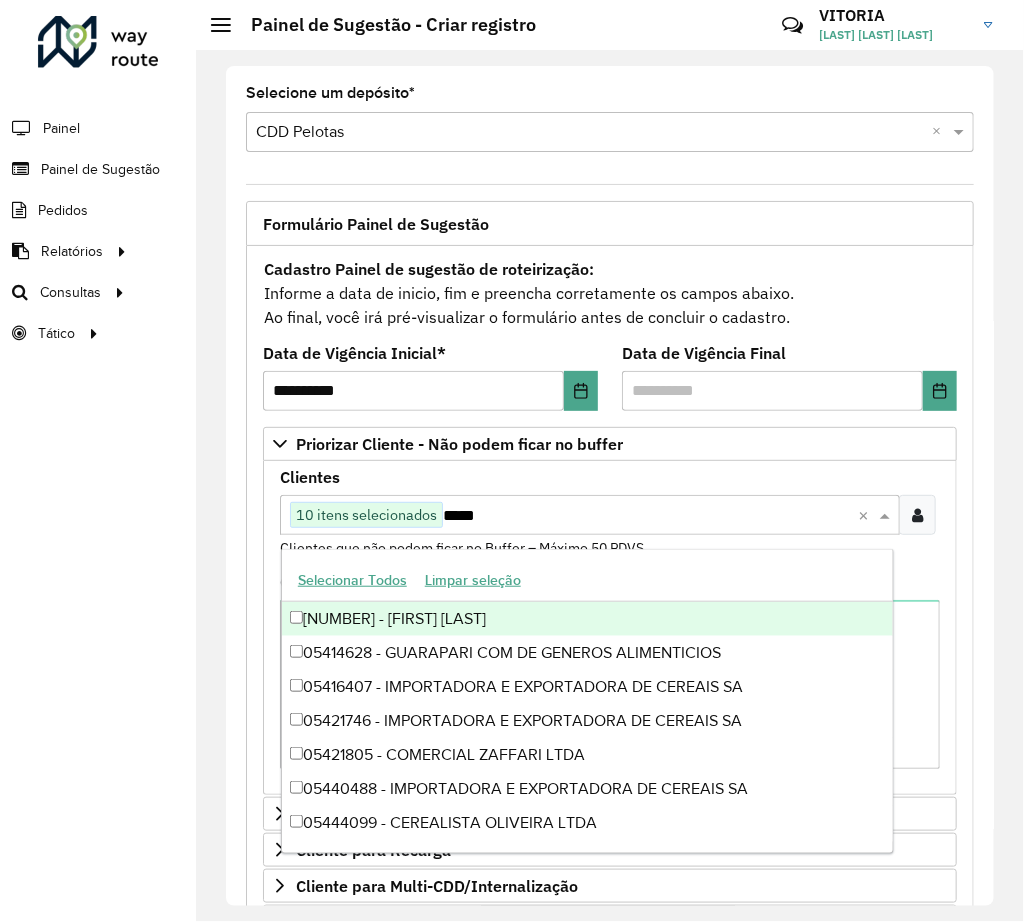 click on "*****" at bounding box center (646, 516) 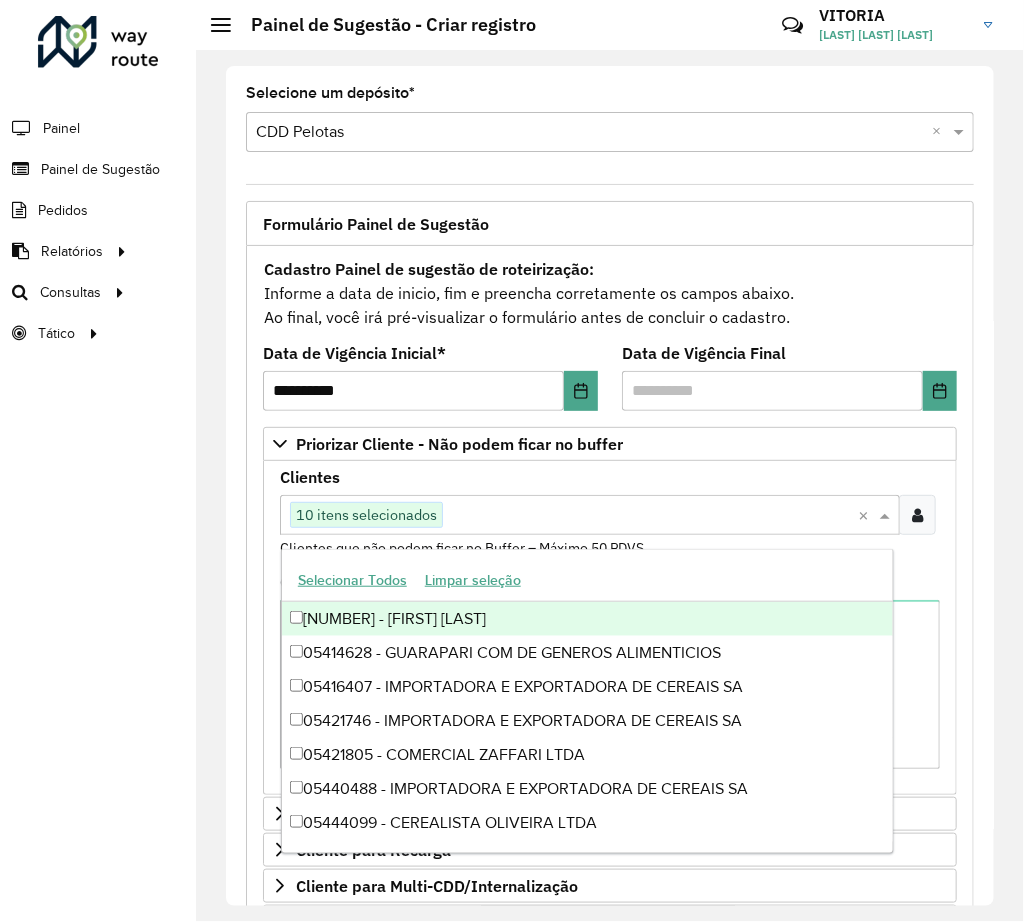 paste on "*****" 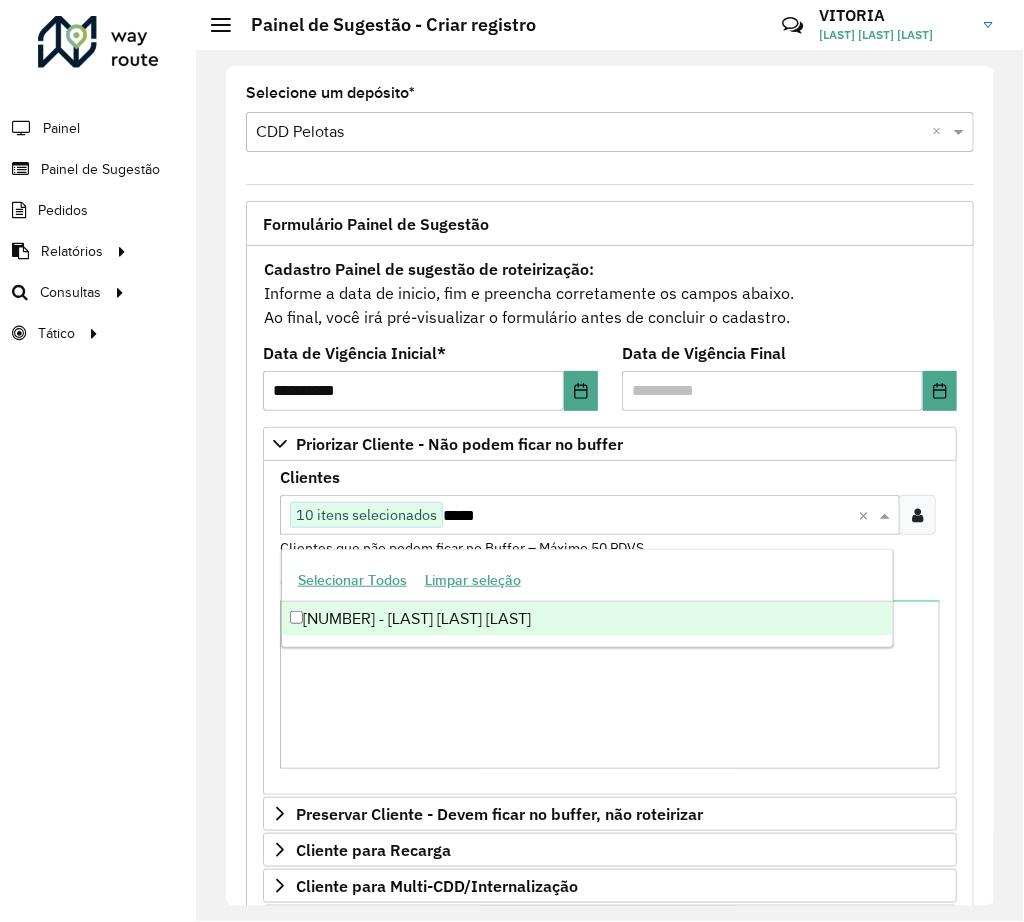 click on "[NUMBER] - [LAST] [LAST] [LAST]" at bounding box center (587, 619) 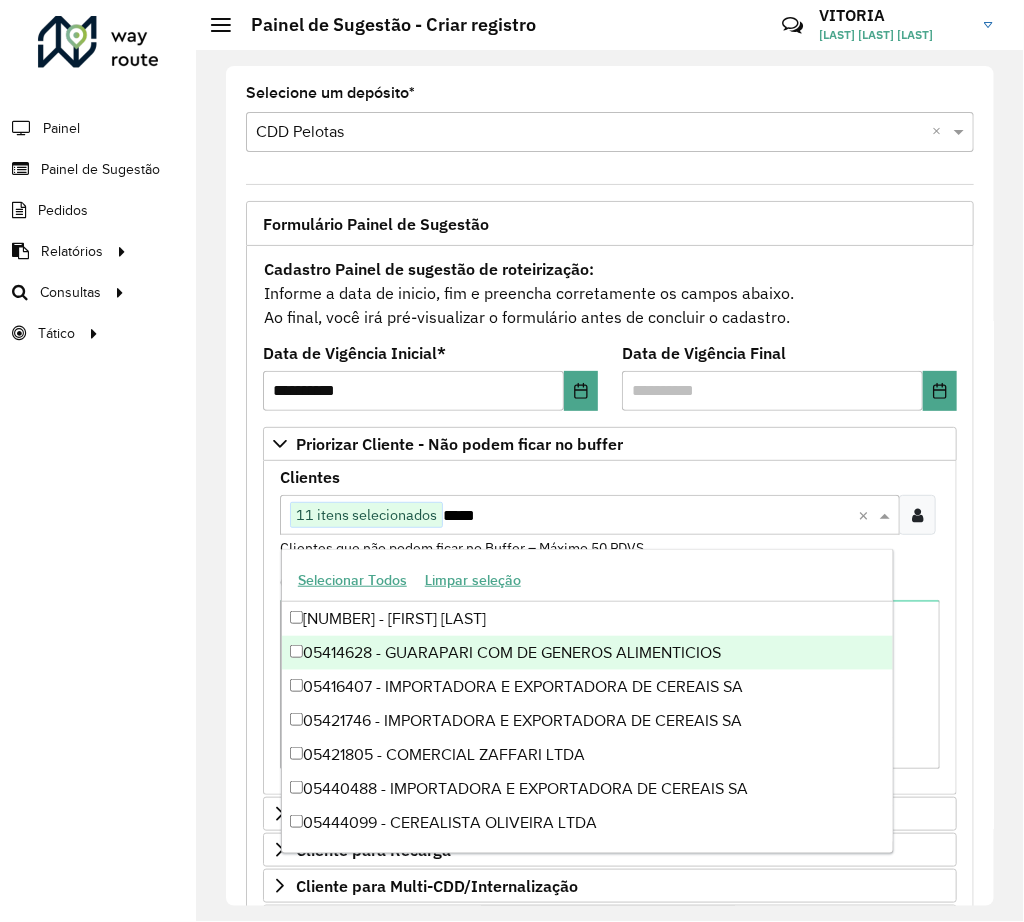 click on "*****" at bounding box center (650, 515) 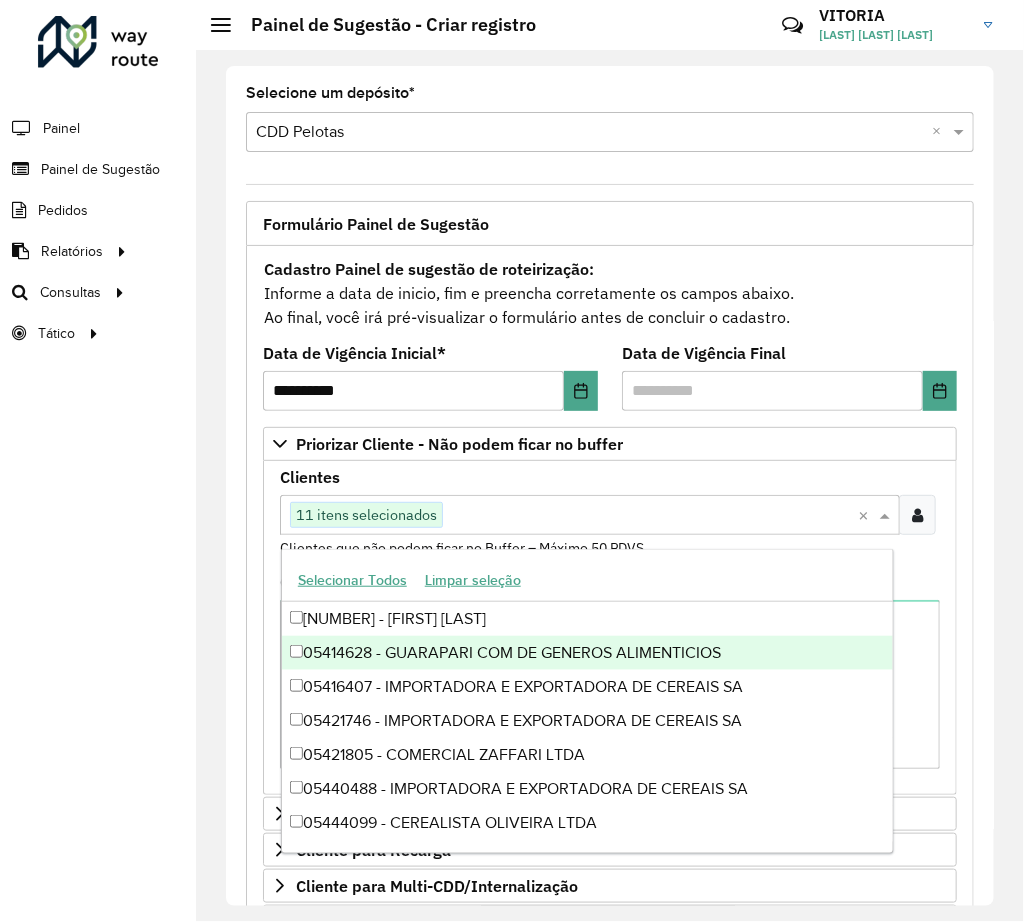 paste on "*****" 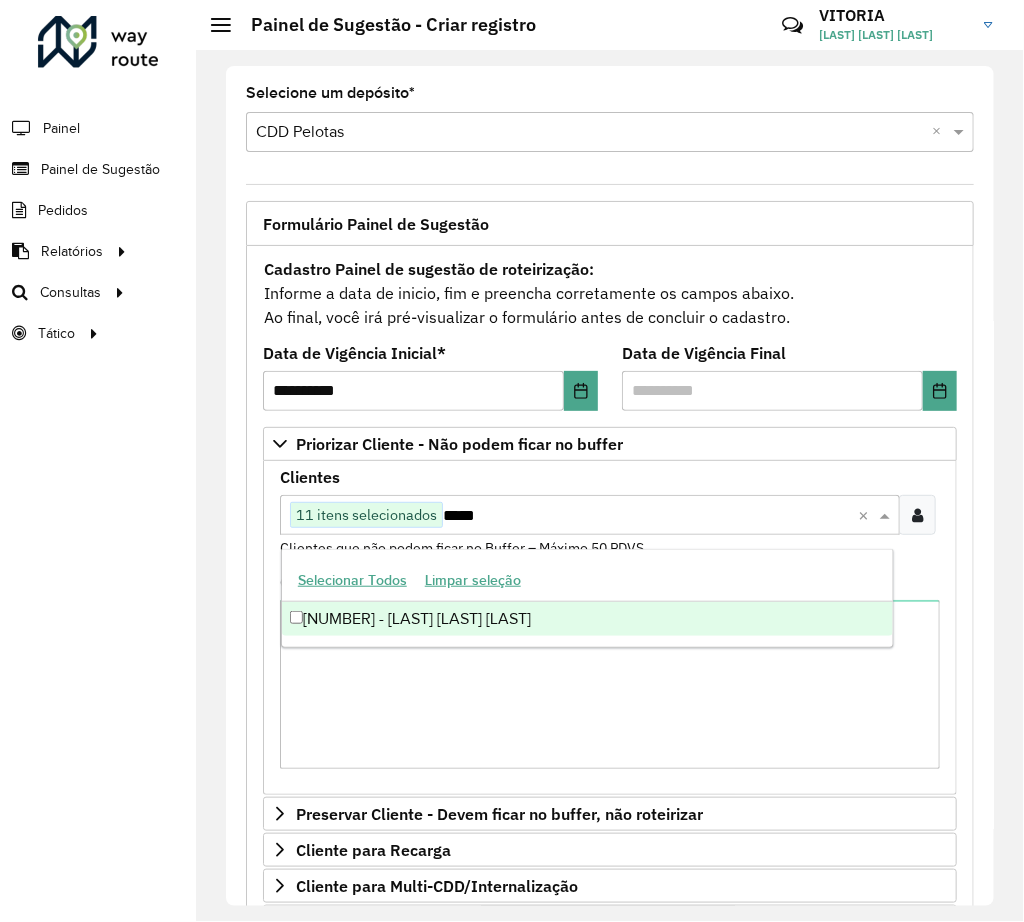 click on "[NUMBER] - [LAST] [LAST] [LAST]" at bounding box center [587, 619] 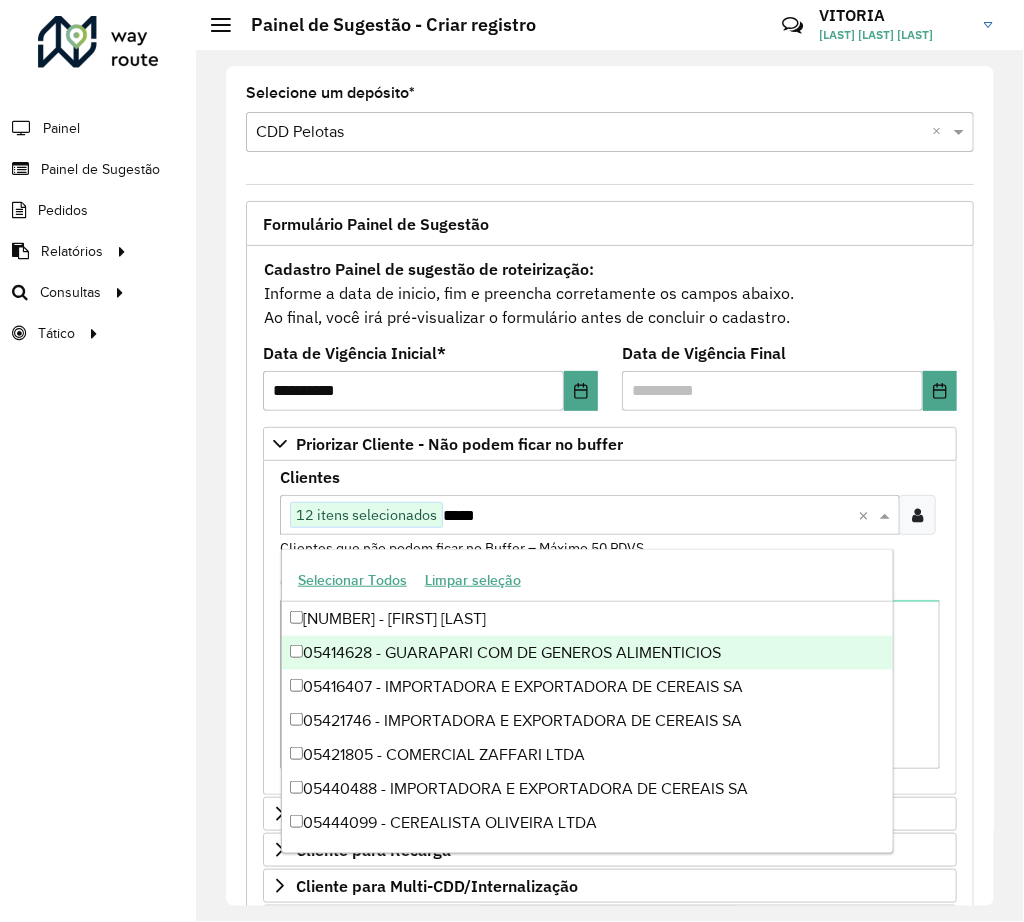 click on "*****" at bounding box center (646, 516) 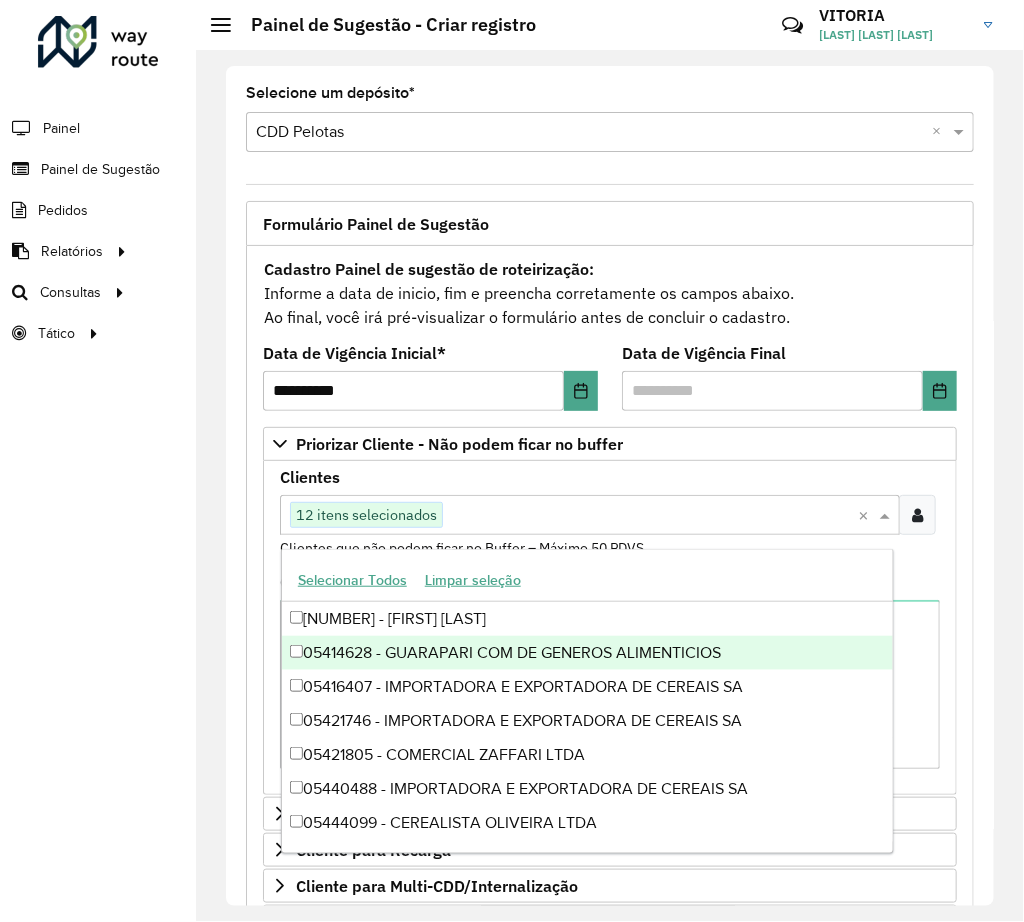 paste on "*****" 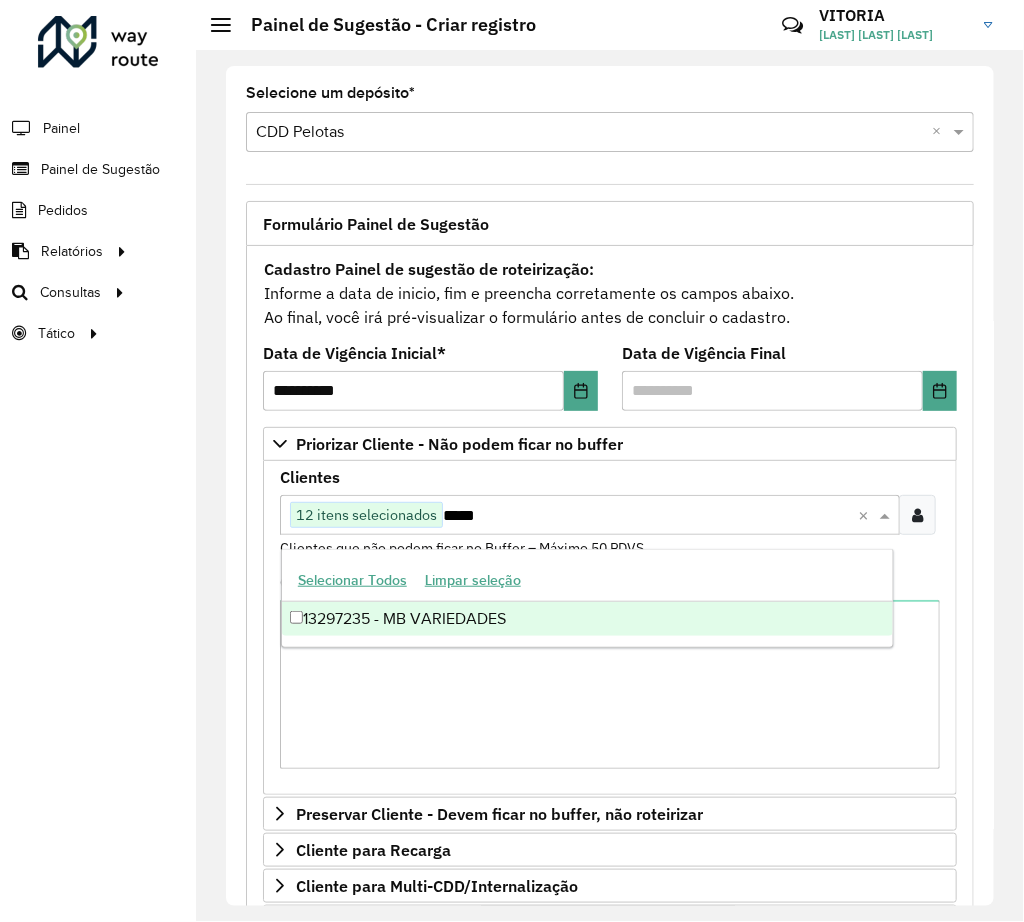 click on "13297235 - MB VARIEDADES" at bounding box center [587, 619] 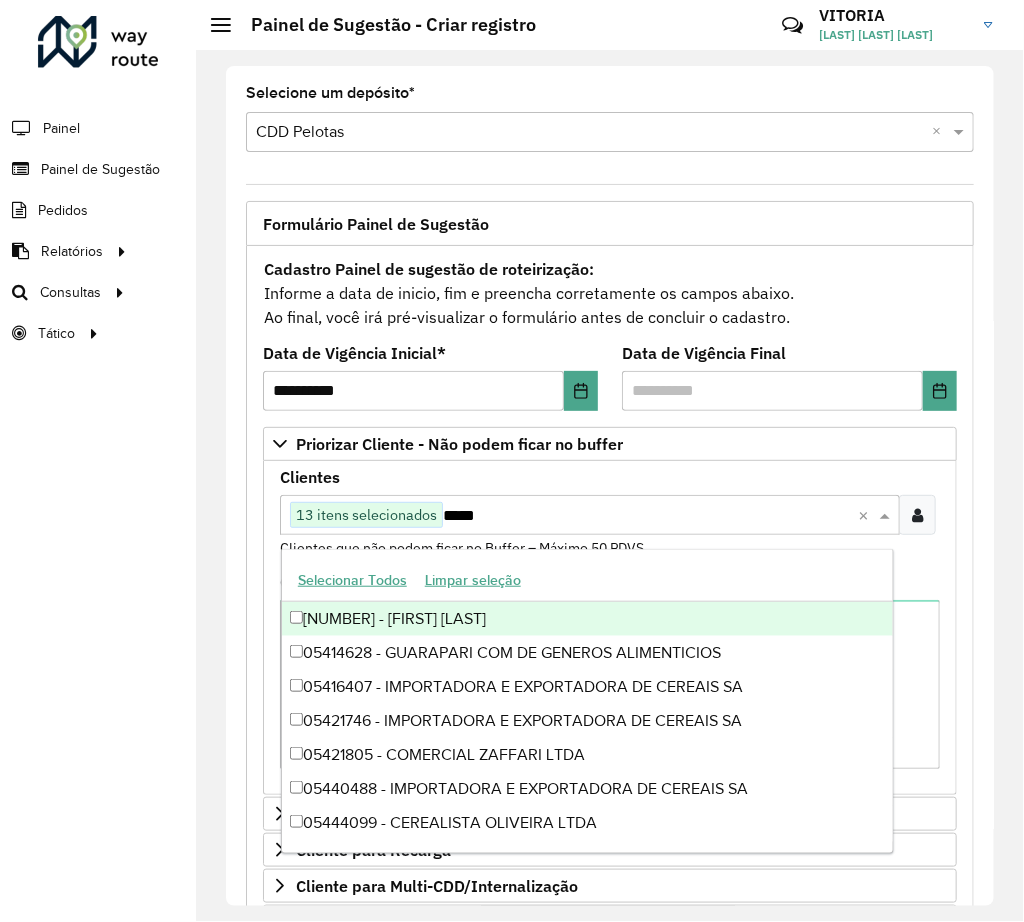 click on "*****" at bounding box center [646, 516] 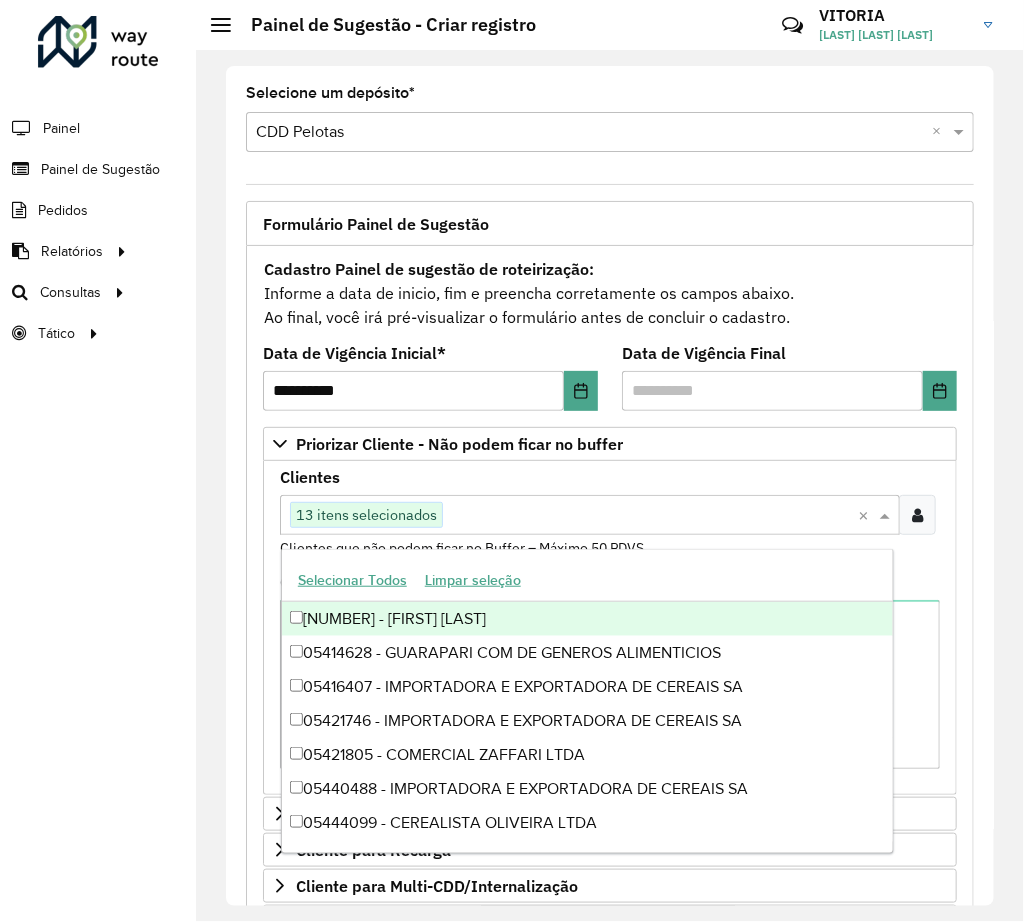 paste on "*****" 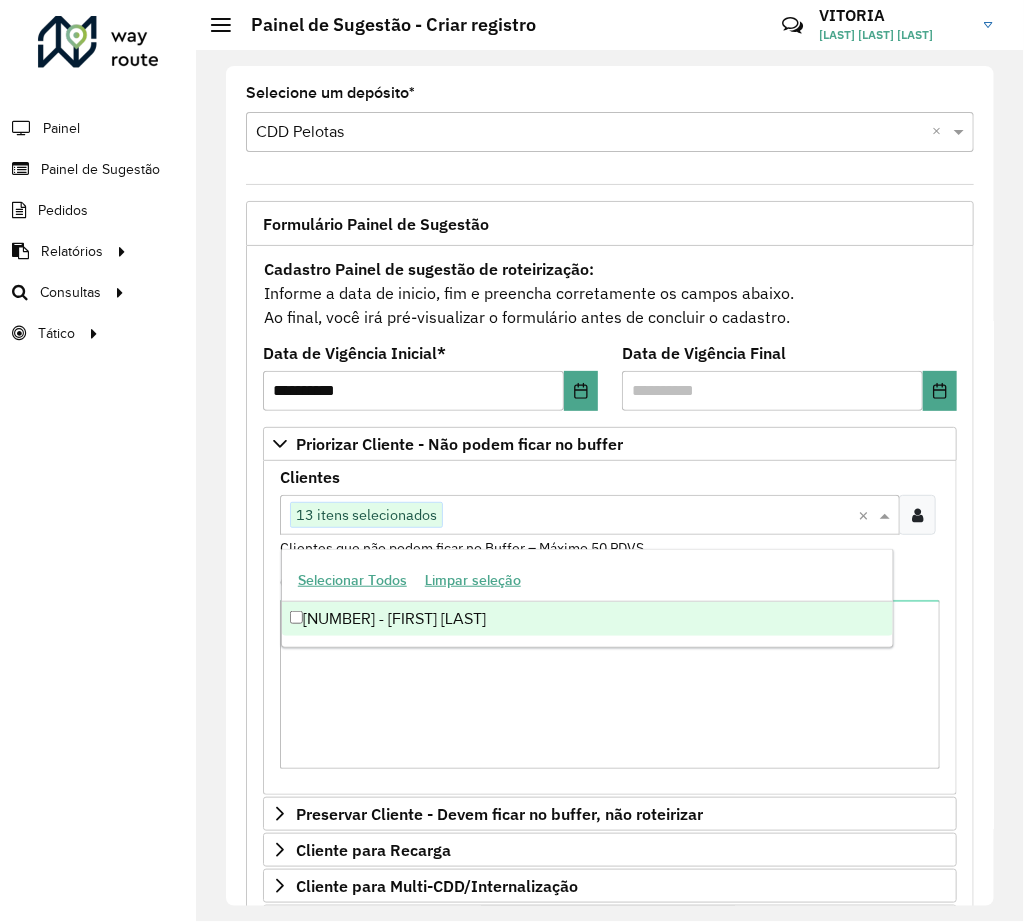 type on "*****" 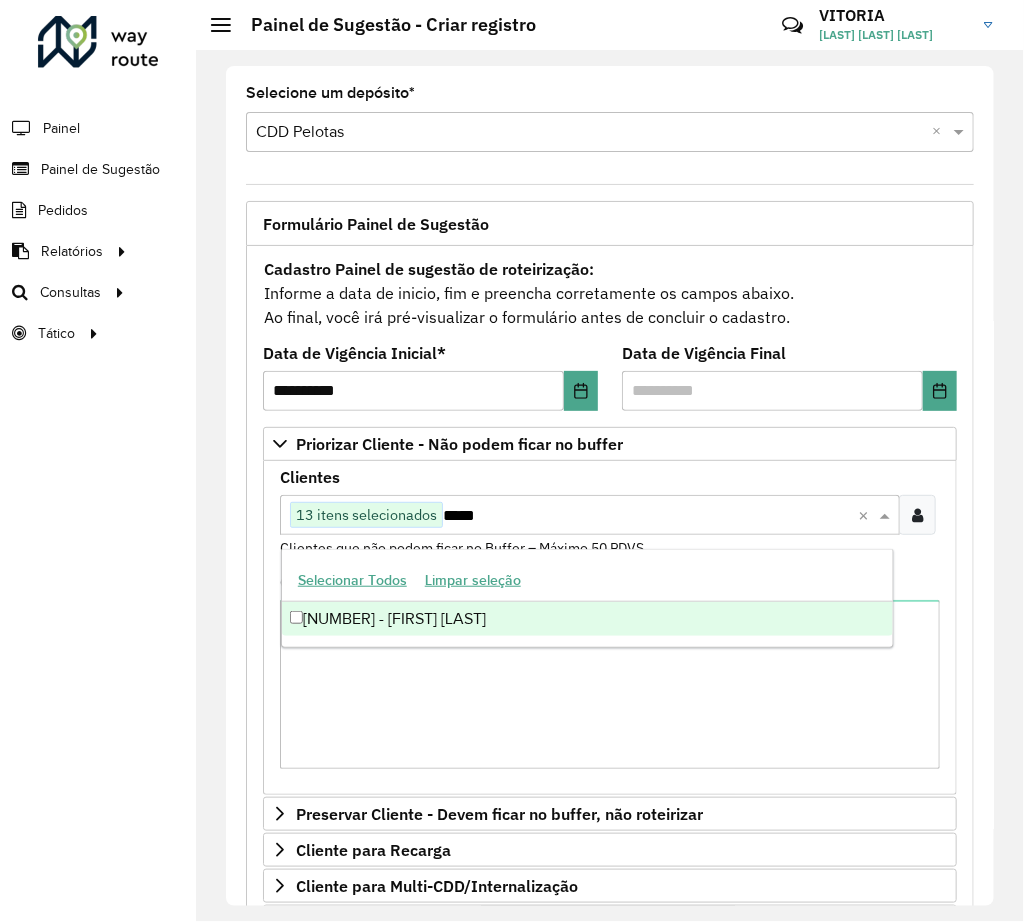 click on "[NUMBER] - [FIRST] [LAST]" at bounding box center [587, 619] 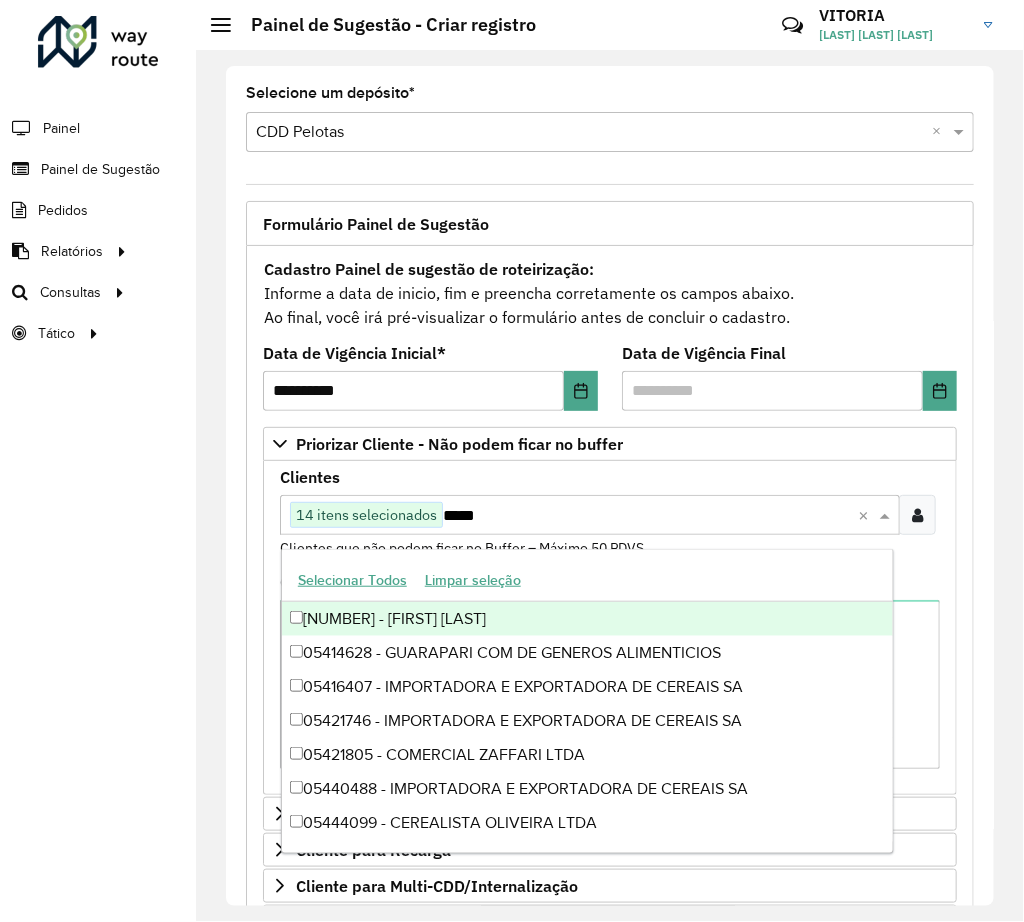 click on "*****" at bounding box center [646, 516] 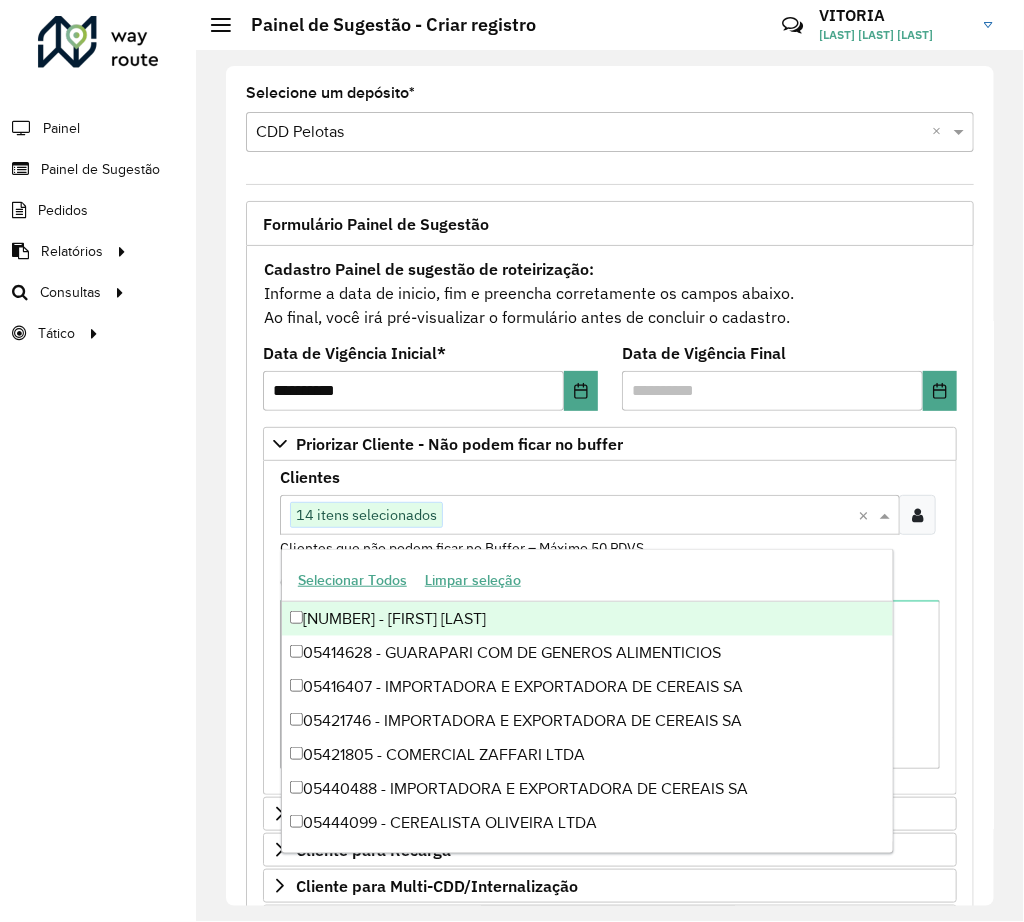 paste on "*****" 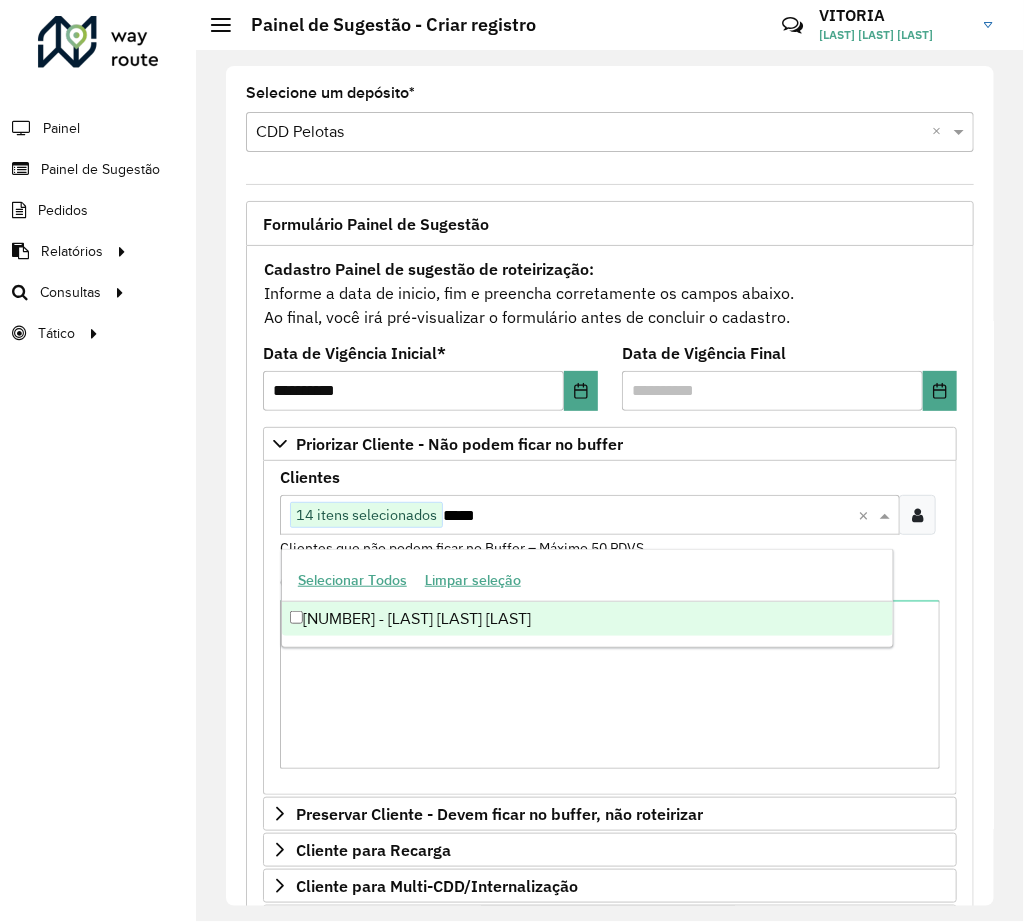 click on "[NUMBER] - [LAST] [LAST] [LAST]" at bounding box center [587, 619] 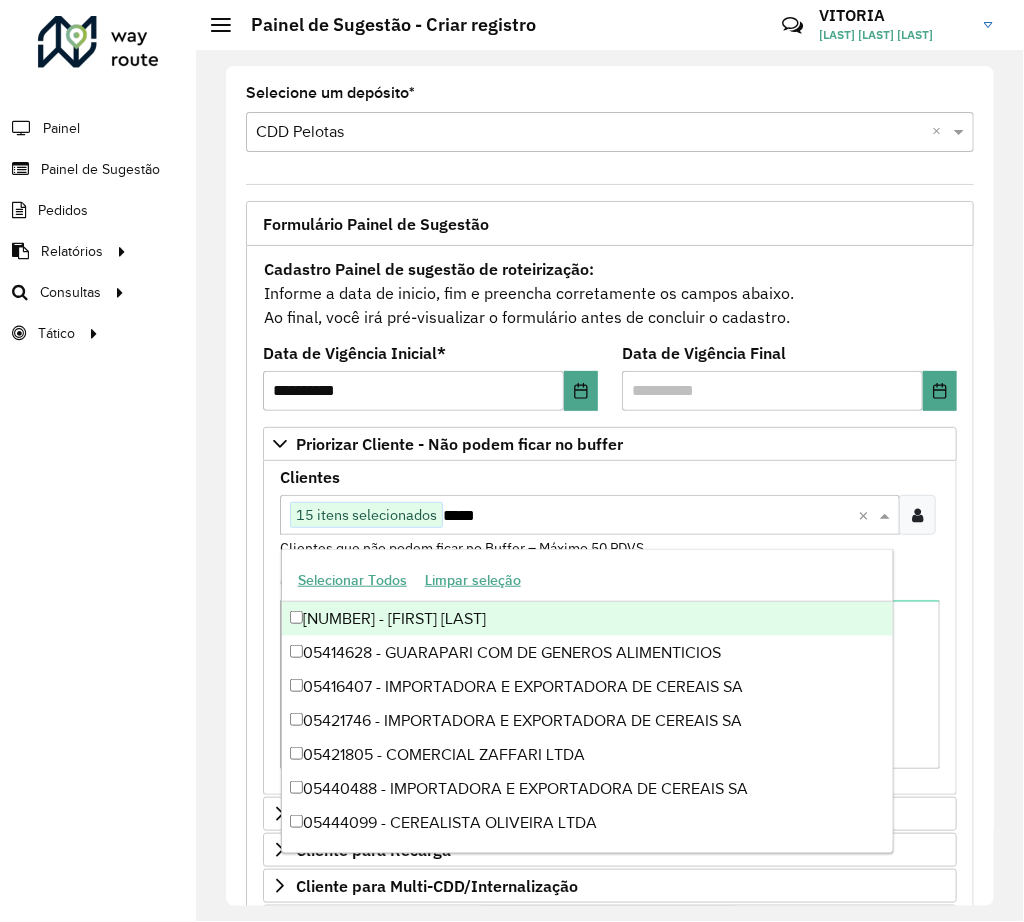 click on "*****" at bounding box center (646, 516) 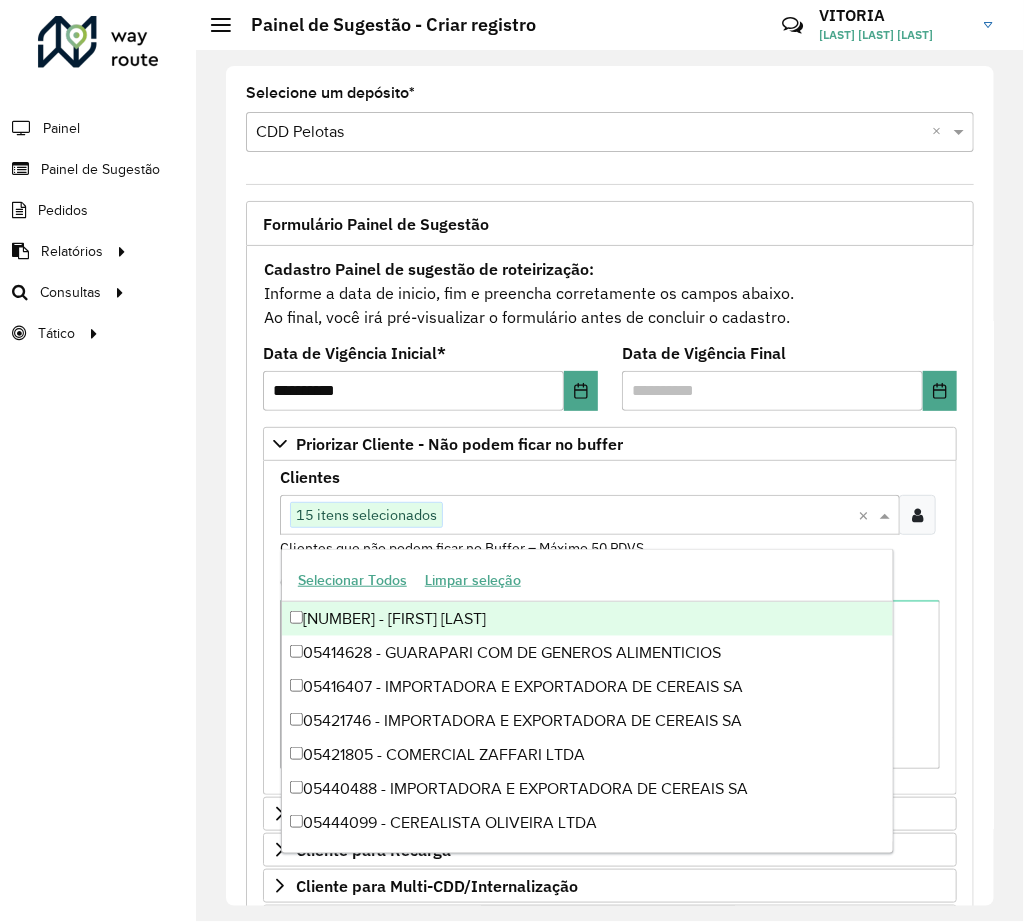 paste on "*****" 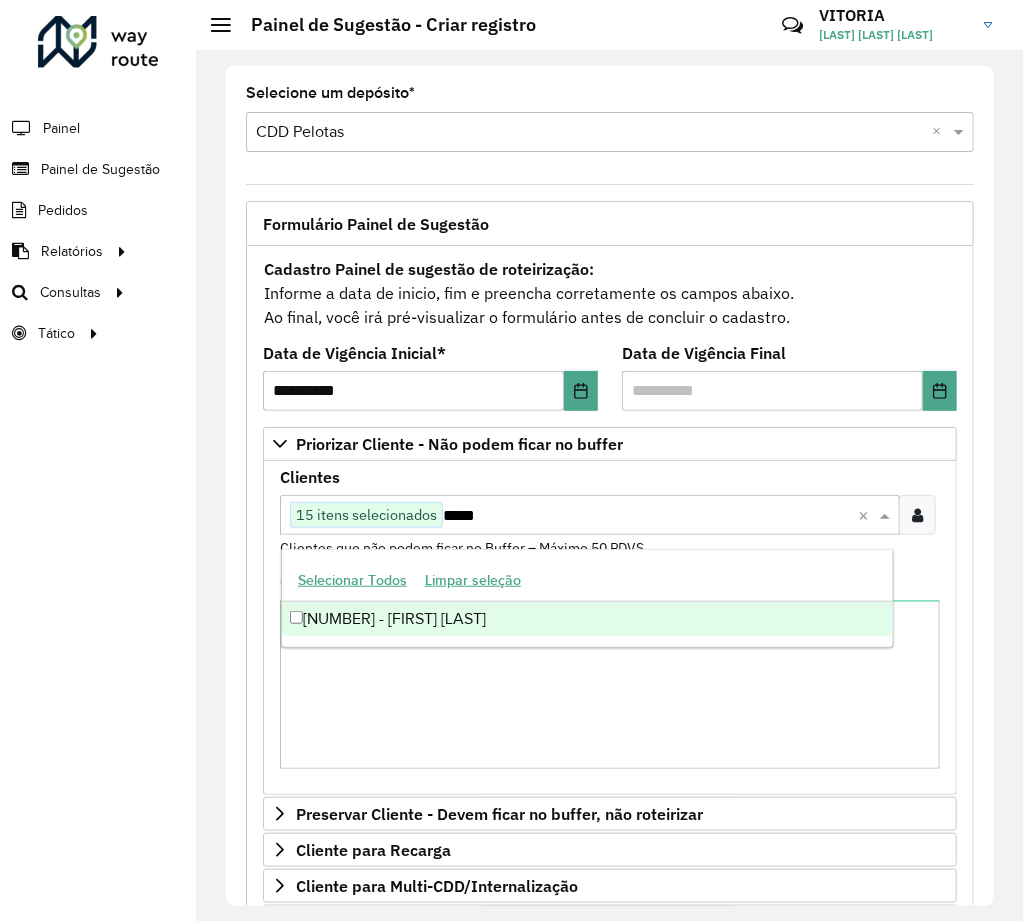 click on "[NUMBER] - [FIRST] [LAST]" at bounding box center [587, 619] 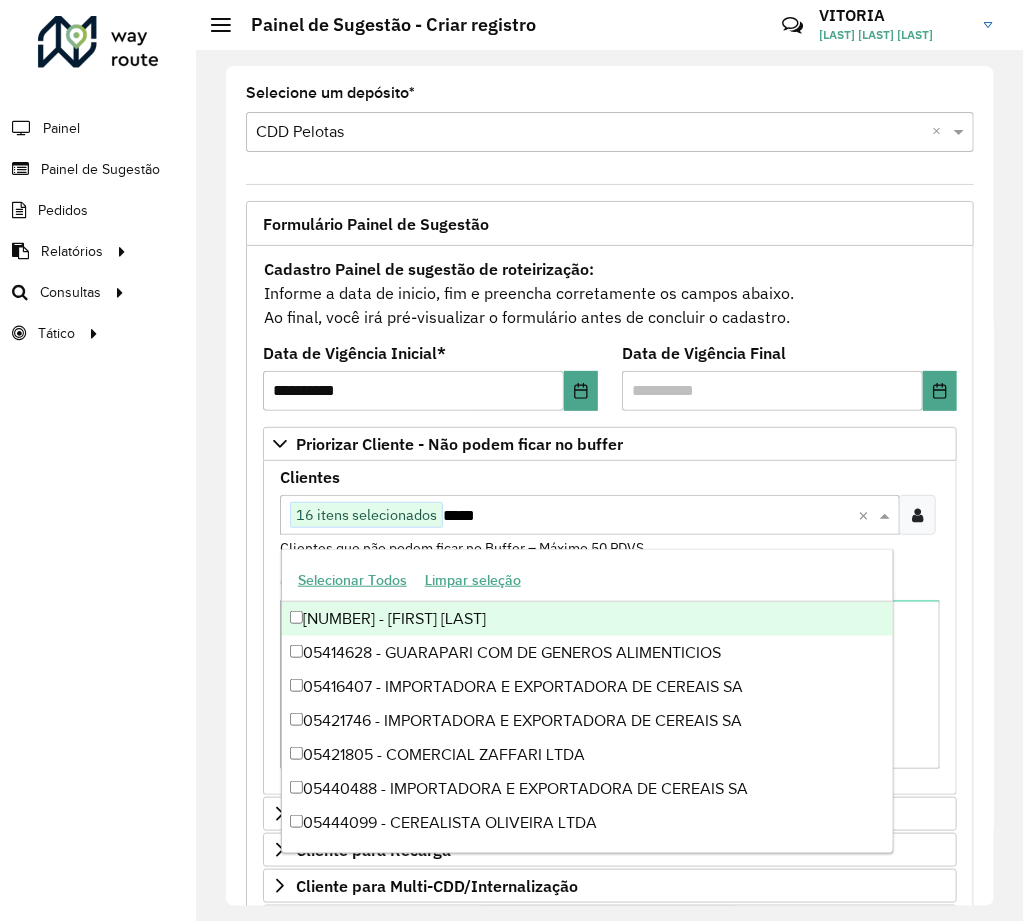 click on "*****" at bounding box center (646, 516) 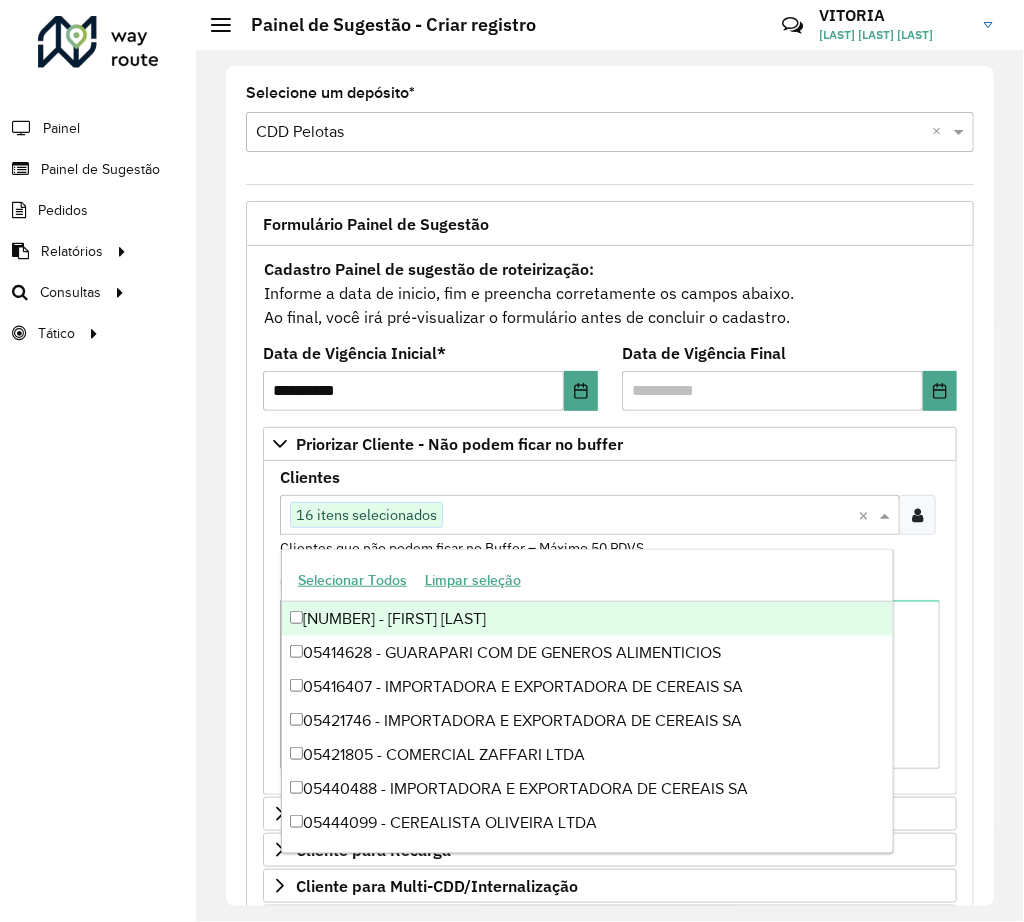 paste on "*****" 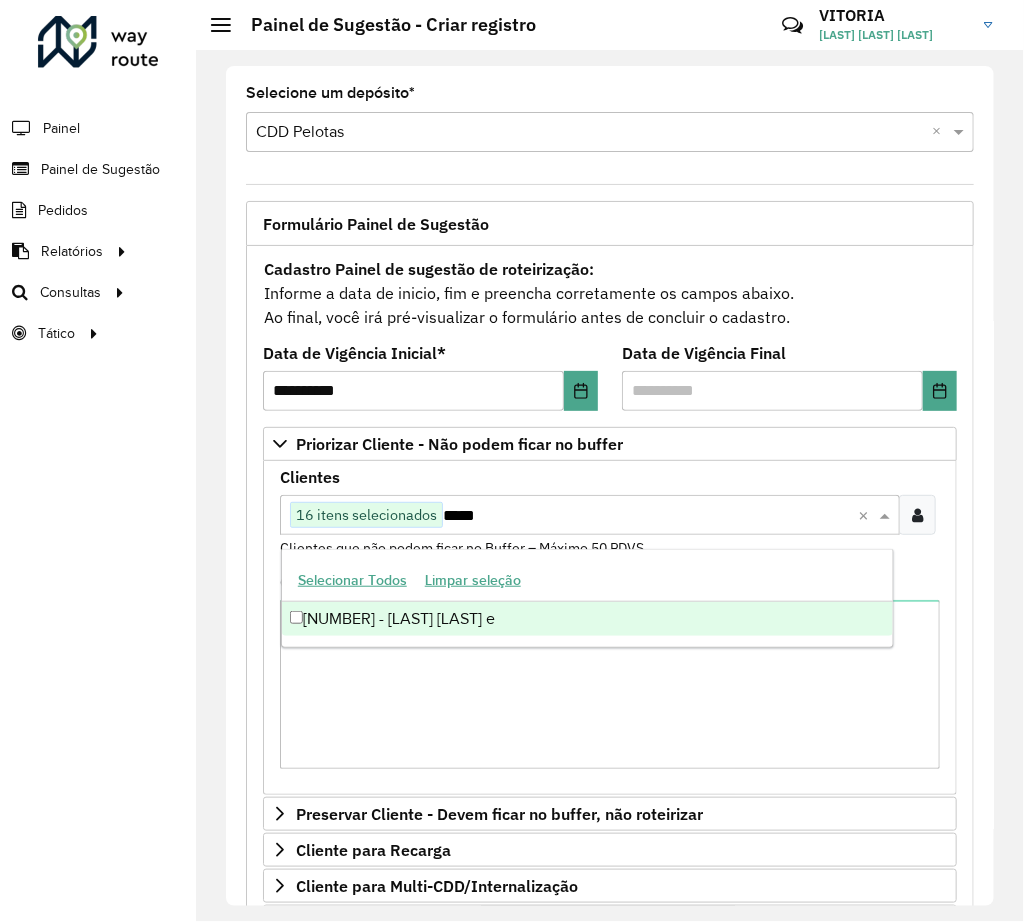 click on "[NUMBER] - [LAST] [LAST] e" at bounding box center (587, 619) 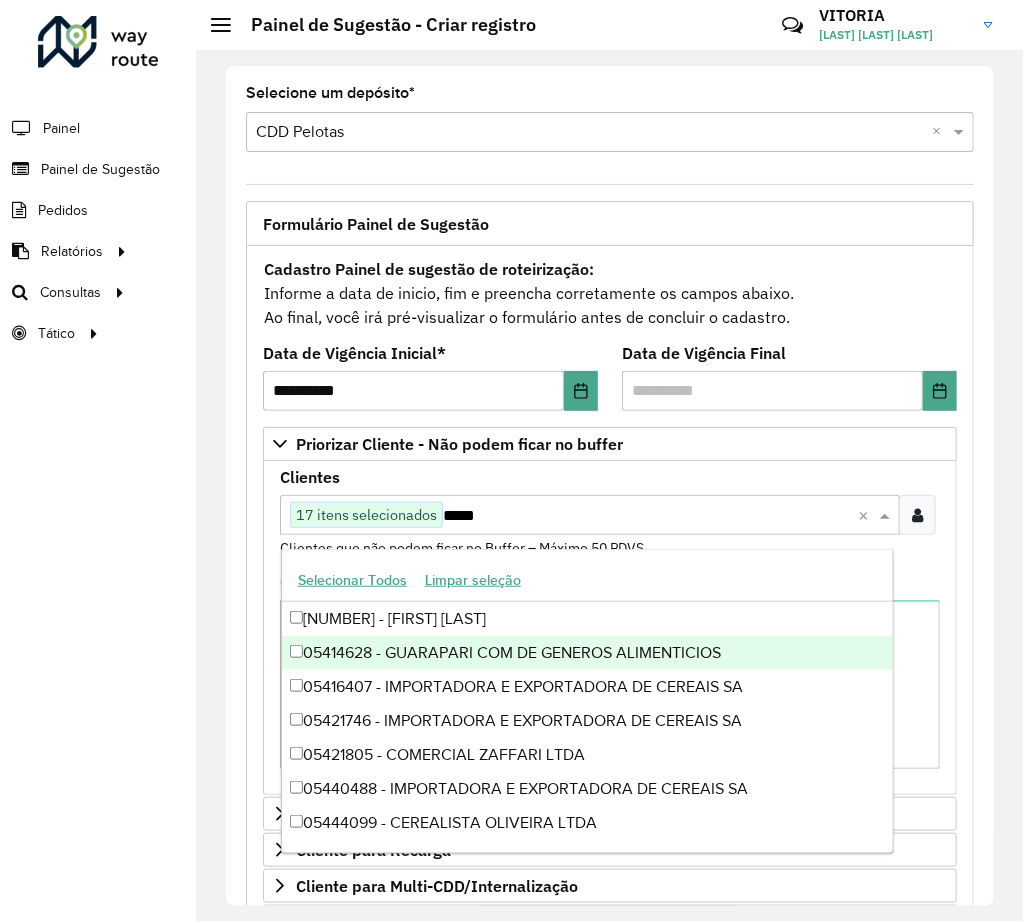 click on "*****" at bounding box center [646, 516] 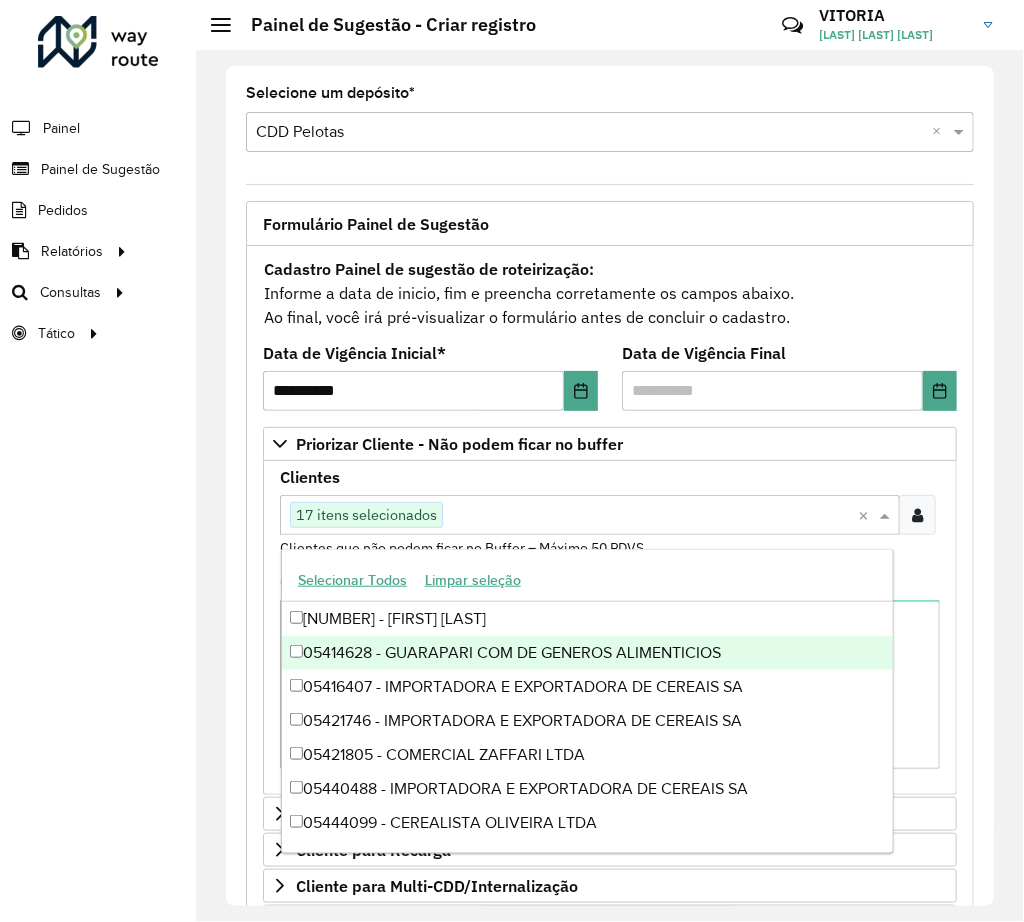 paste on "*****" 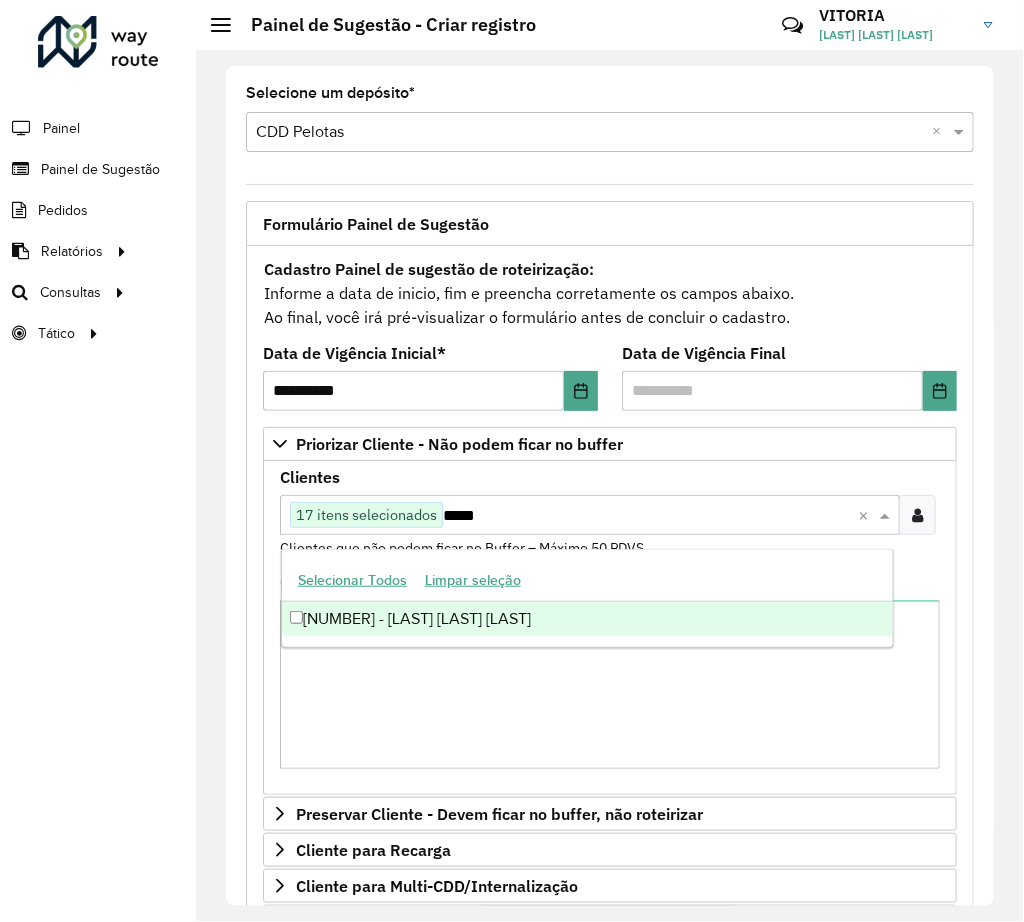 click on "[NUMBER] - [LAST] [LAST] [LAST]" at bounding box center (587, 619) 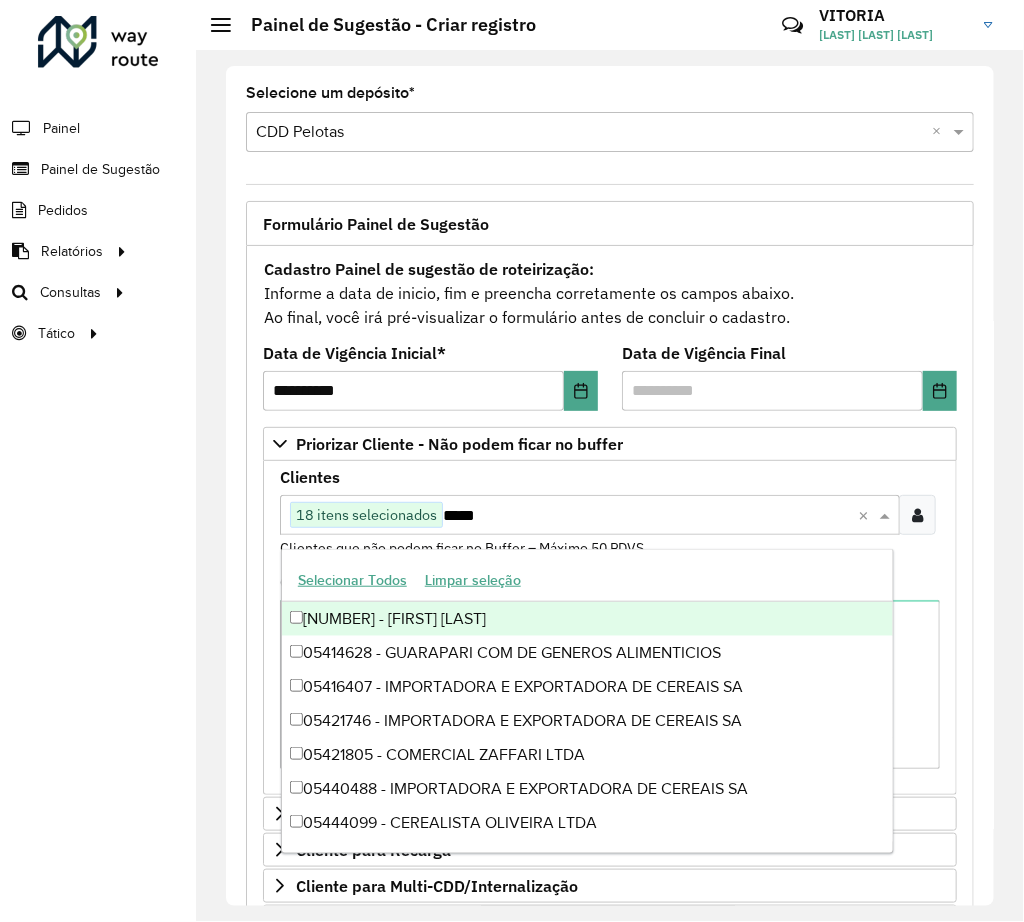 click on "Clique no botão para buscar clientes 18 itens selecionados *****" at bounding box center [569, 515] 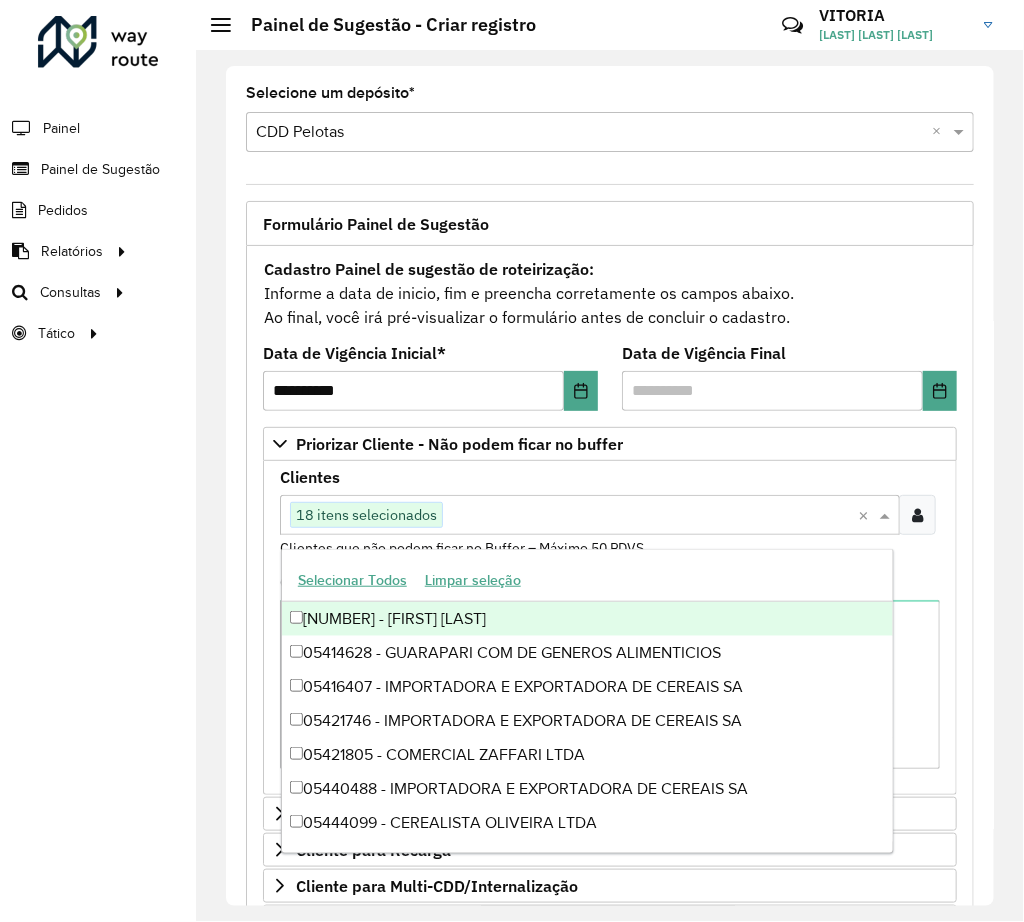 paste on "*****" 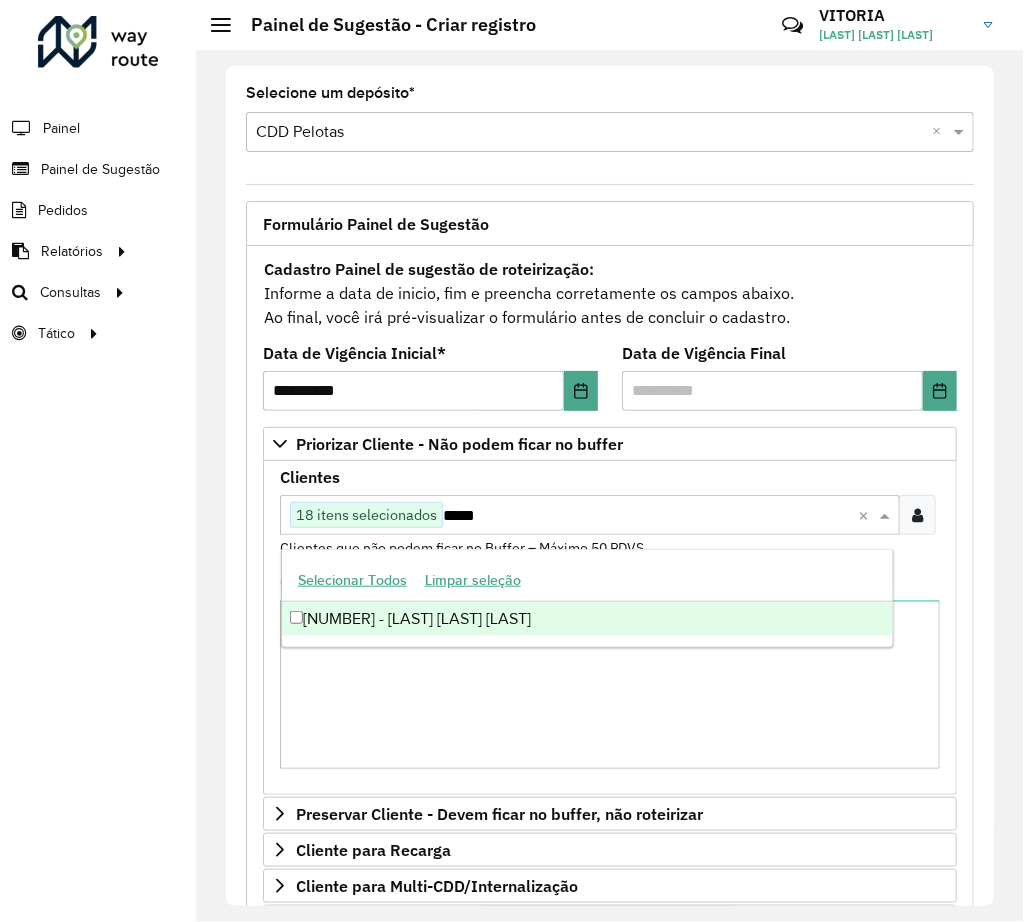 click on "[NUMBER] - [LAST] [LAST] [LAST]" at bounding box center [587, 619] 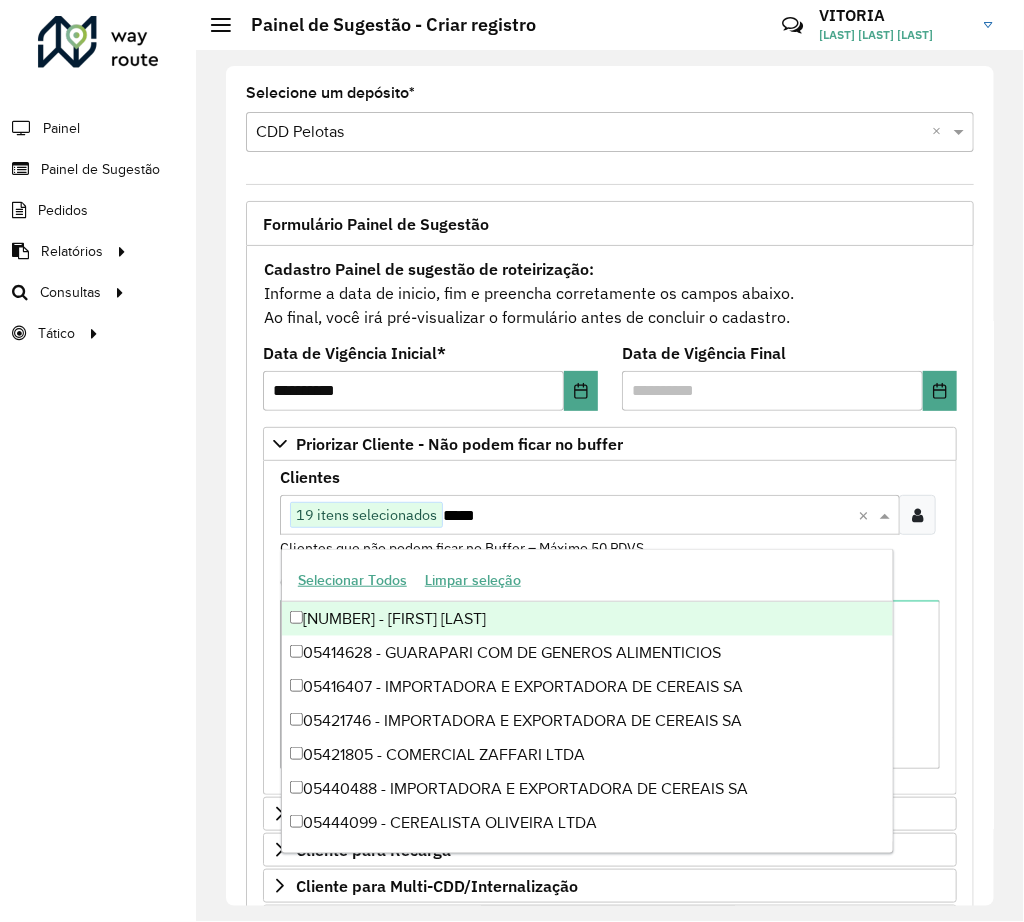 click on "*****" at bounding box center (646, 516) 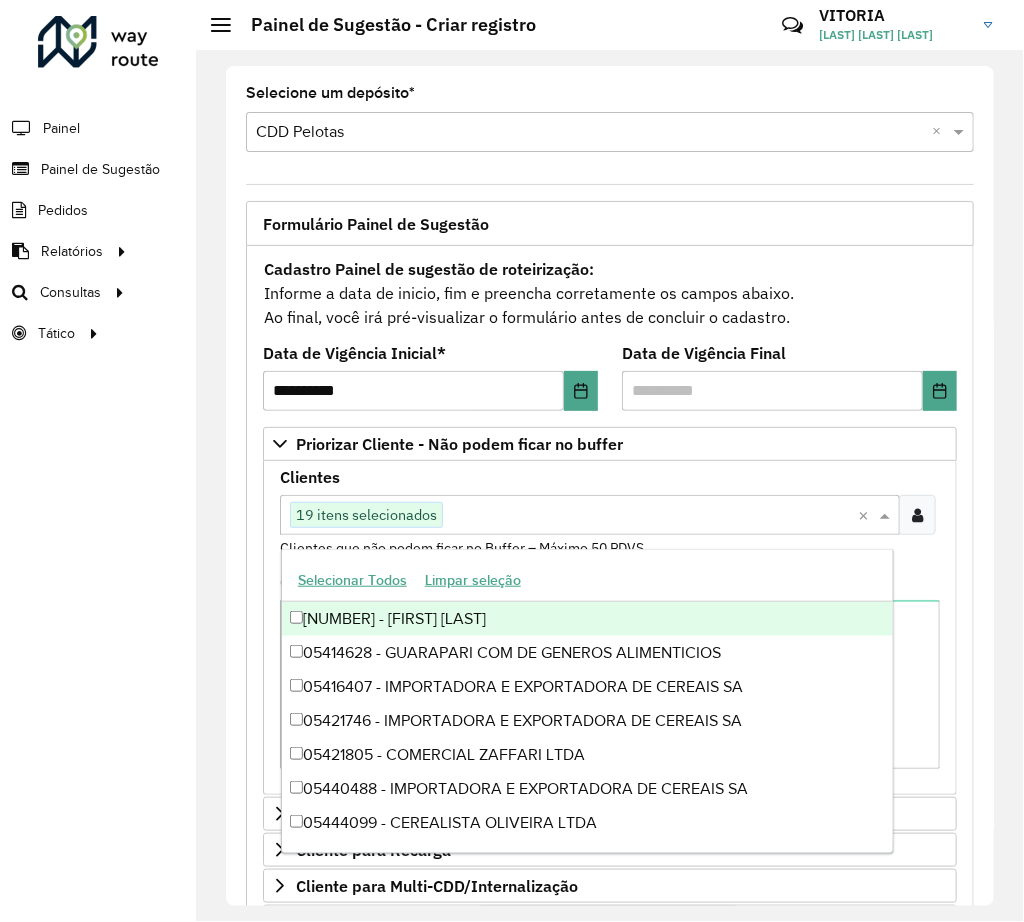 paste on "*****" 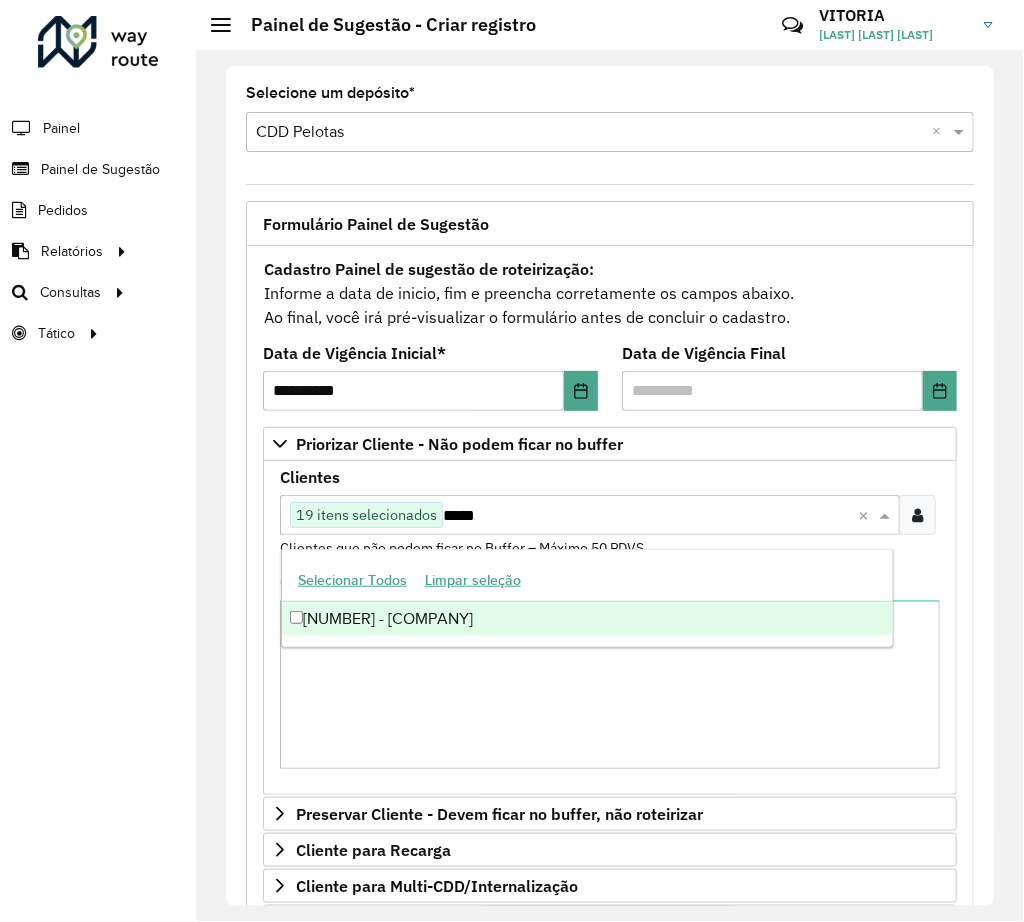 click on "[NUMBER] - [COMPANY]" at bounding box center (587, 619) 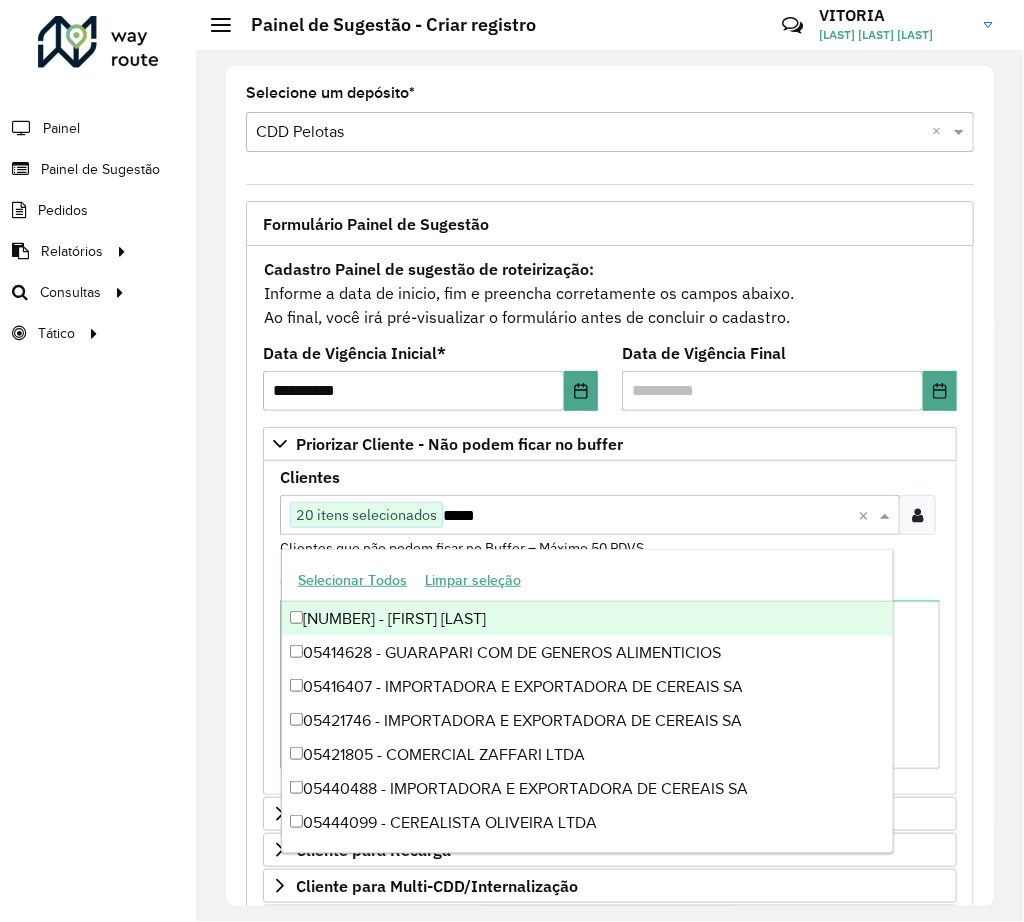 click on "*****" at bounding box center [646, 516] 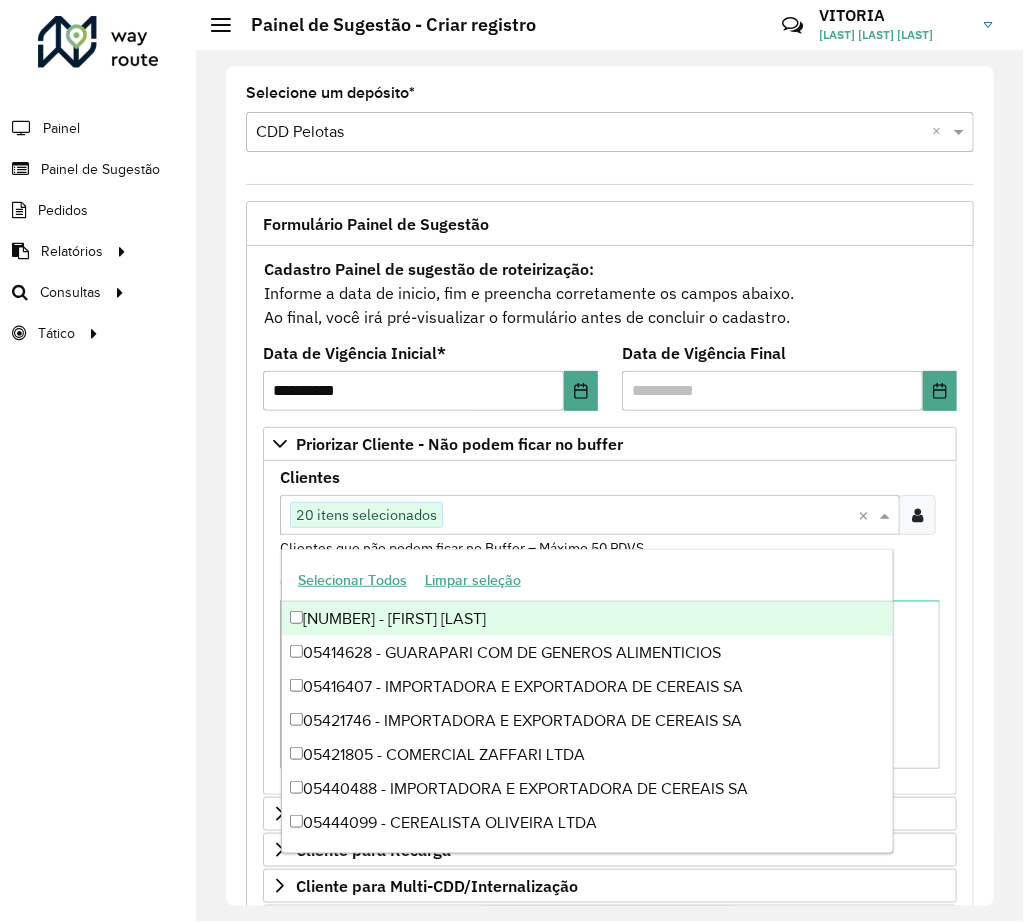 paste on "*****" 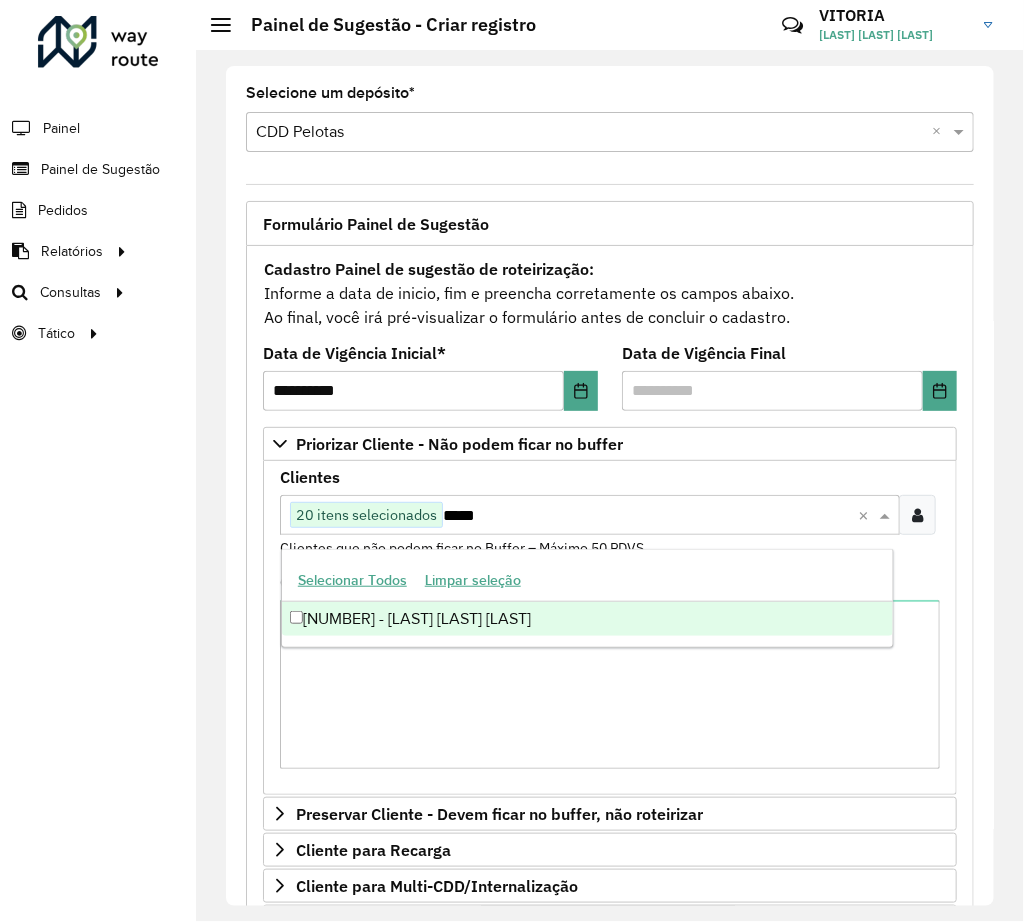 click on "[NUMBER] - [LAST] [LAST] [LAST]" at bounding box center (587, 619) 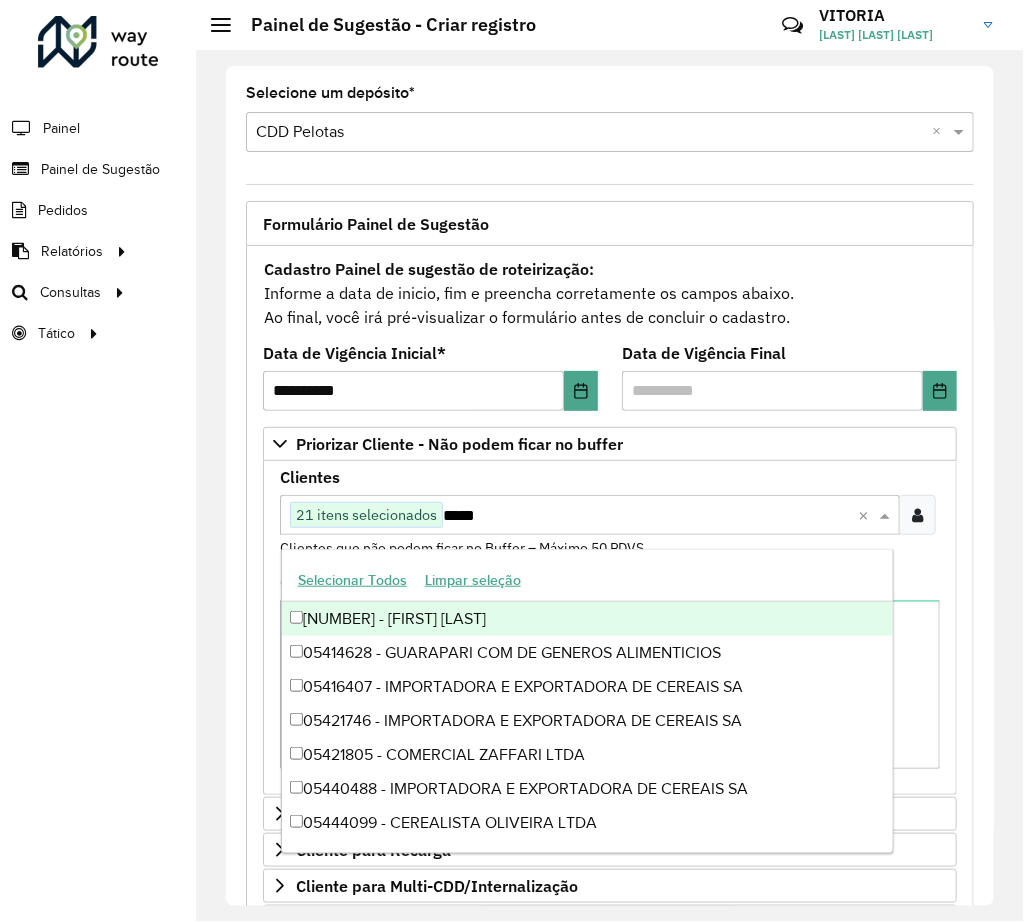 click on "*****" at bounding box center (646, 516) 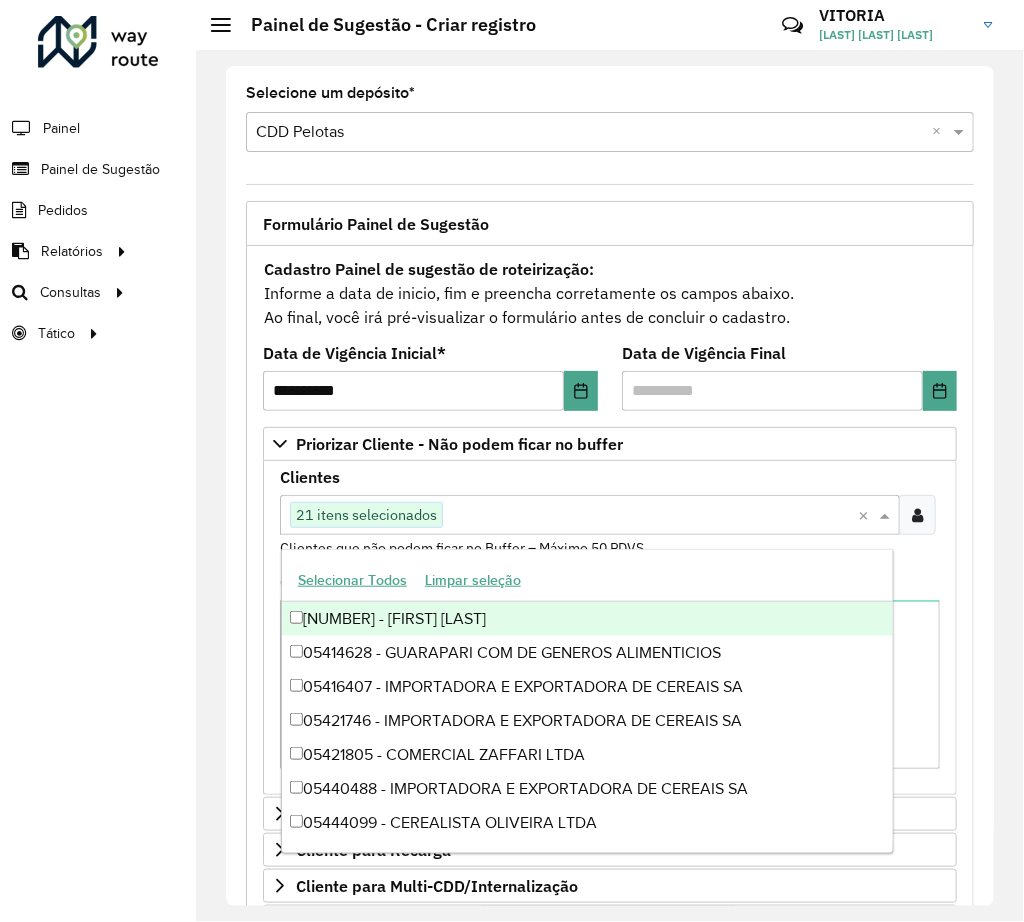 paste on "*****" 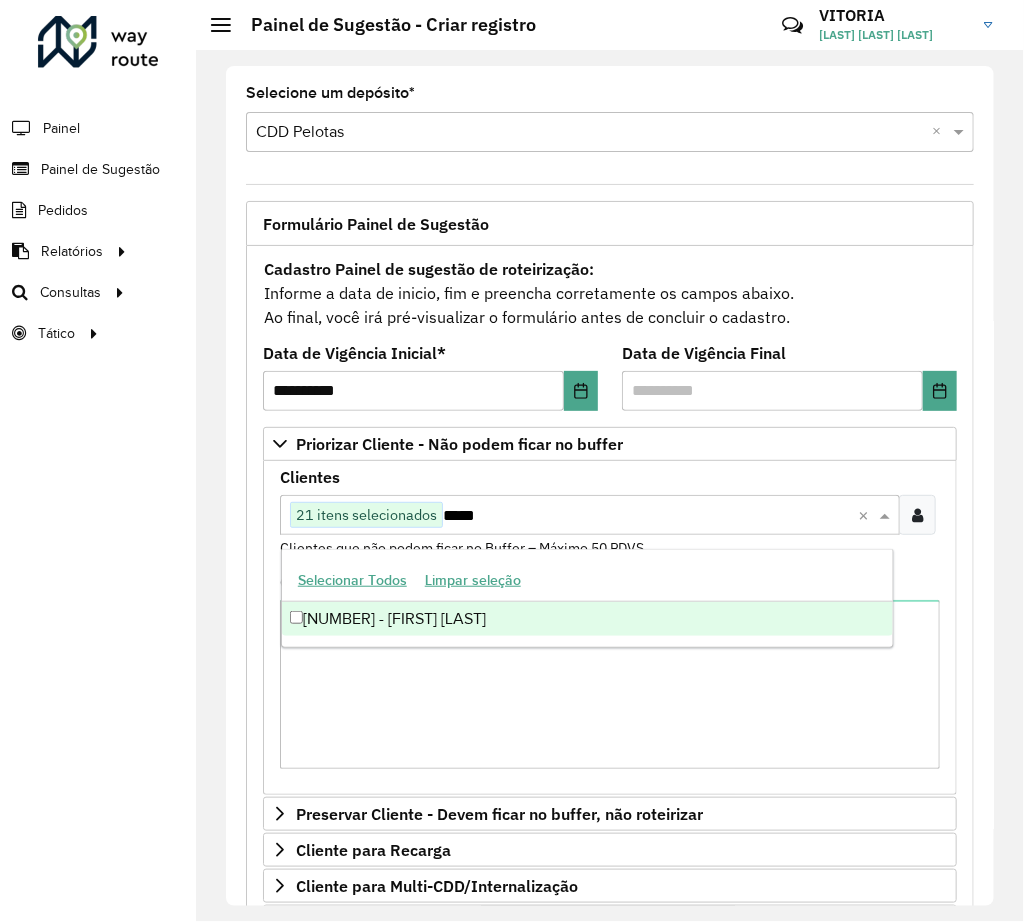click on "*****" at bounding box center (646, 516) 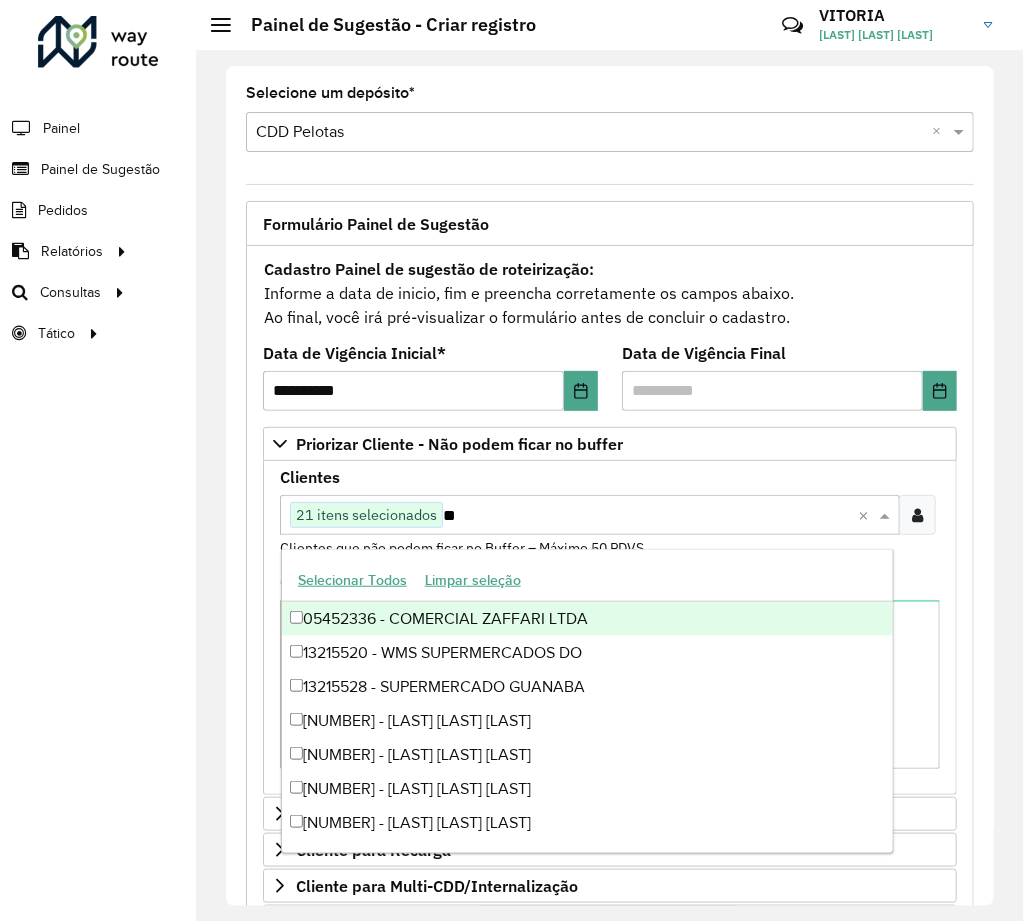 type on "*" 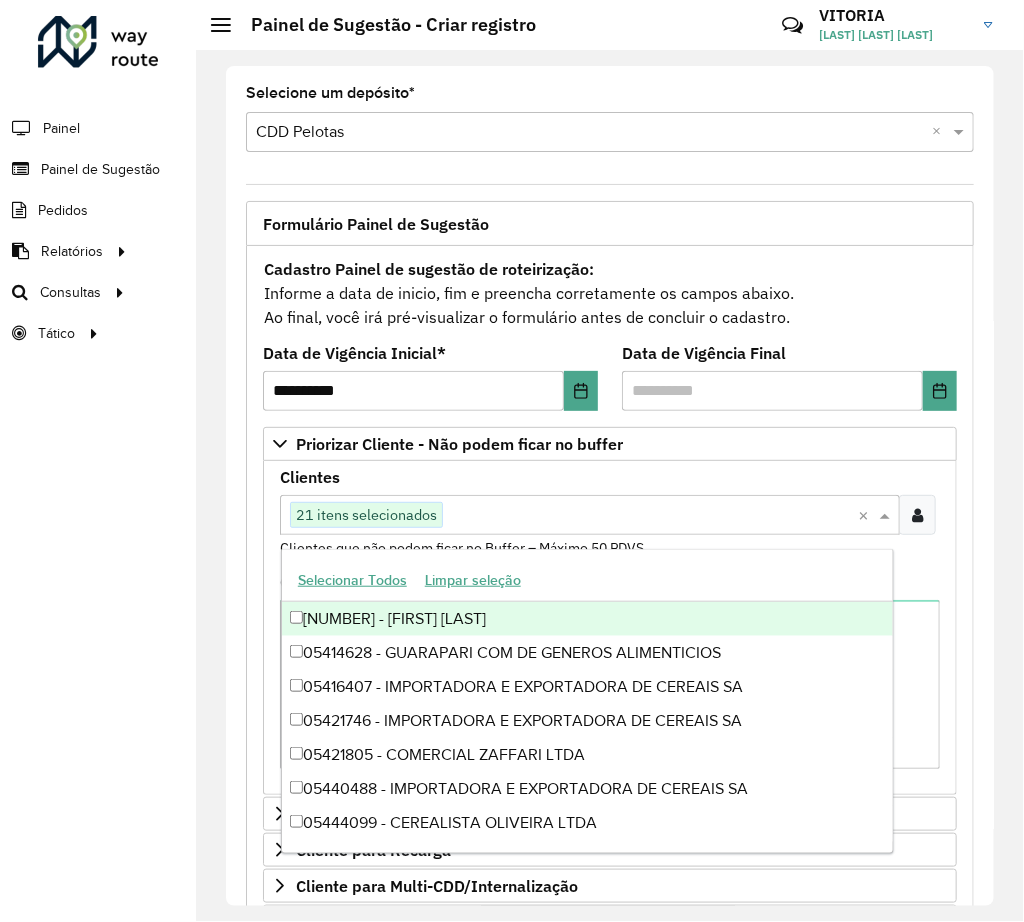 paste on "*****" 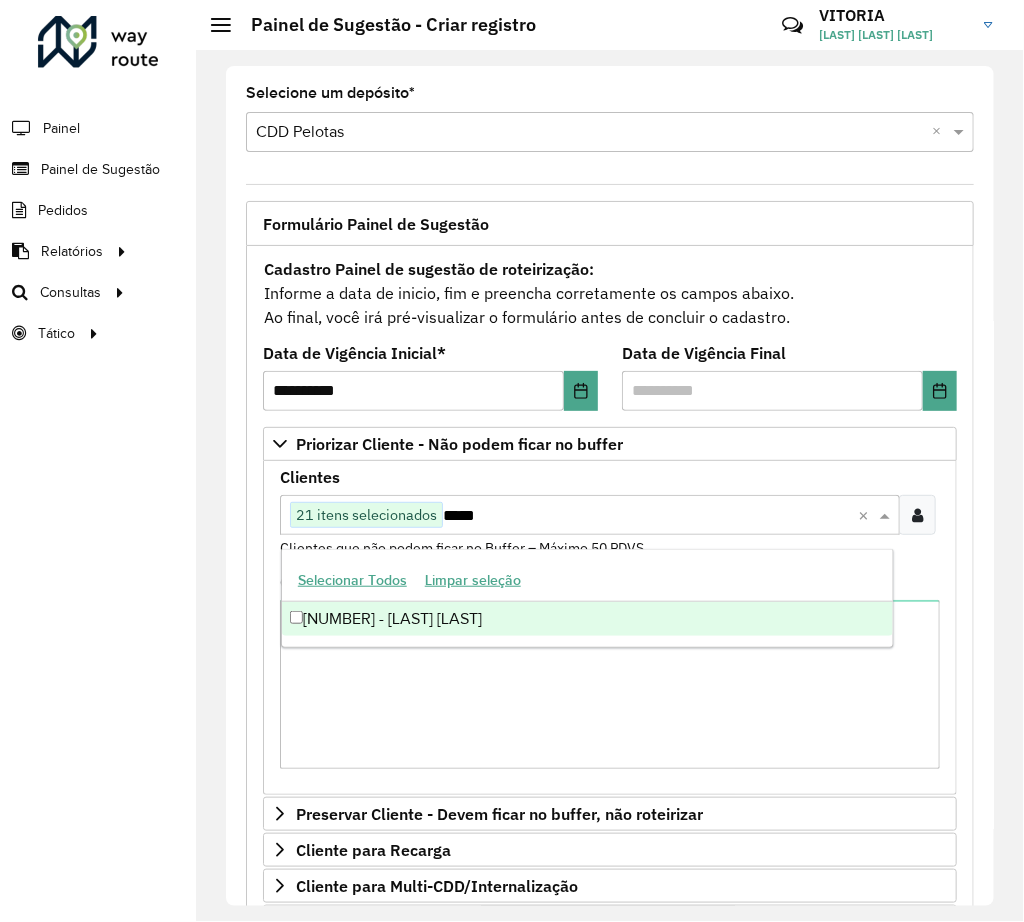 click on "*****" at bounding box center [646, 516] 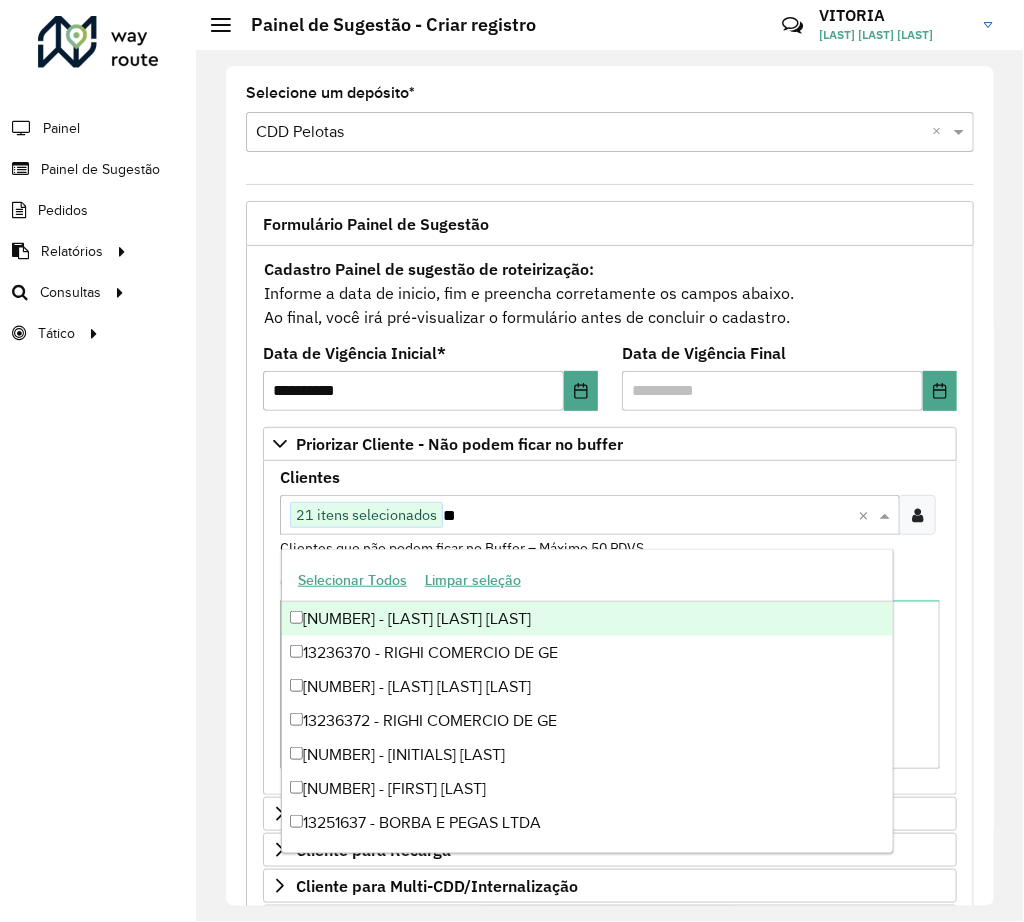 type on "*" 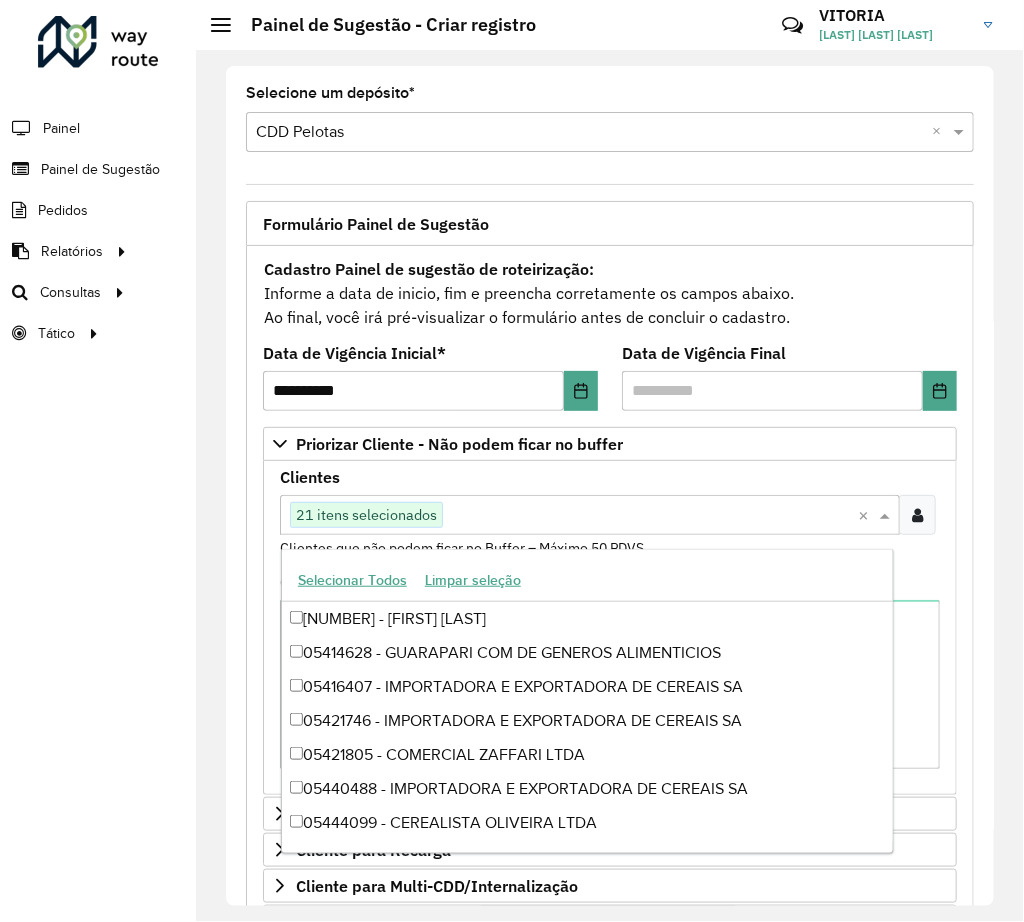 paste on "*****" 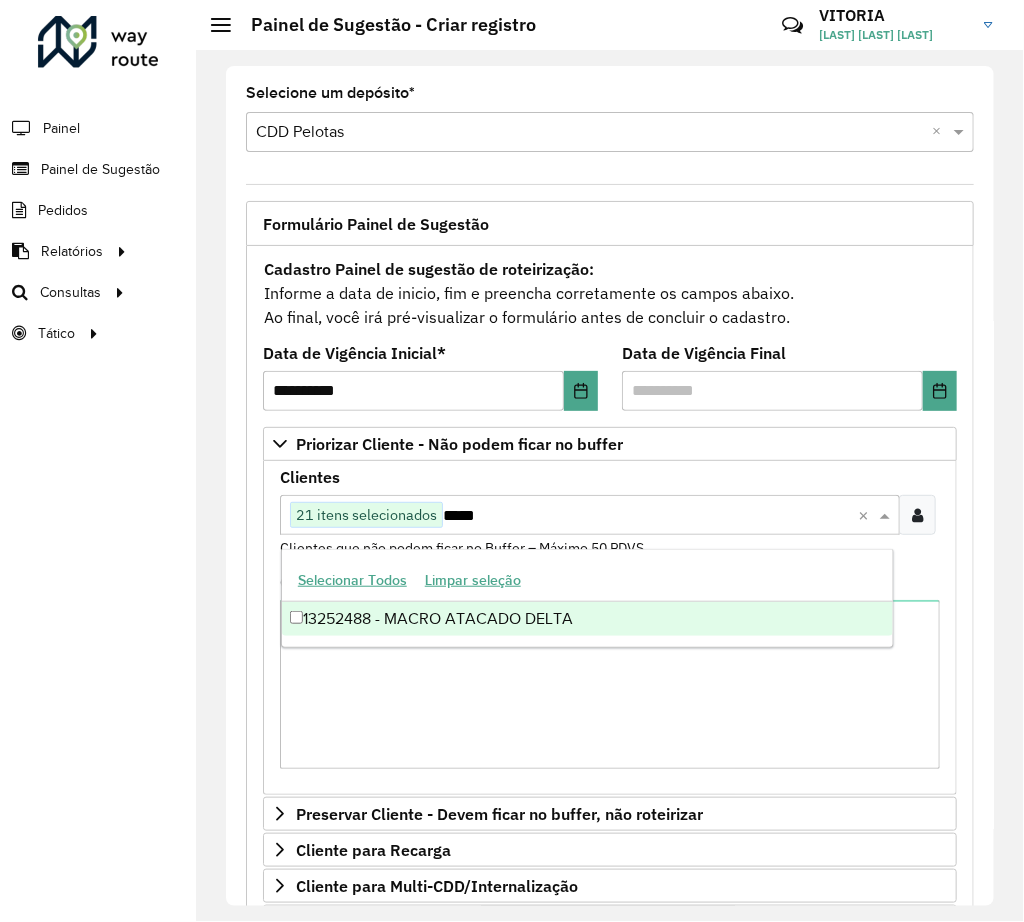 click on "Clique no botão para buscar clientes 21 itens selecionados *****" at bounding box center [569, 515] 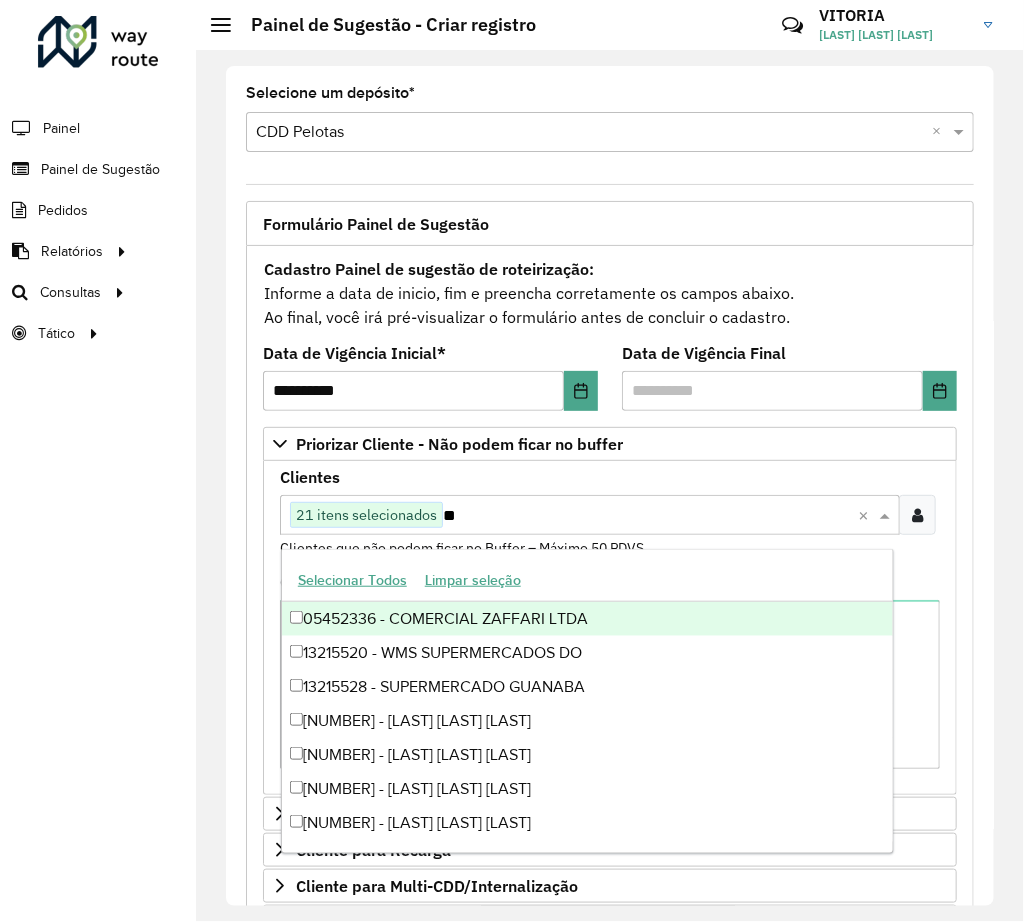 type on "*" 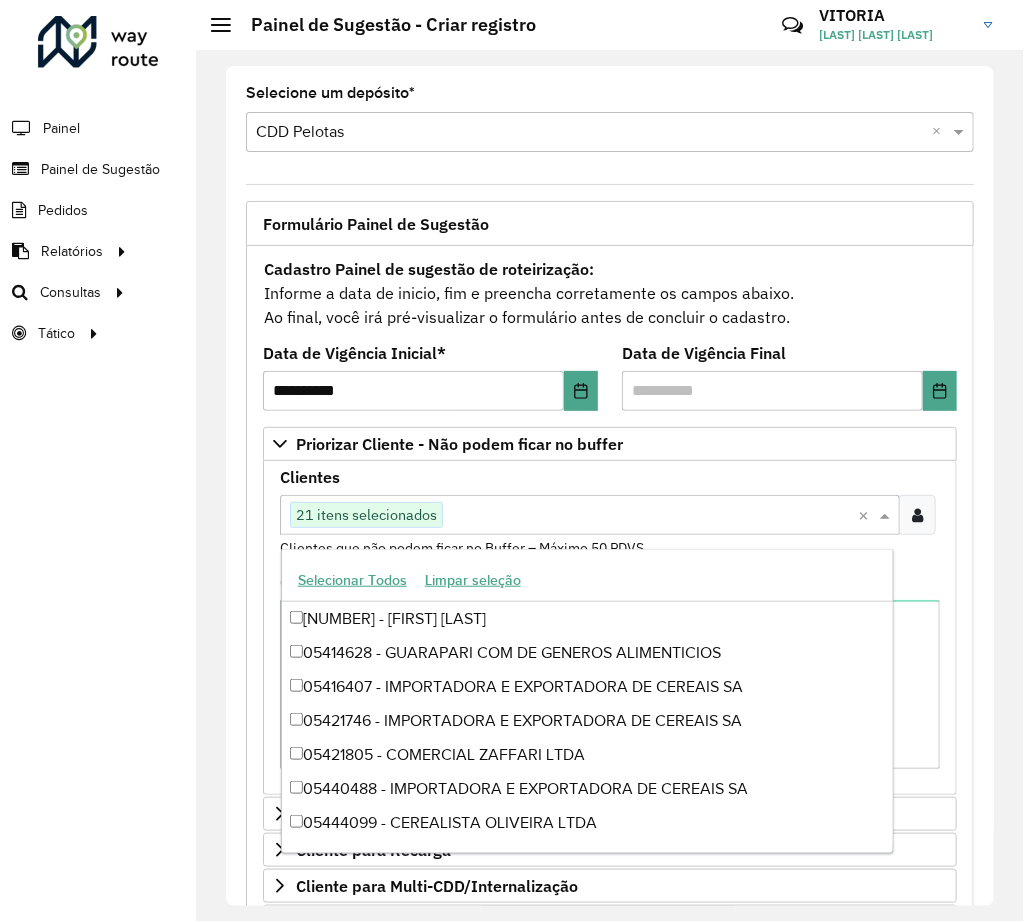 paste on "*****" 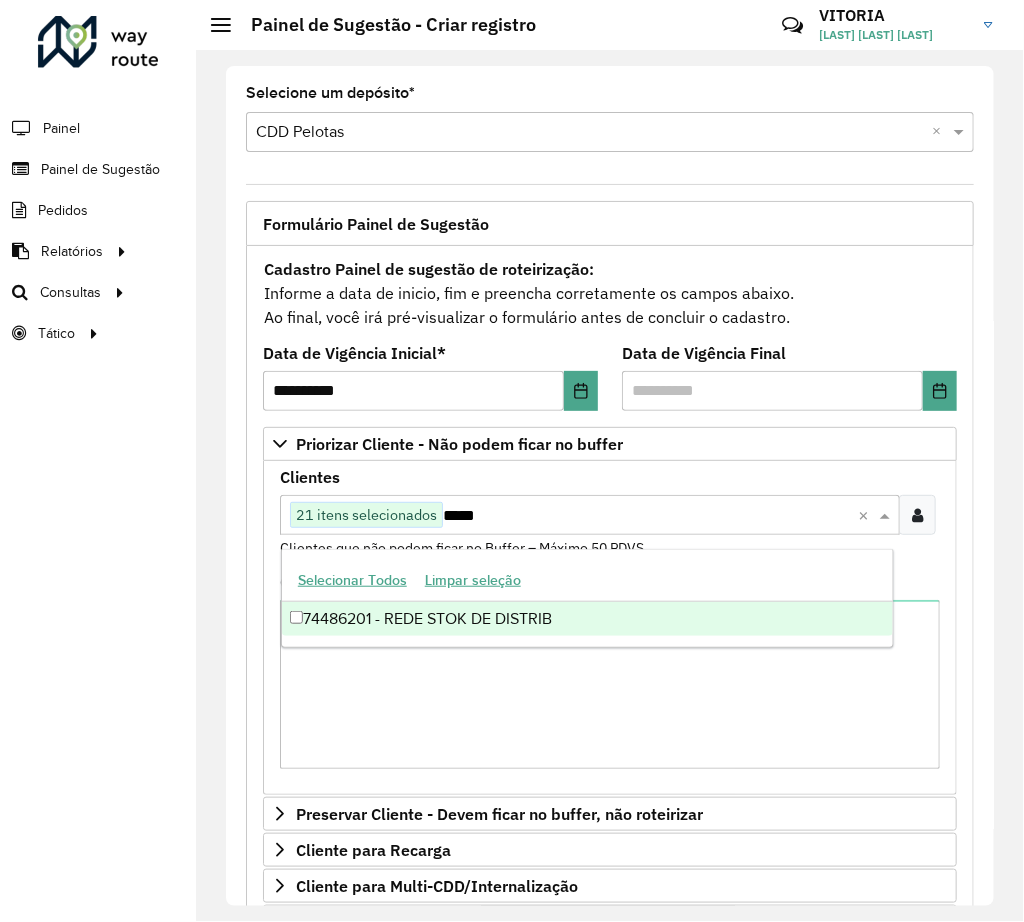 click on "*****" at bounding box center (646, 516) 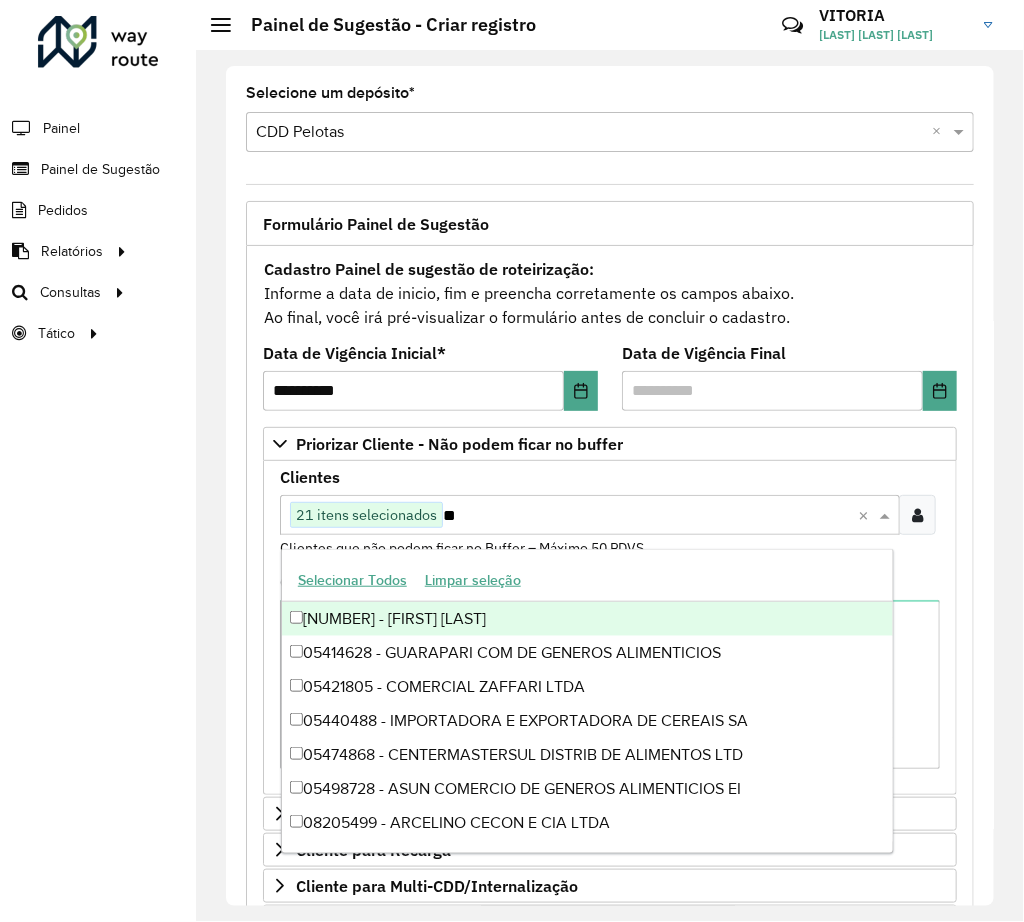 type on "*" 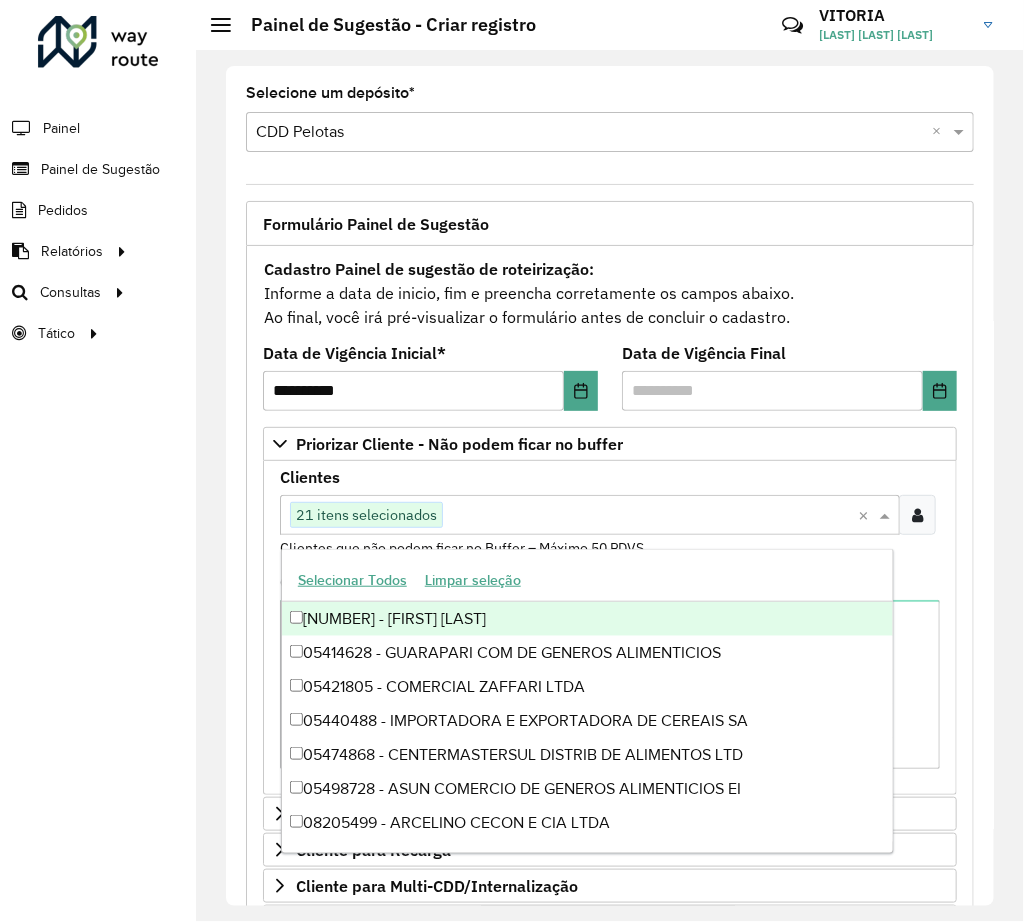 paste on "*****" 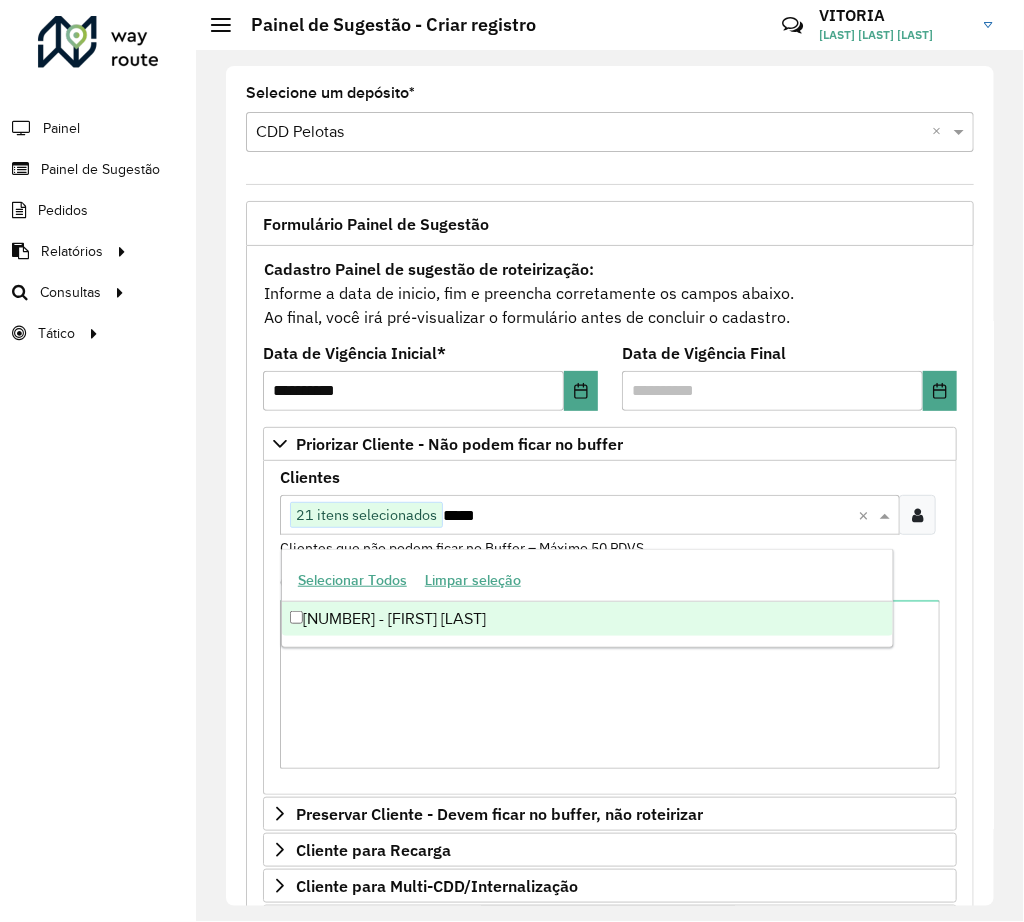 click on "Clique no botão para buscar clientes 21 itens selecionados *****" at bounding box center [569, 515] 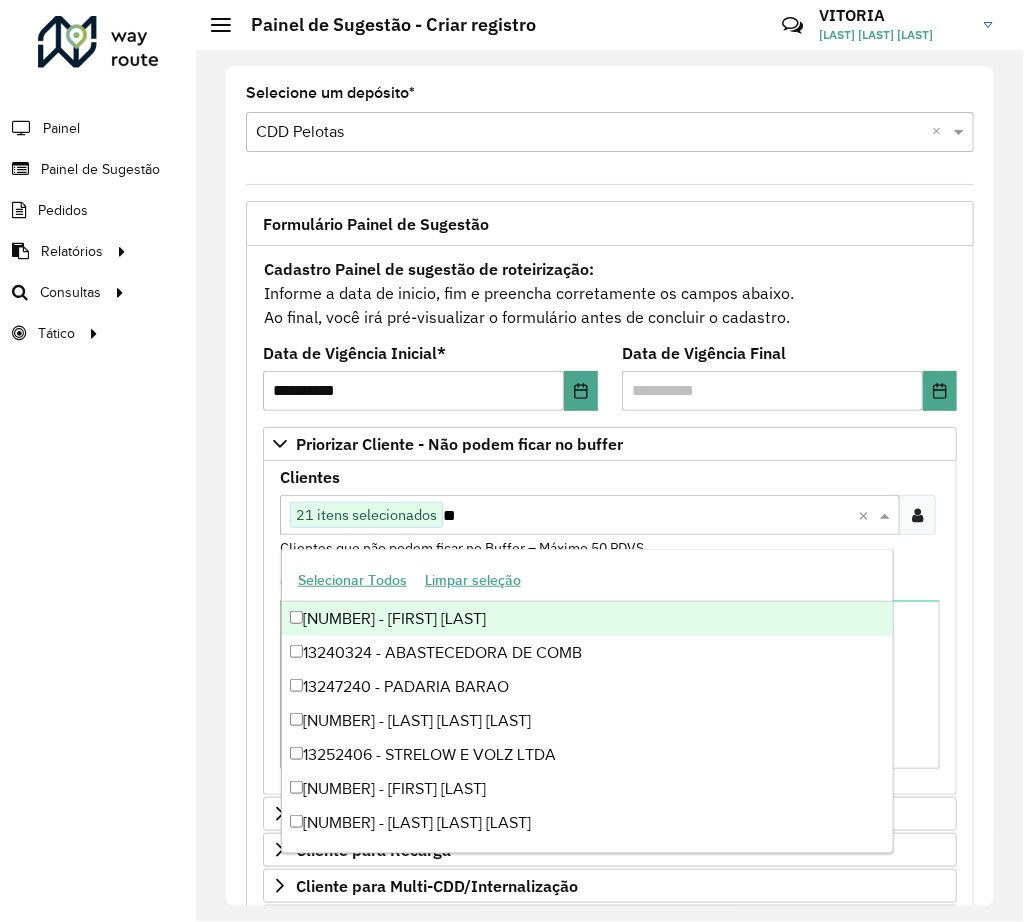 type on "*" 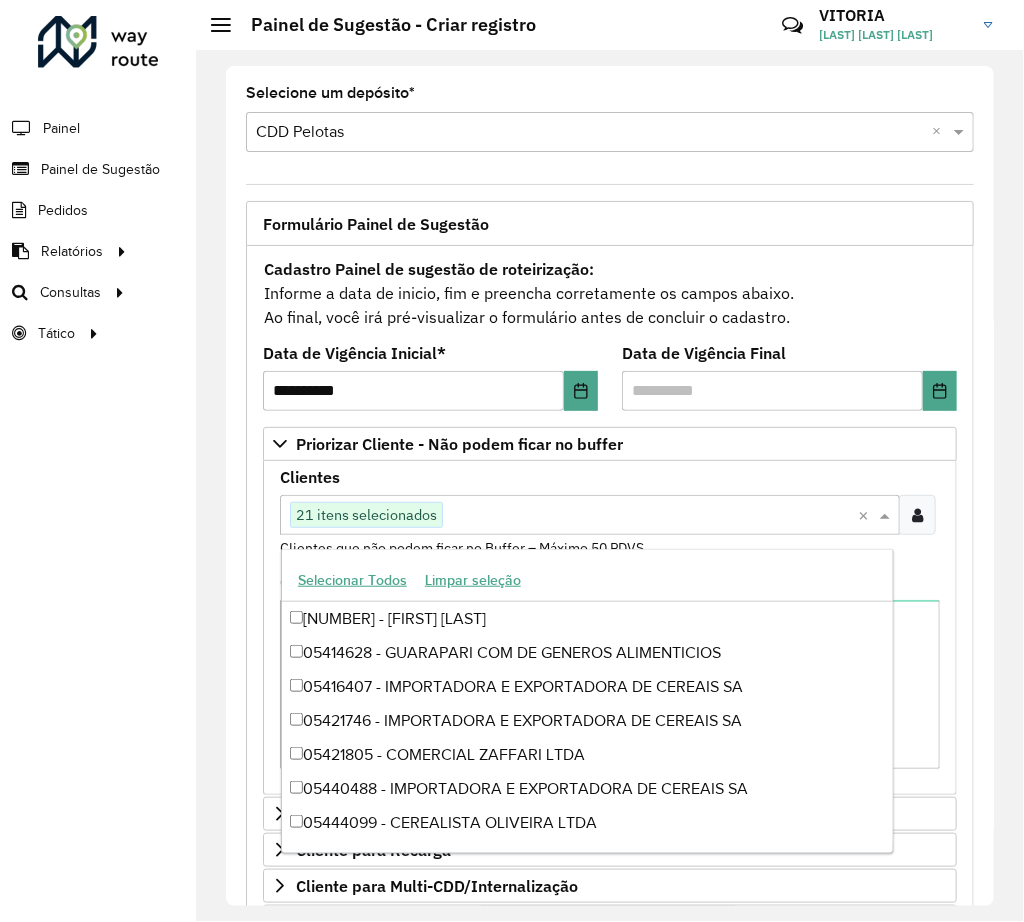 paste on "*****" 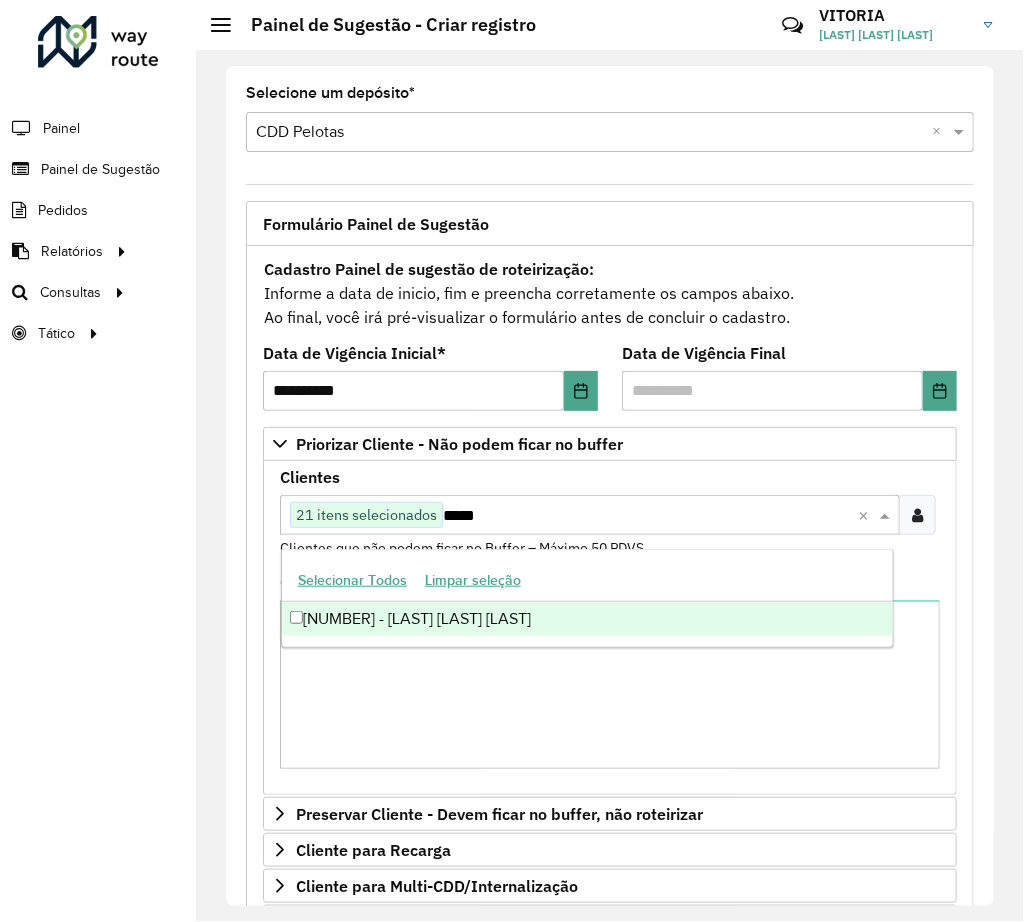 click on "Clique no botão para buscar clientes 21 itens selecionados *****" at bounding box center (569, 515) 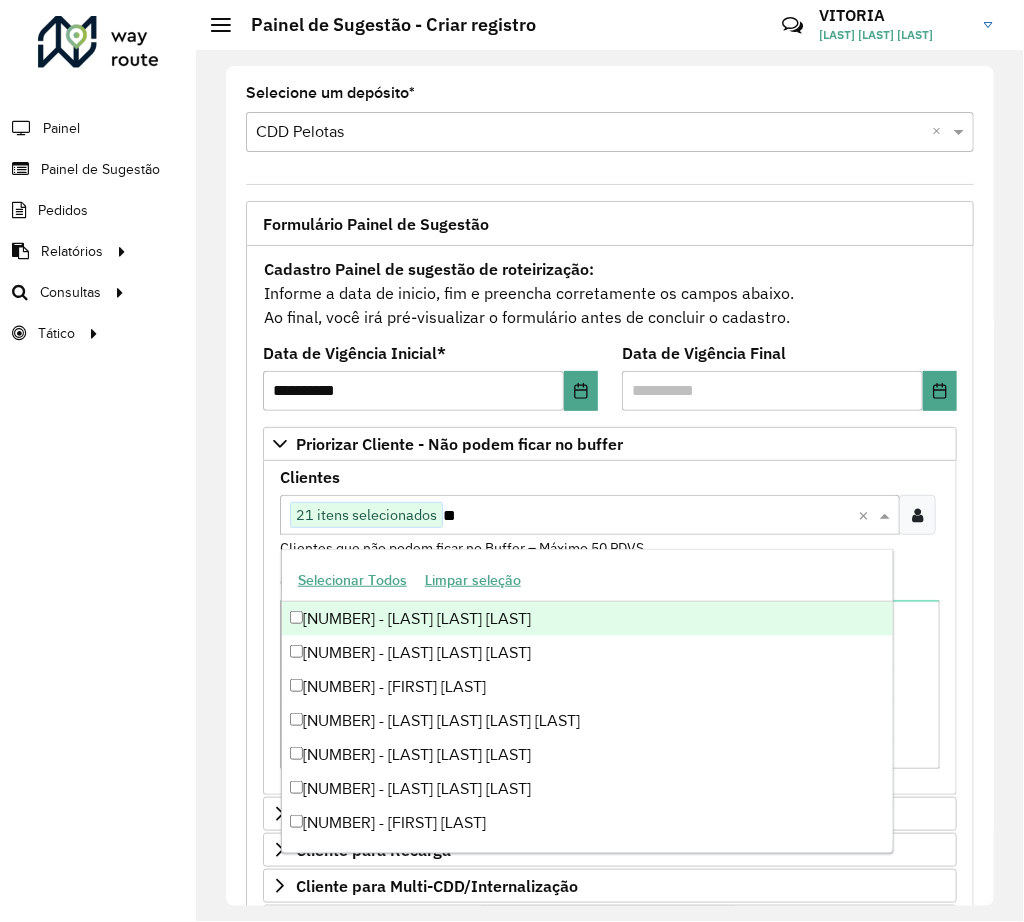 type on "*" 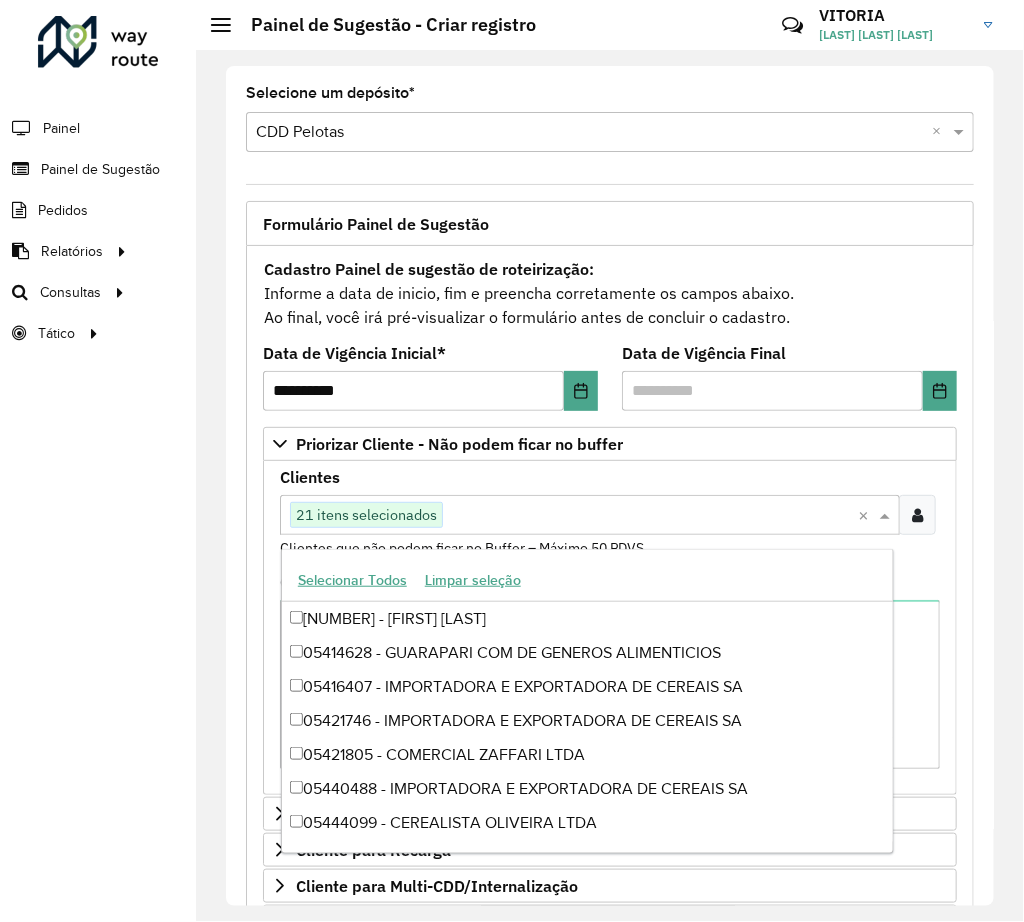paste on "*****" 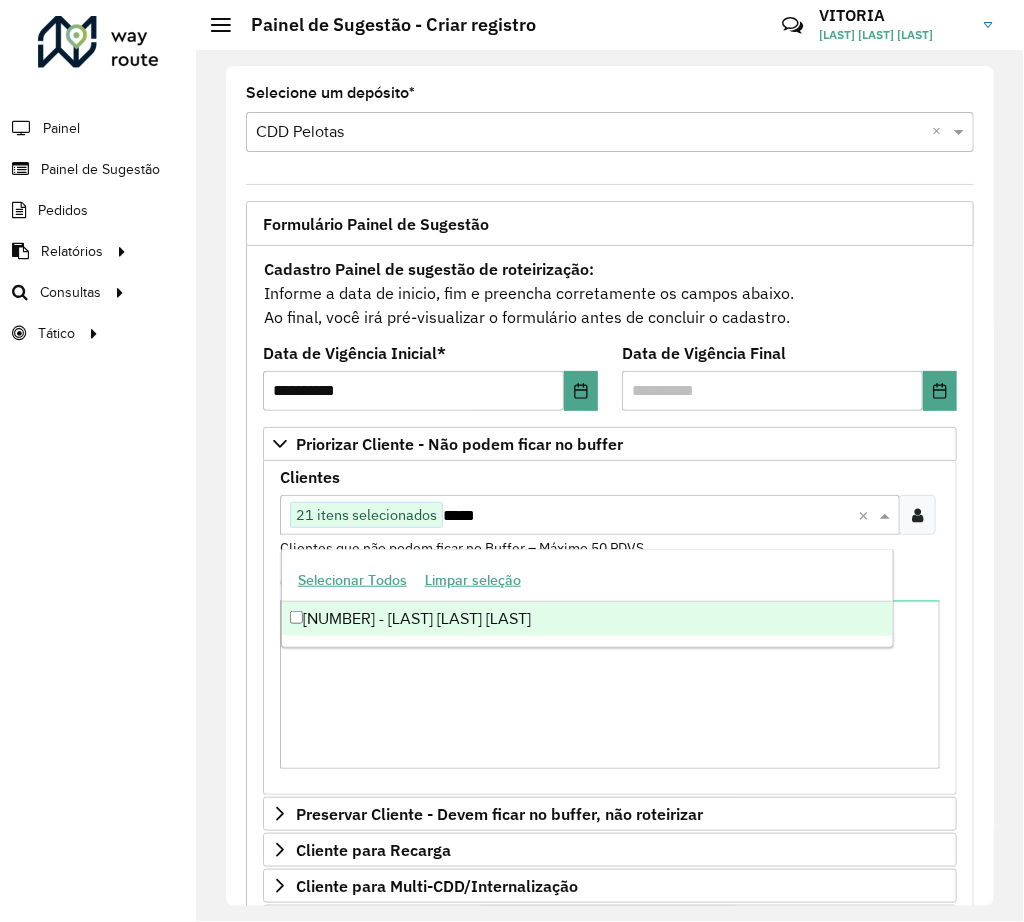 click on "Clique no botão para buscar clientes 21 itens selecionados *****" at bounding box center (569, 515) 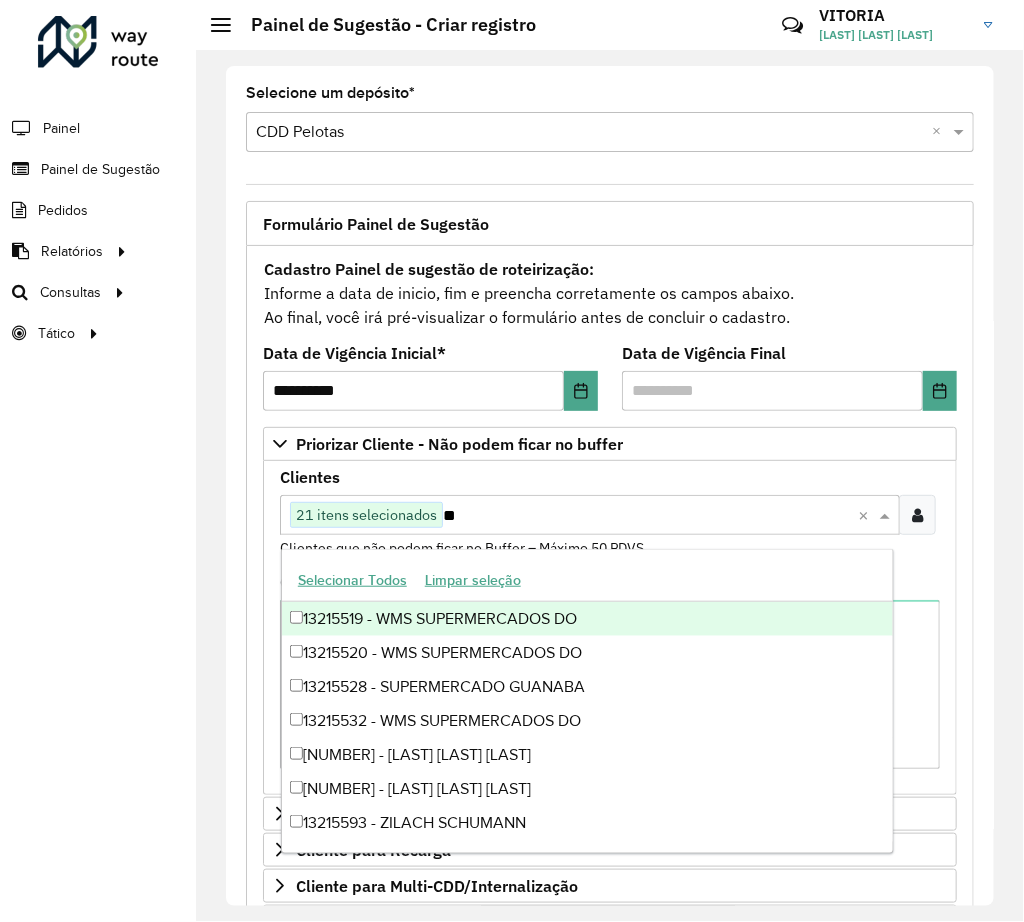 type on "*" 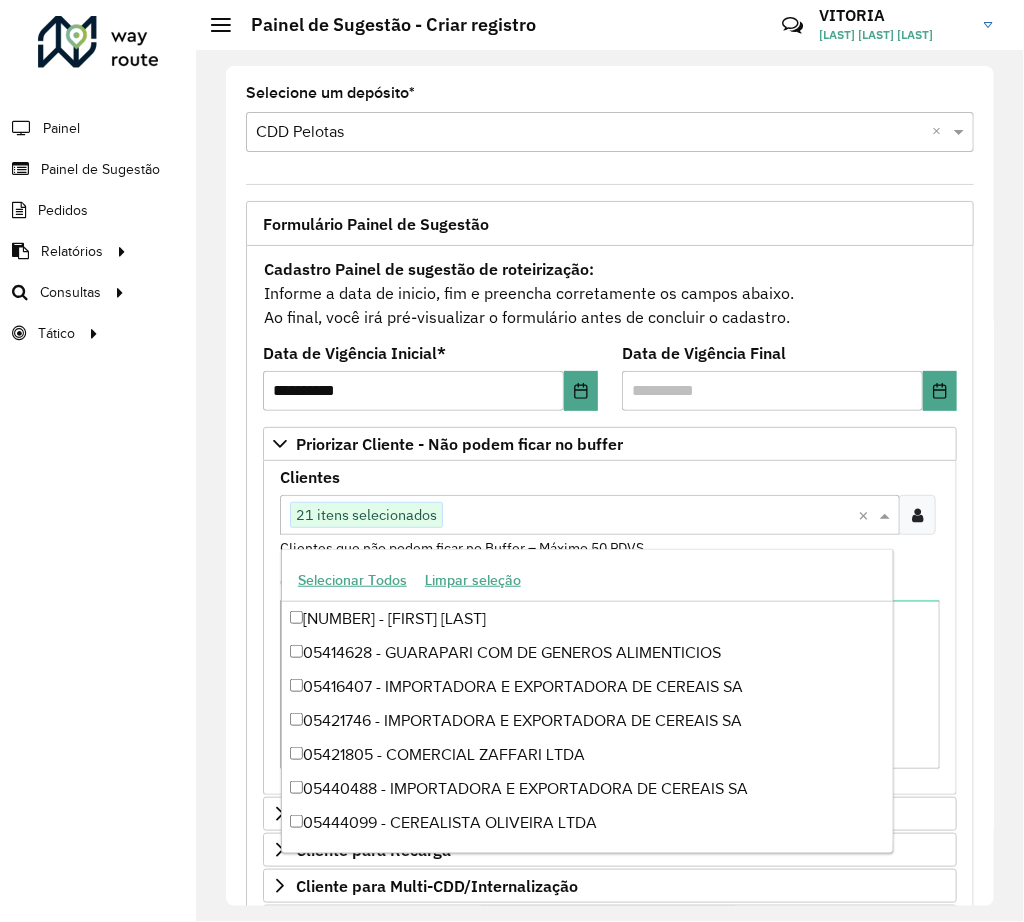 paste on "*****" 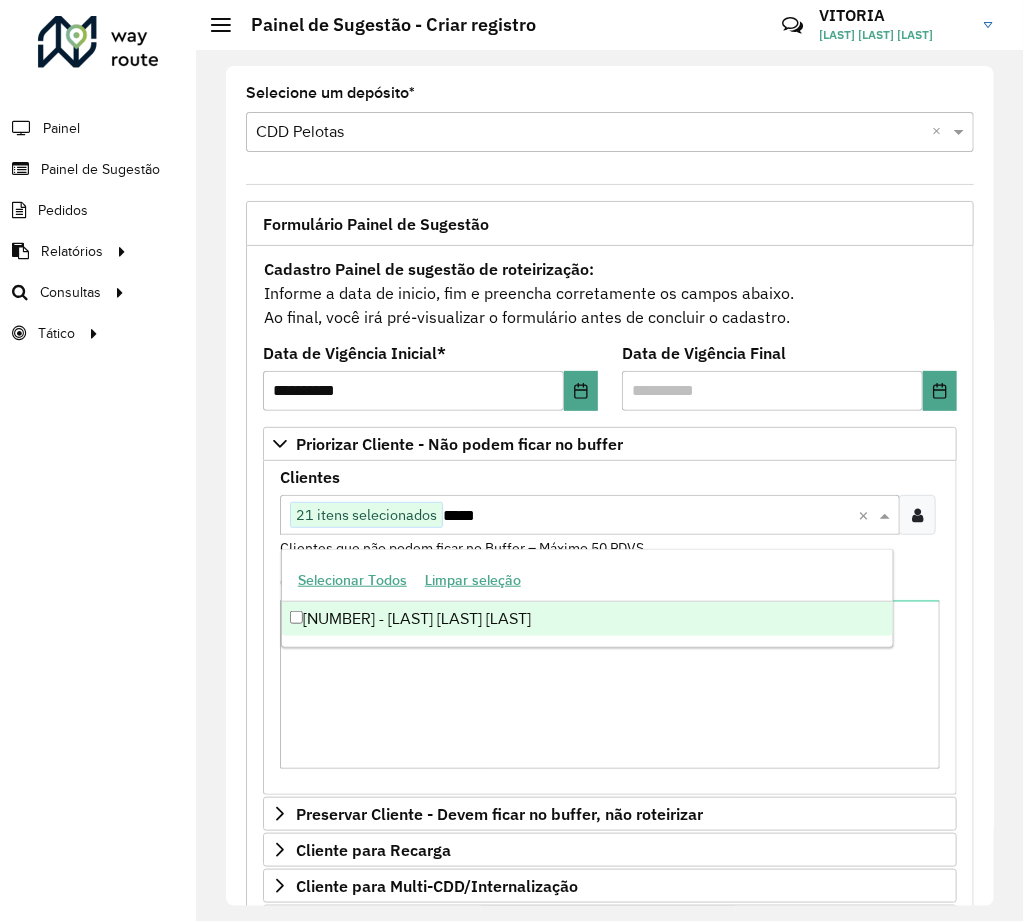 click on "*****" at bounding box center (646, 516) 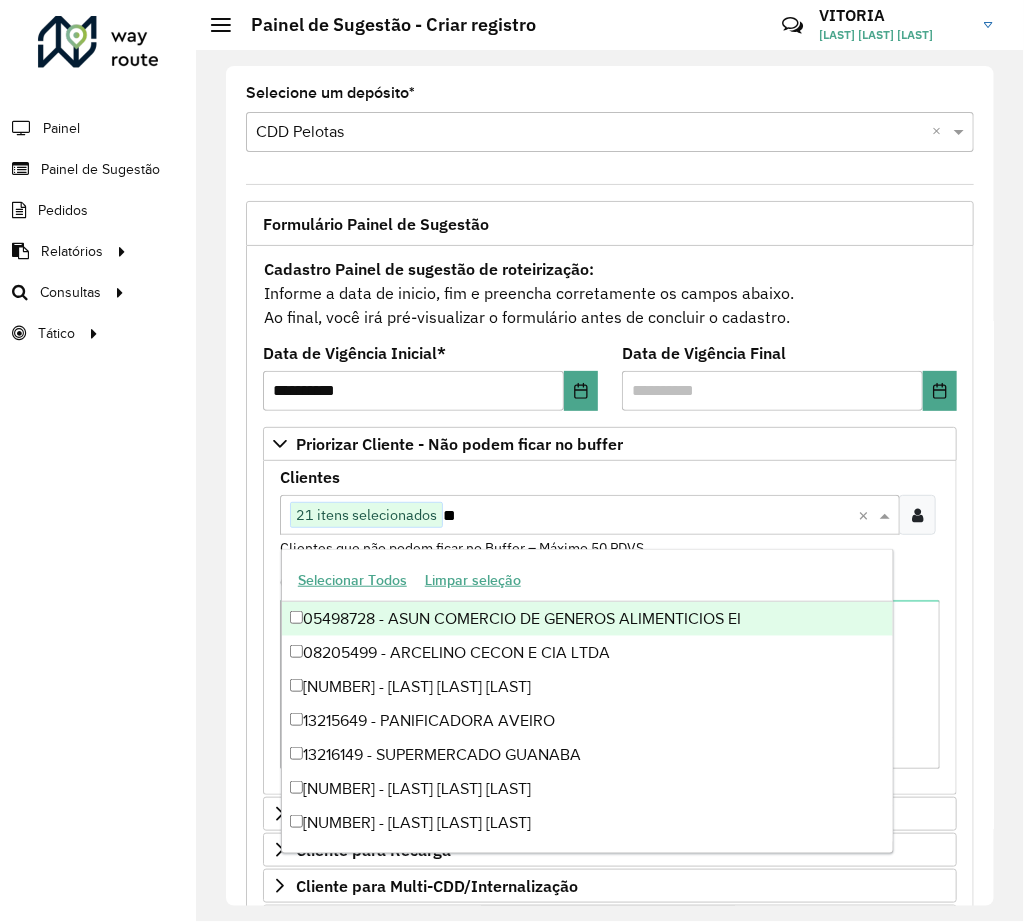 type on "*" 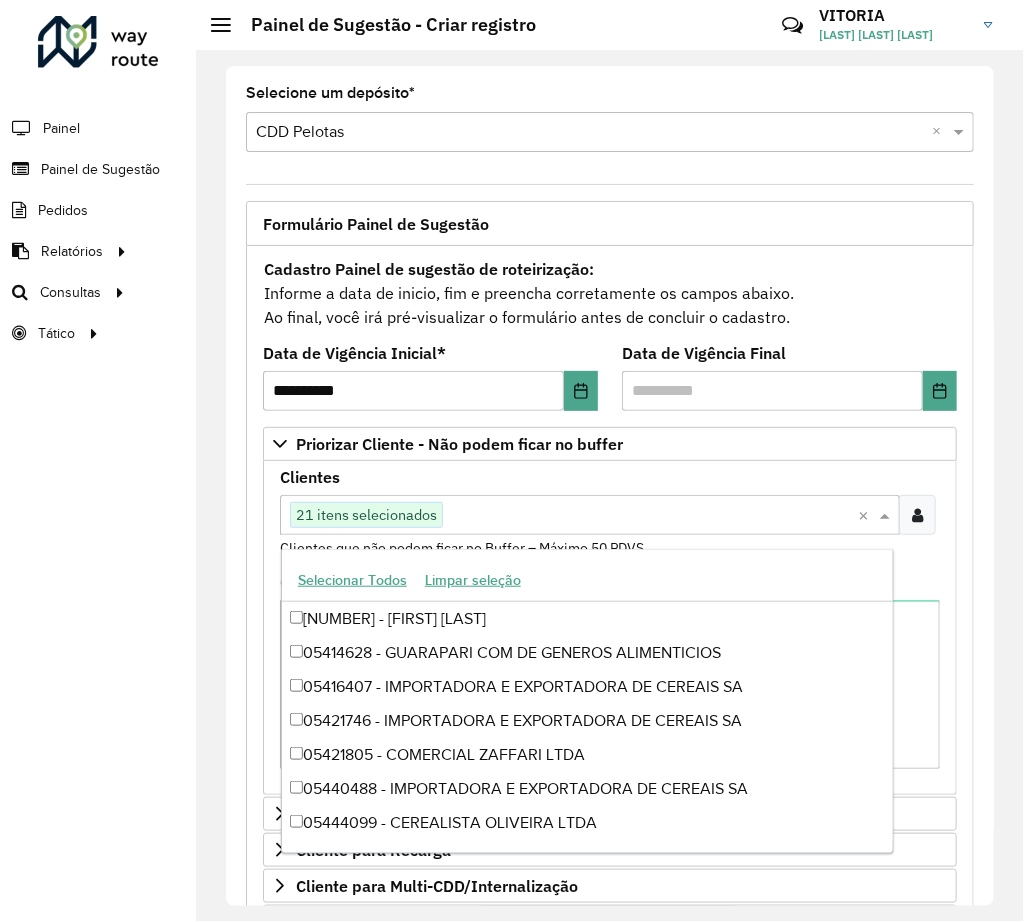 paste on "*****" 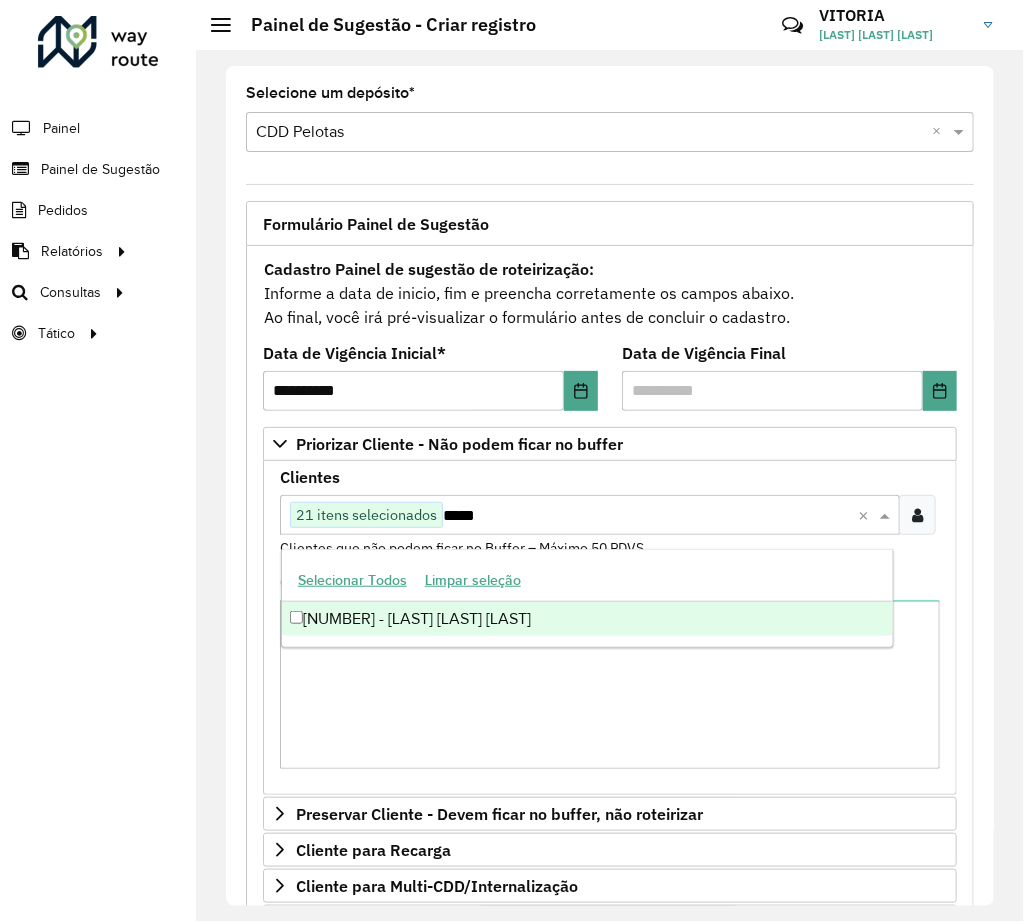 click on "*****" at bounding box center [646, 516] 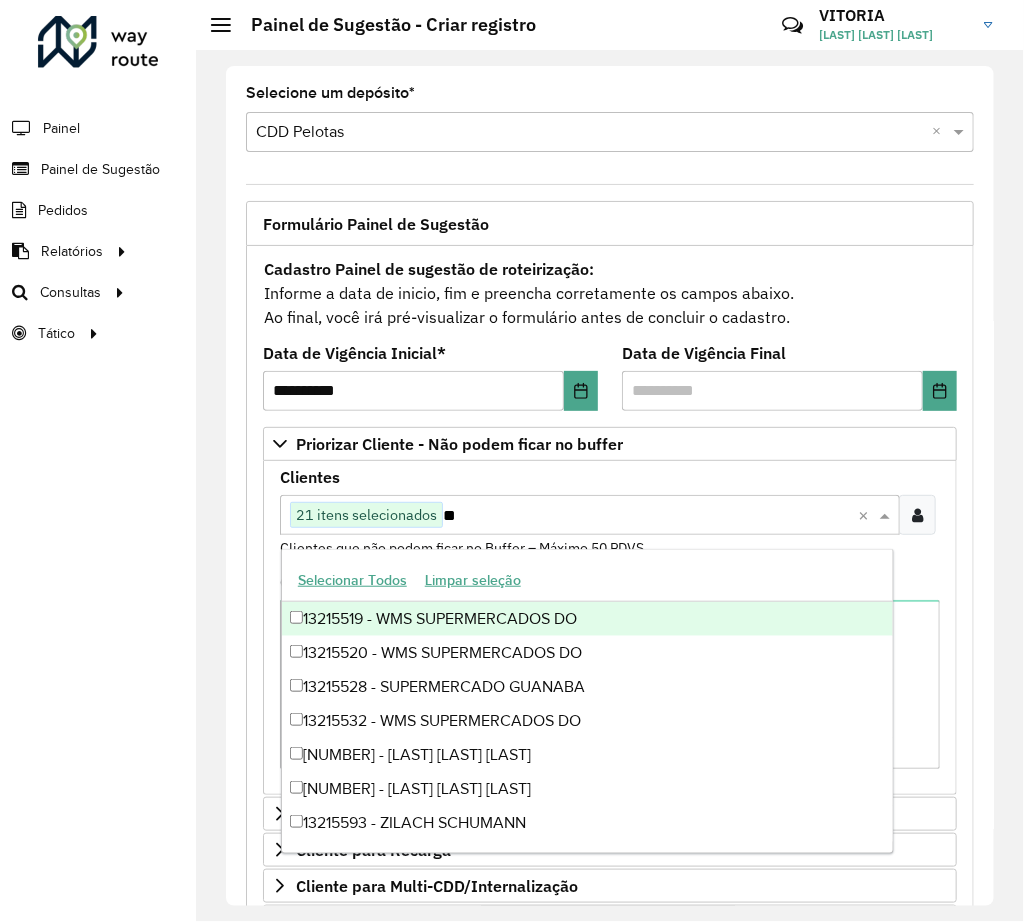 type on "*" 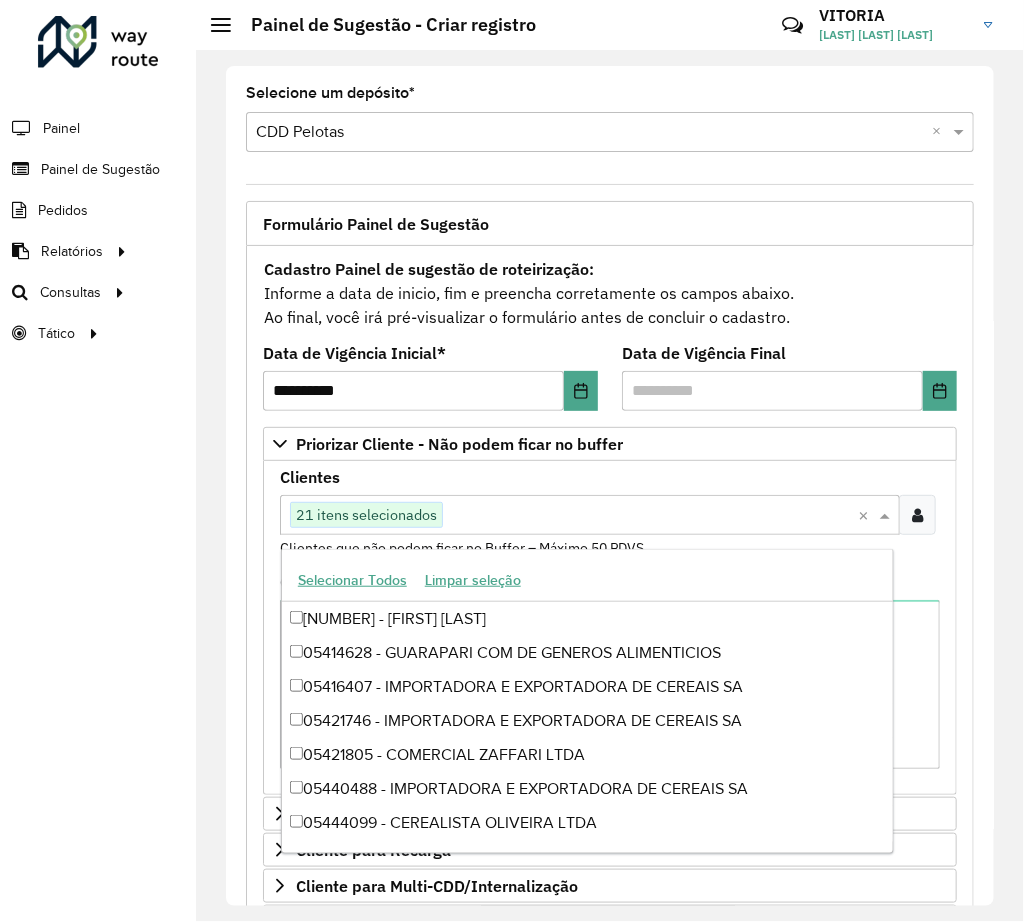 paste on "*****" 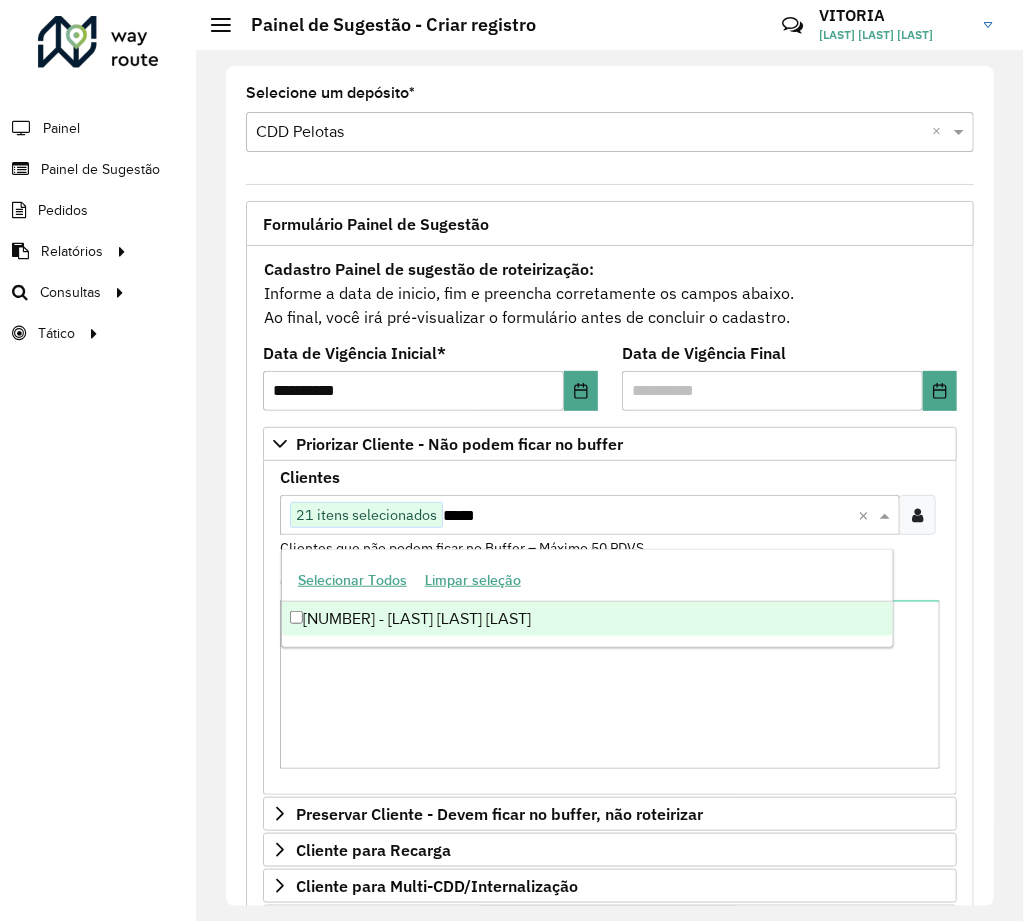 click on "*****" at bounding box center [646, 516] 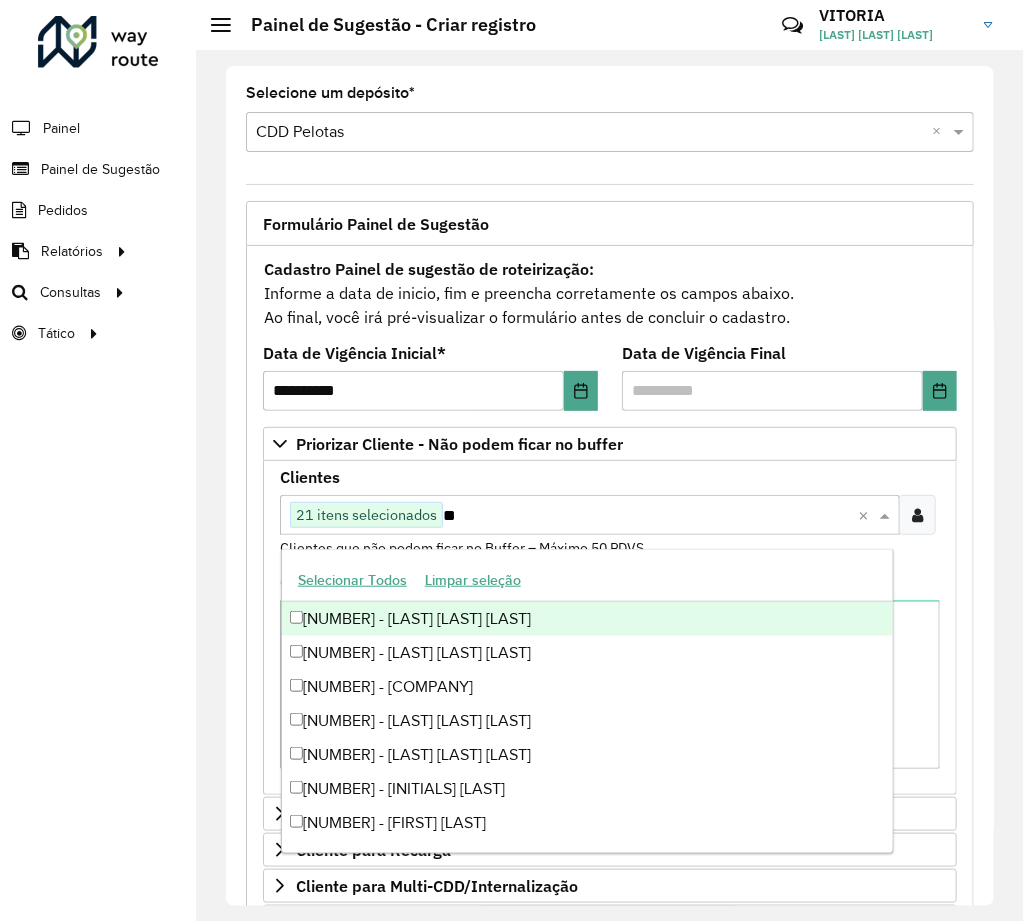 type on "*" 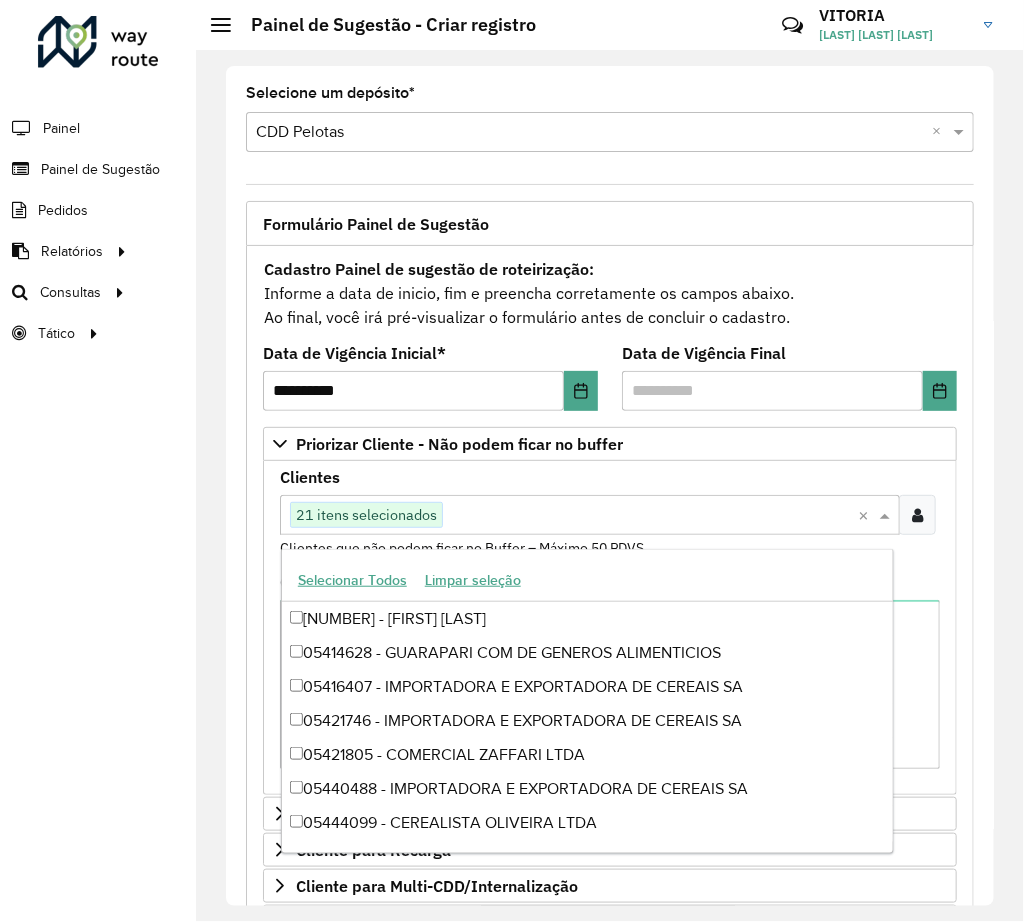 paste on "*****" 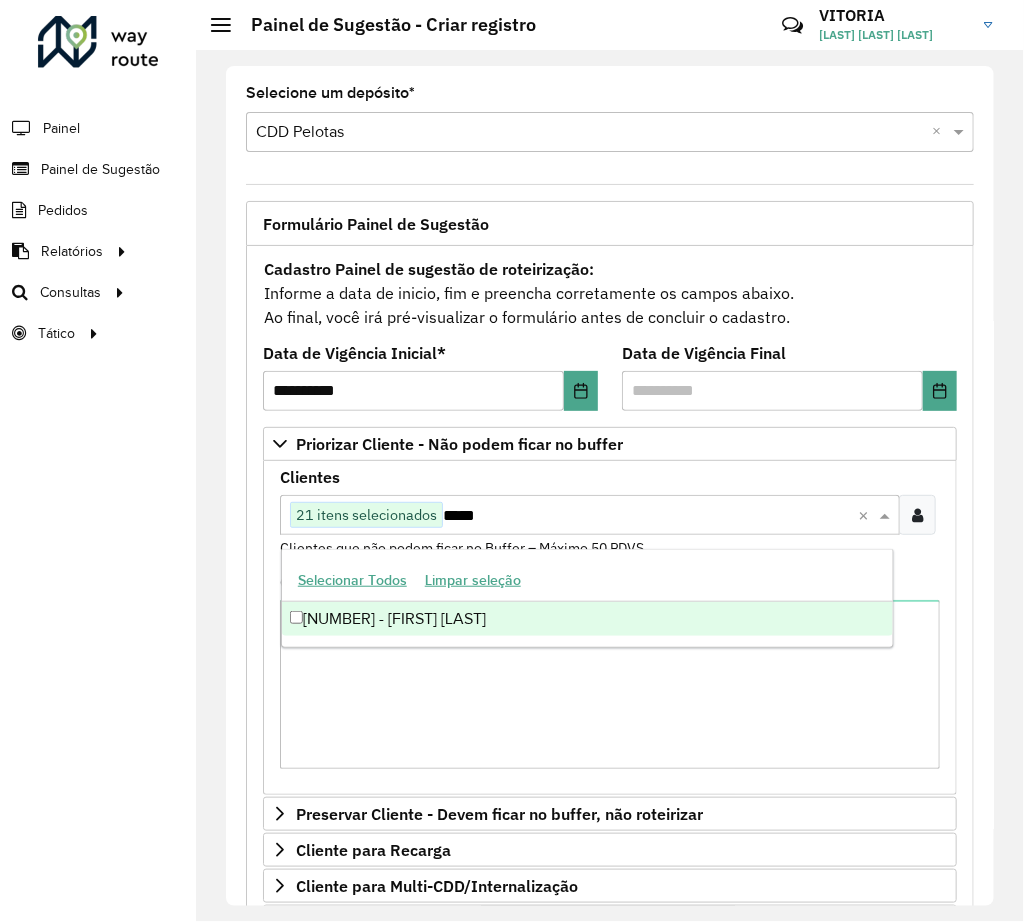 click on "*****" at bounding box center (646, 516) 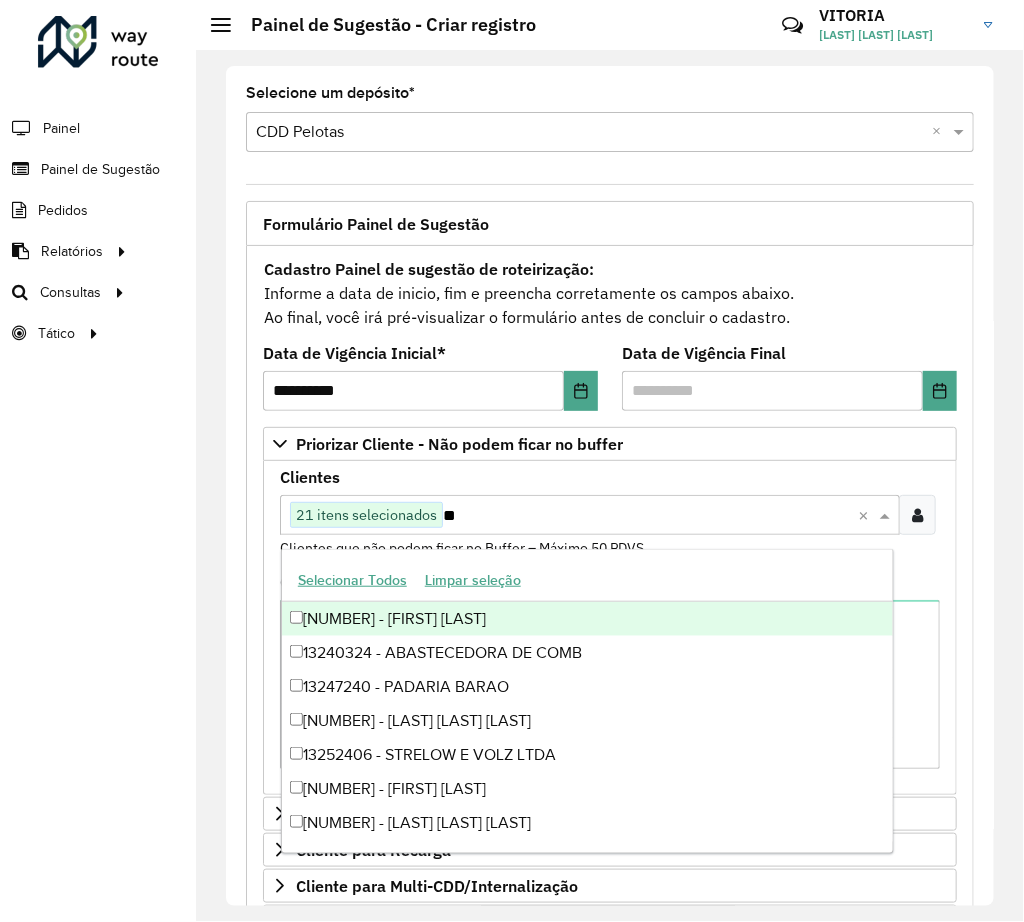 type on "*" 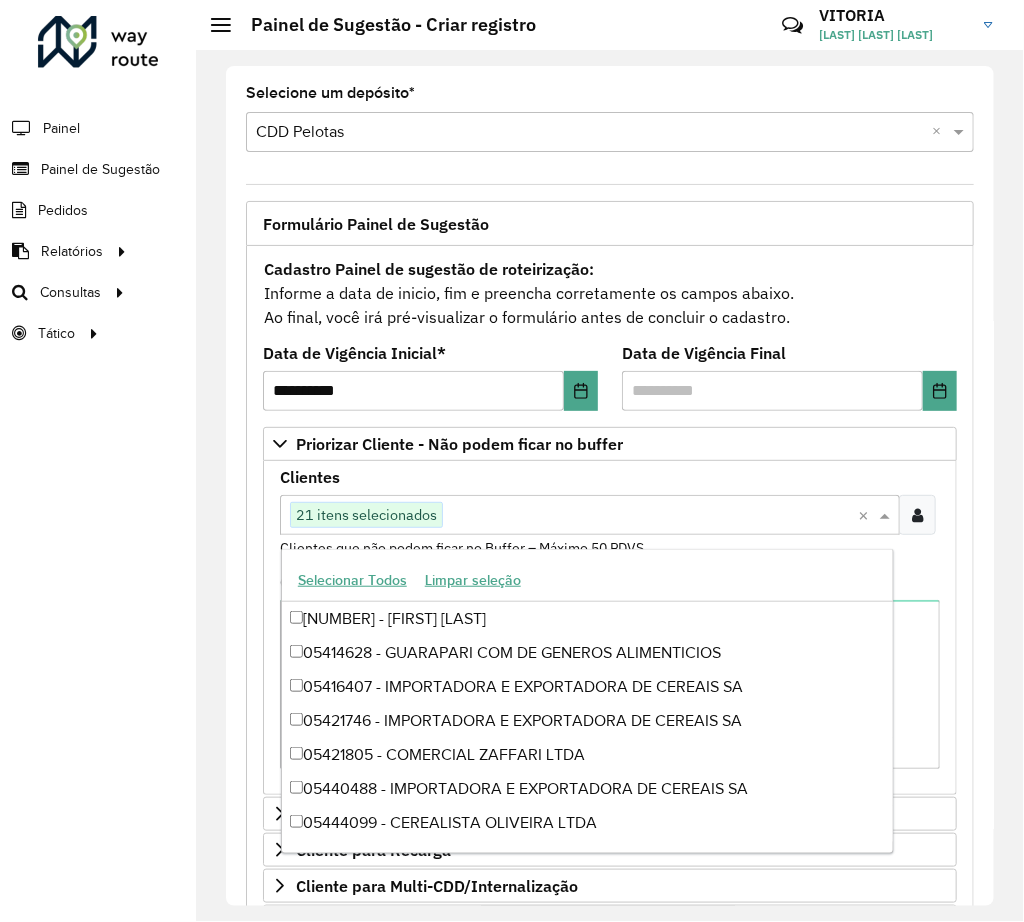 paste on "*****" 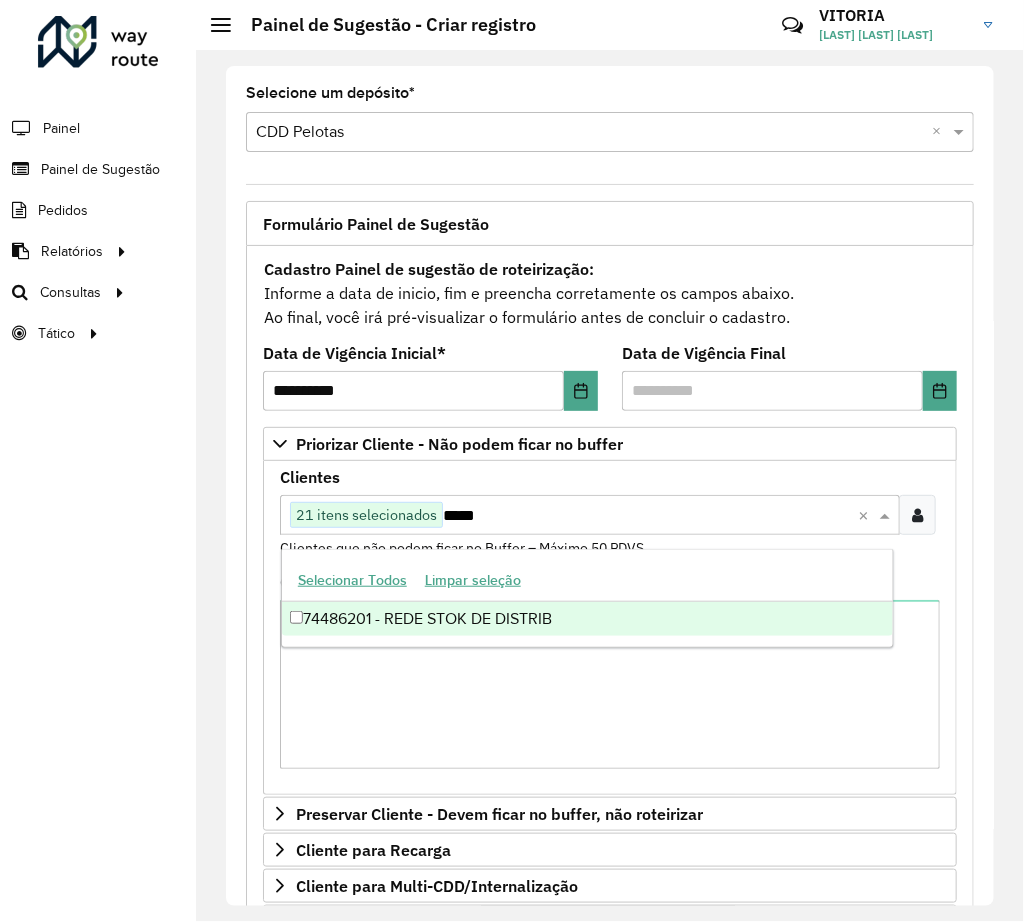 click on "Clique no botão para buscar clientes 21 itens selecionados *****" at bounding box center (569, 515) 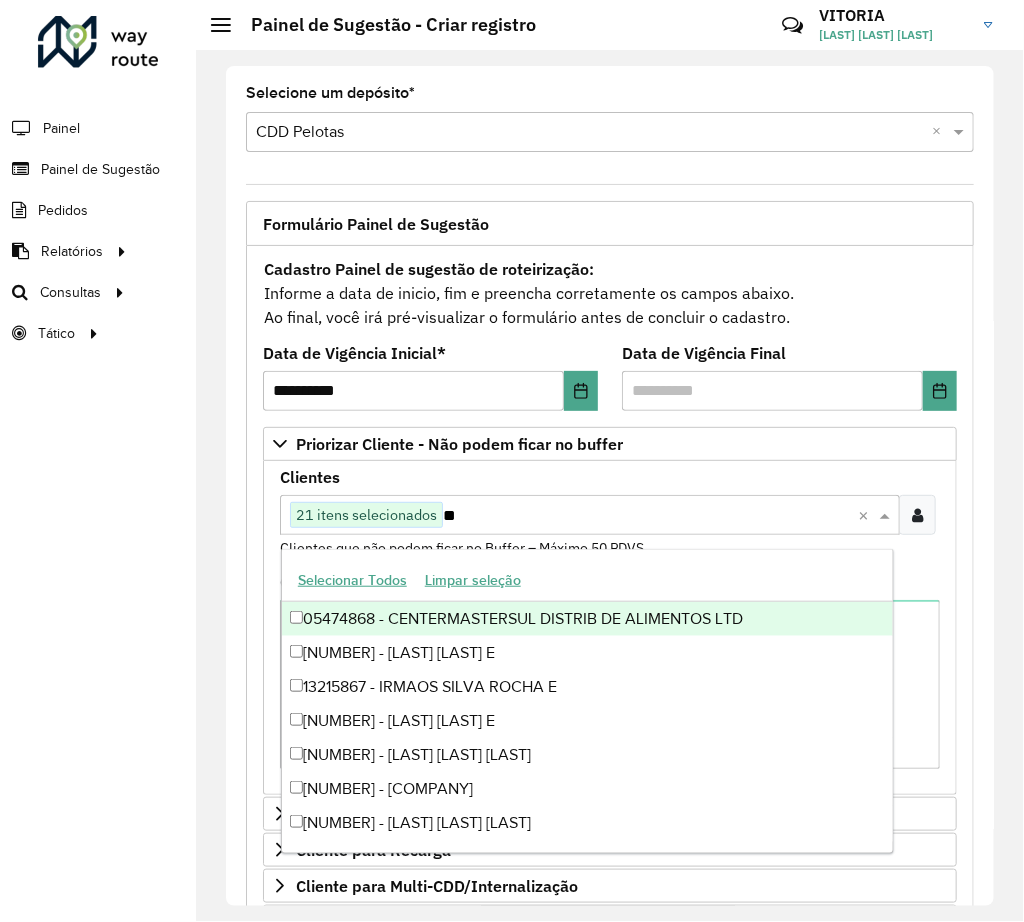 type on "*" 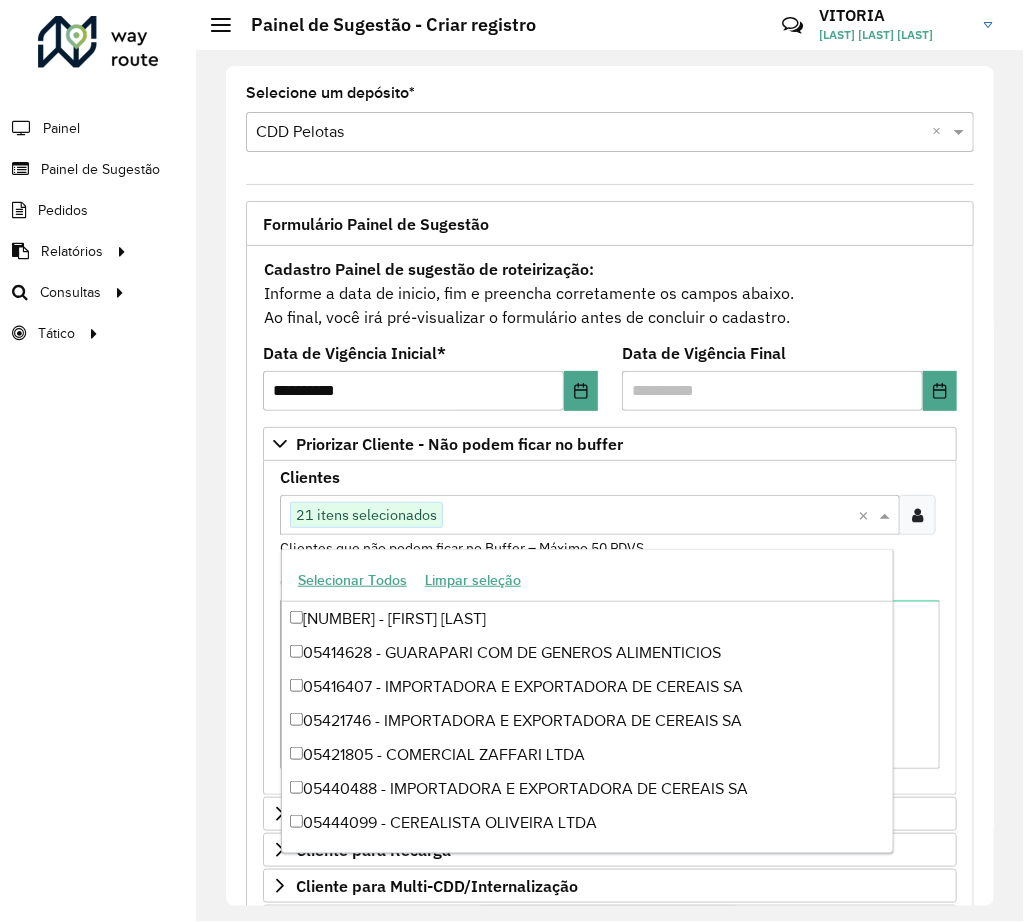 paste on "****" 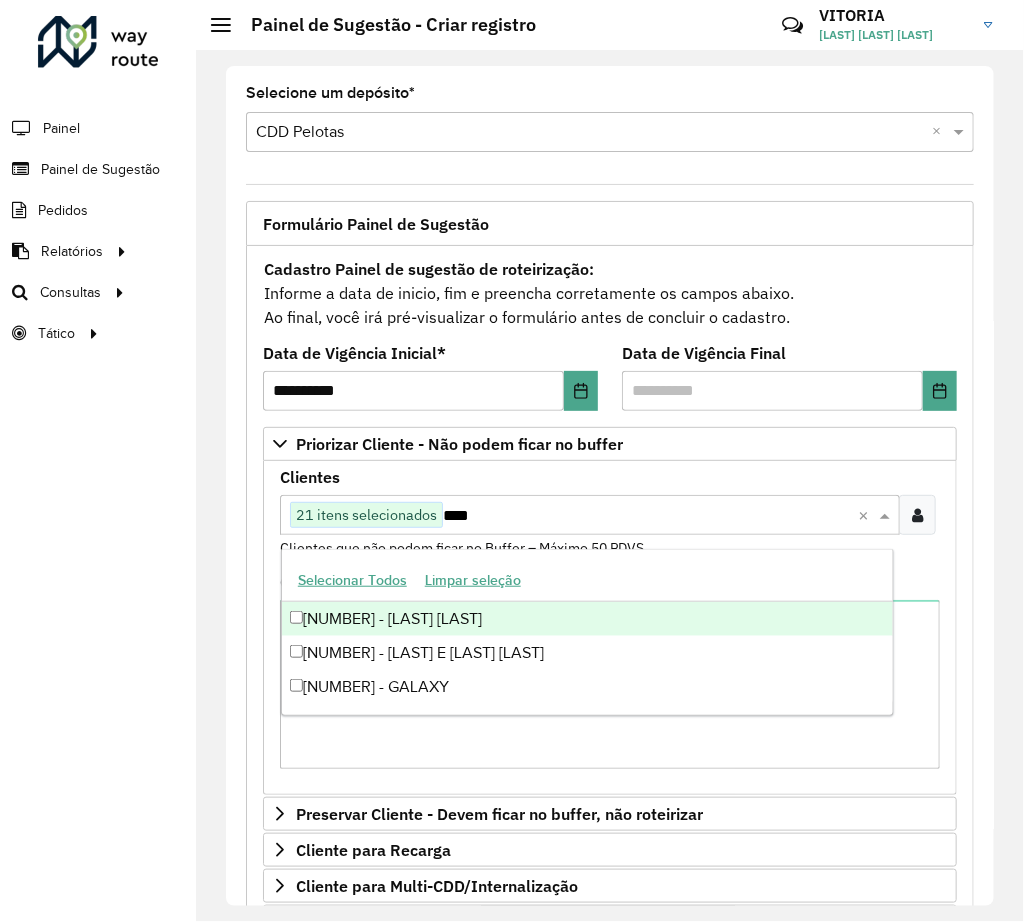 type on "****" 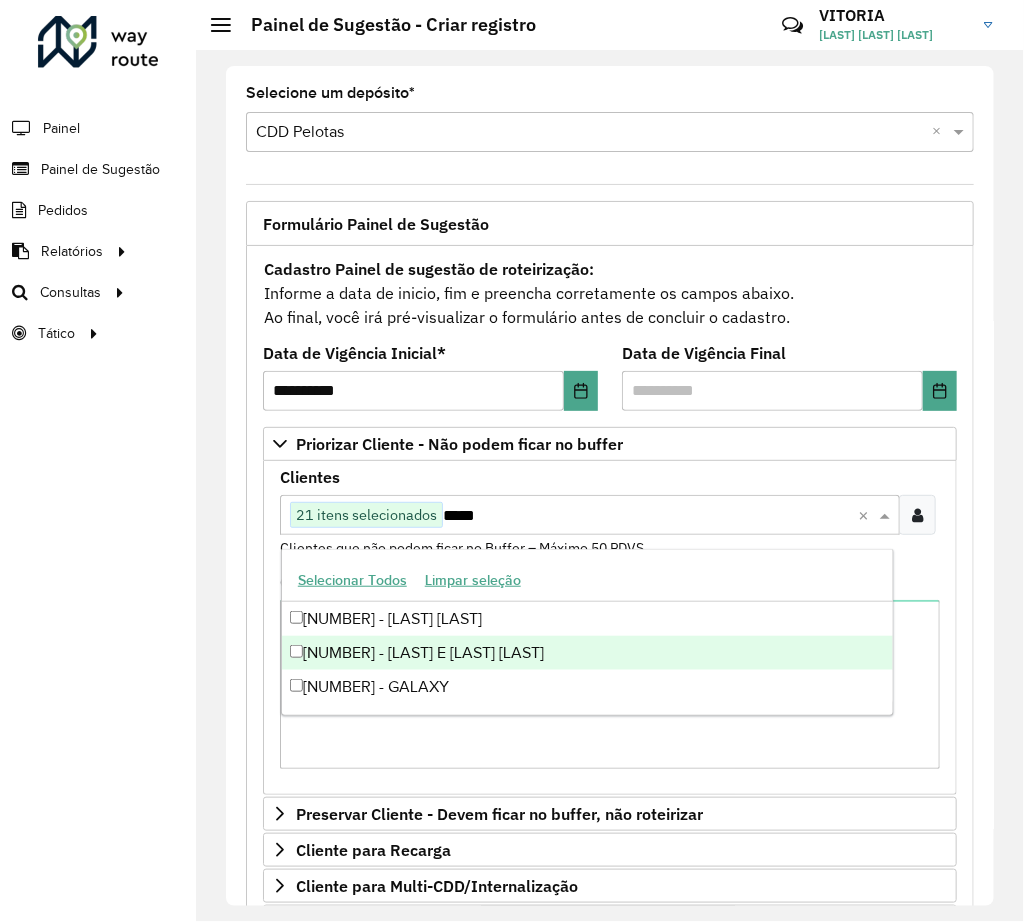 click on "[NUMBER] - [LAST] E [LAST] [LAST]" at bounding box center [587, 653] 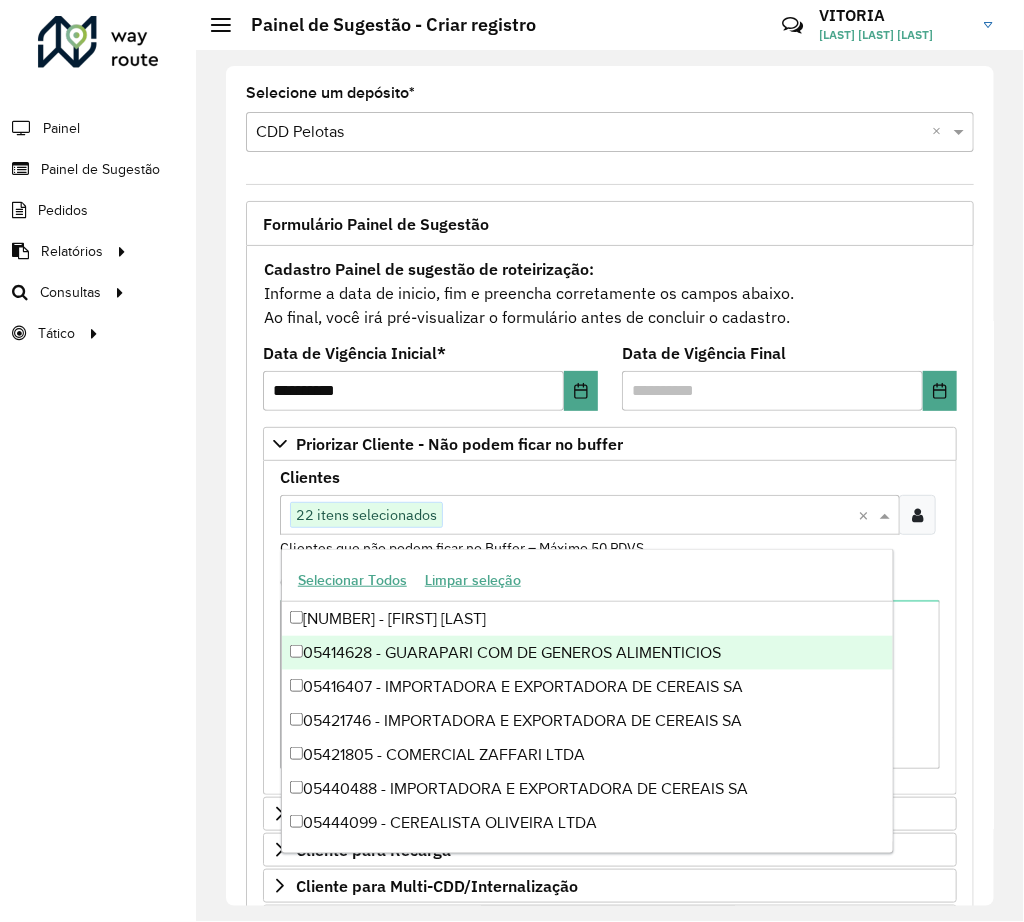 click at bounding box center (646, 516) 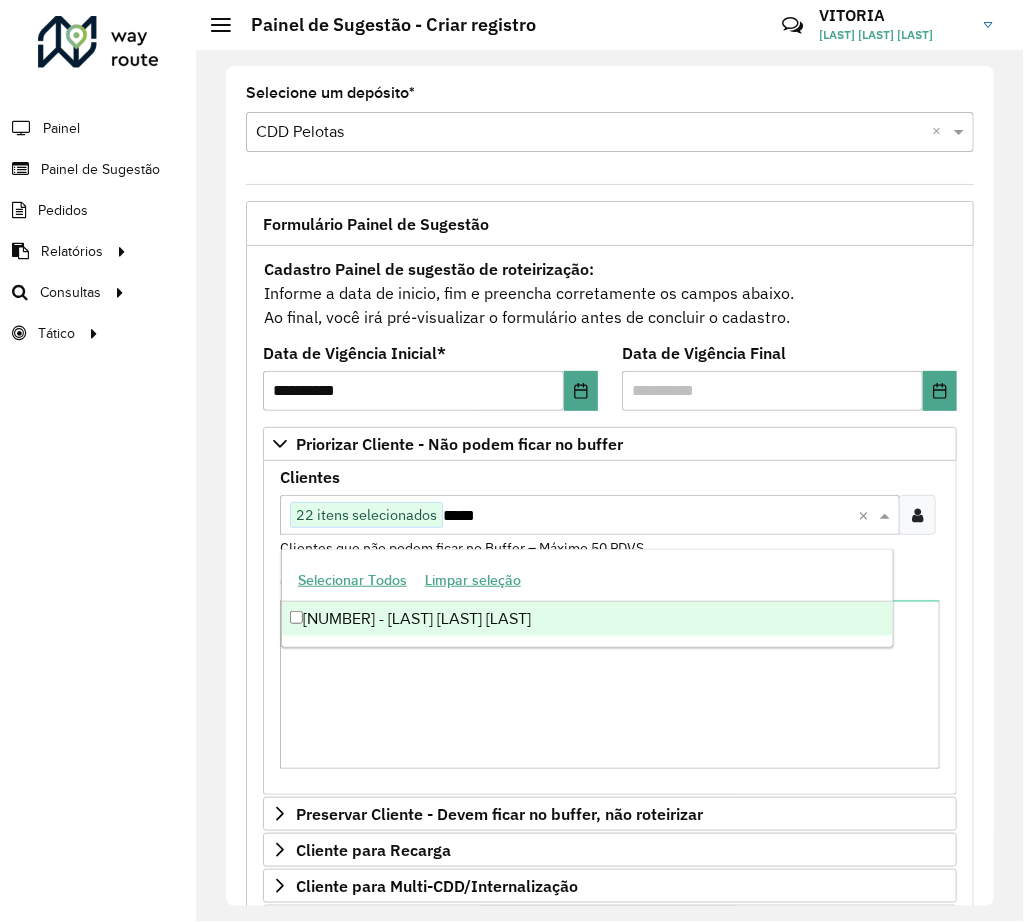 click on "*****" at bounding box center (646, 516) 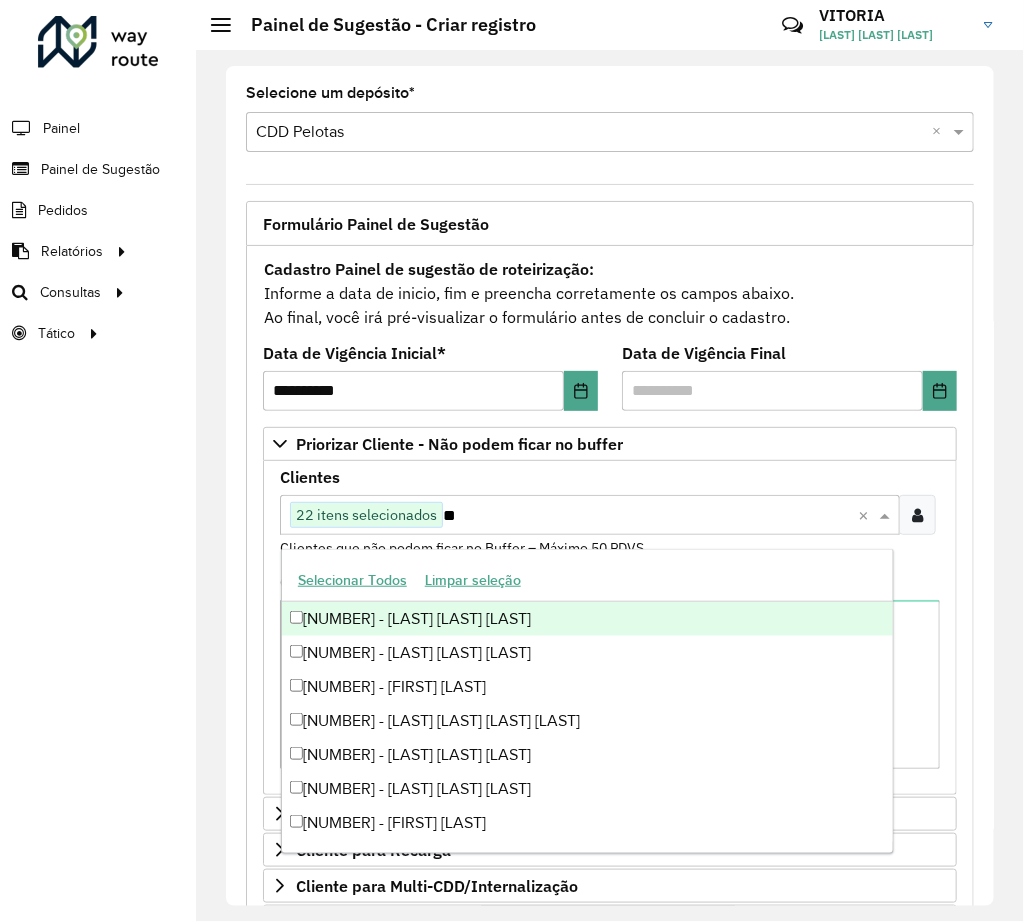 type on "*" 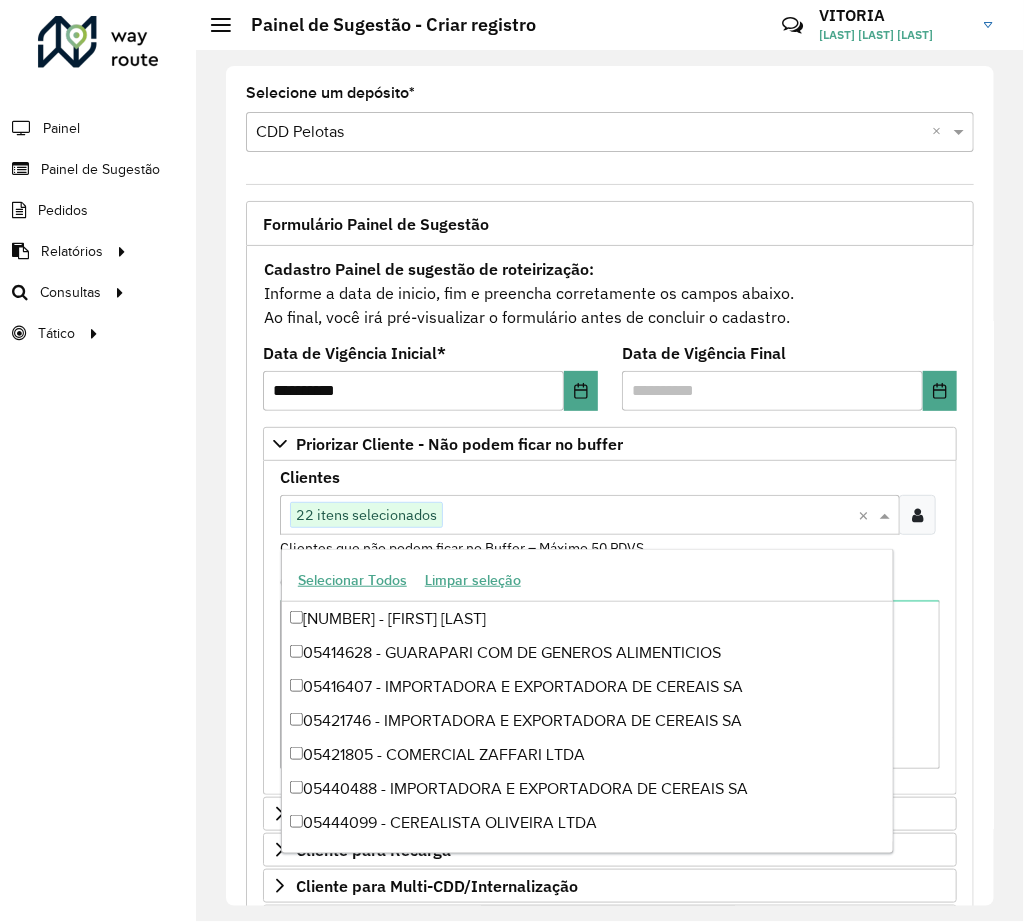 paste on "*****" 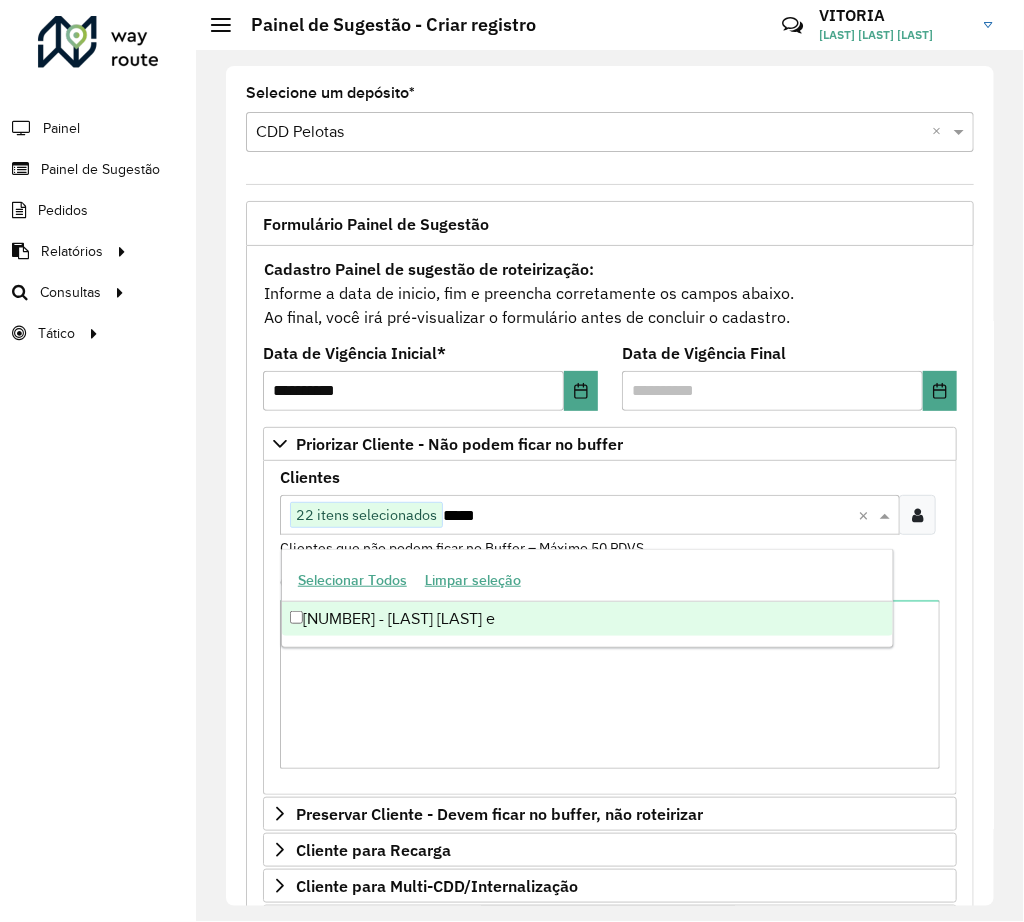 click on "Clique no botão para buscar clientes 22 itens selecionados *****" at bounding box center [569, 515] 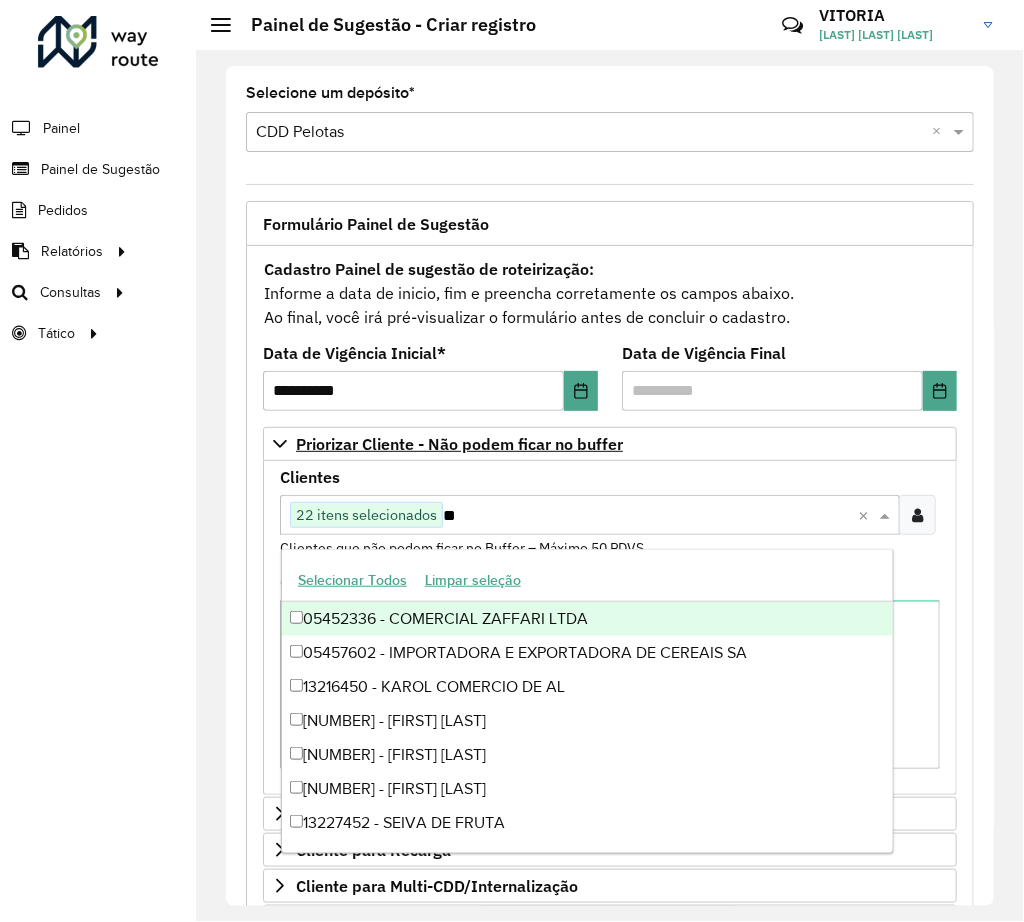 type on "*" 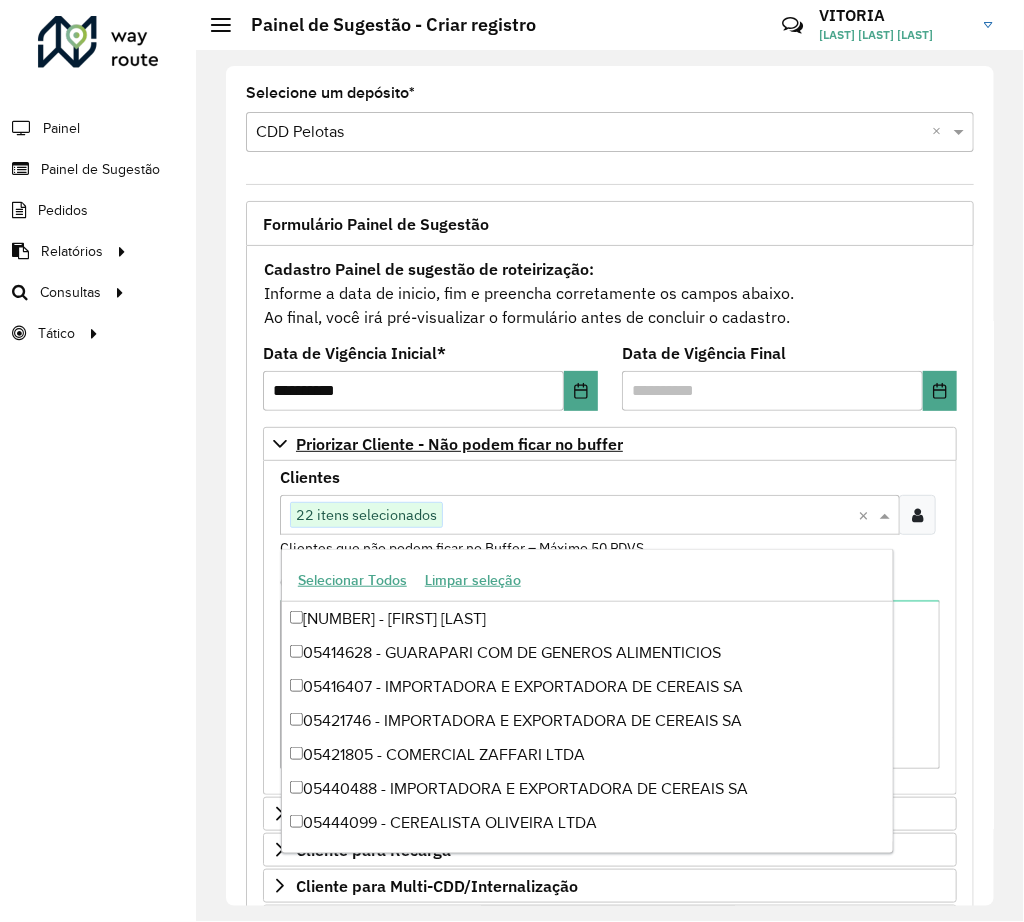 paste on "*****" 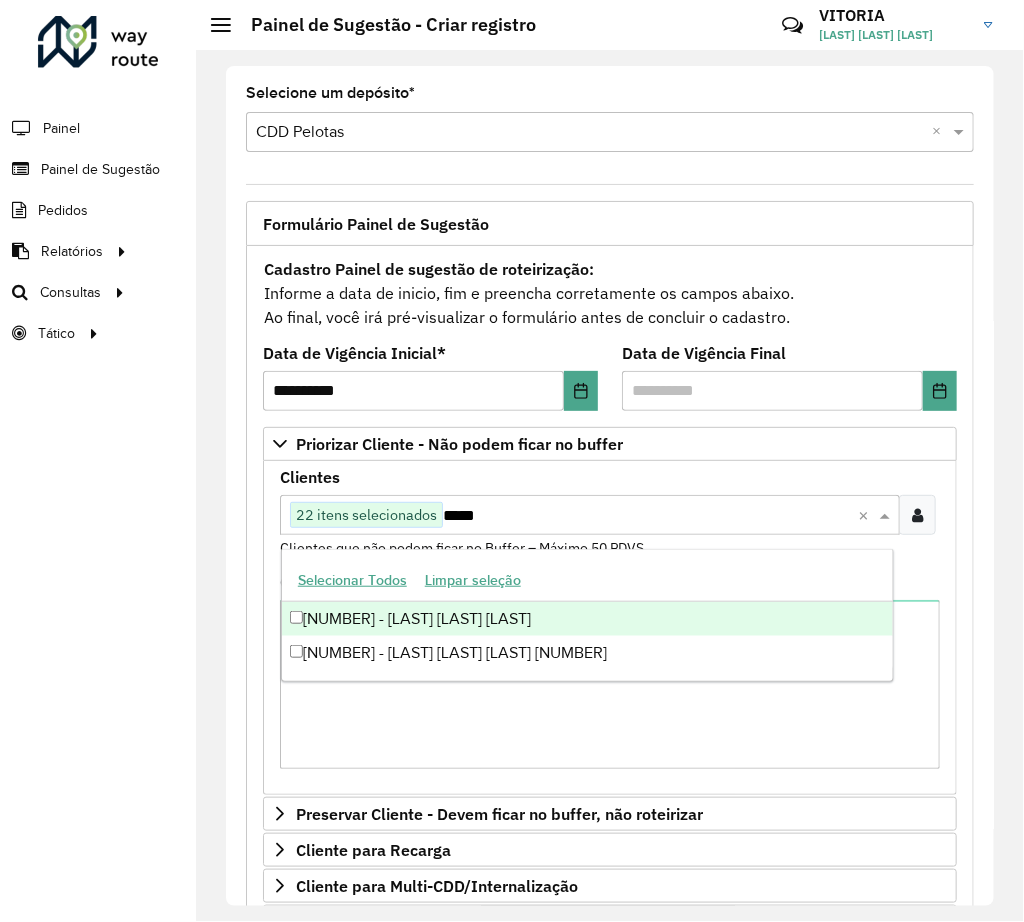 click on "*****" at bounding box center (646, 516) 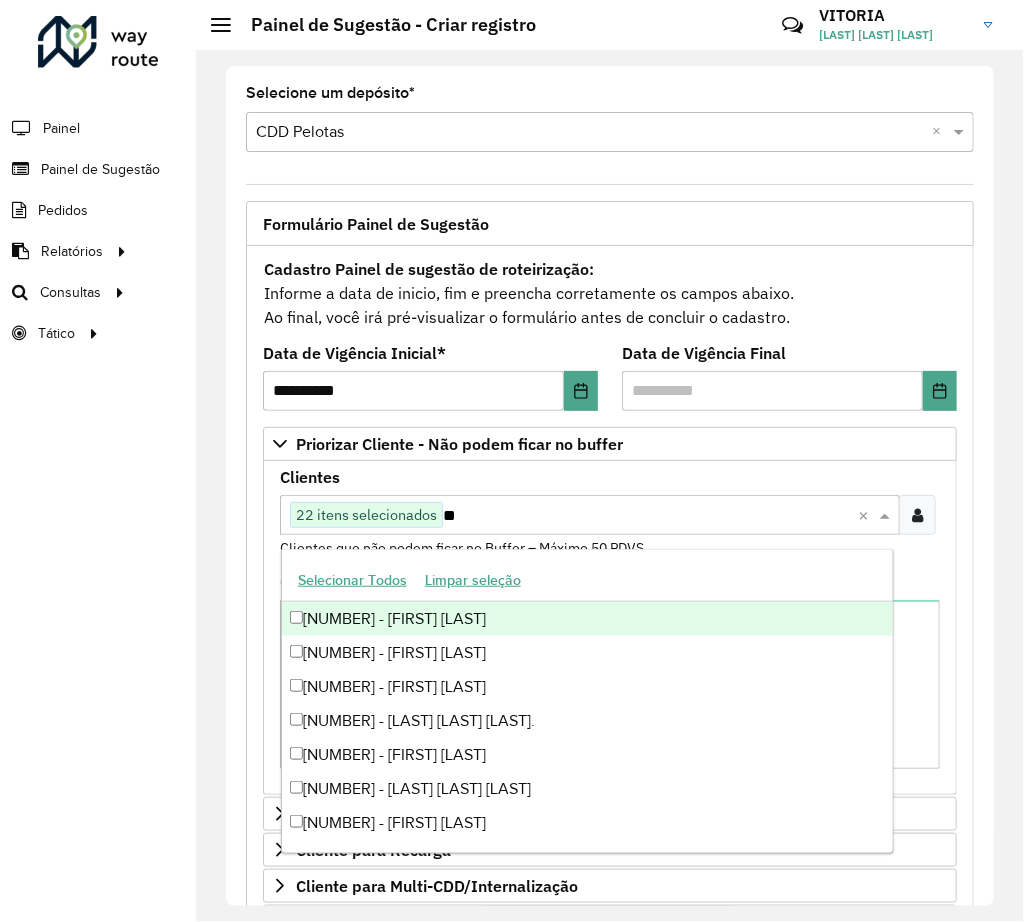 type on "*" 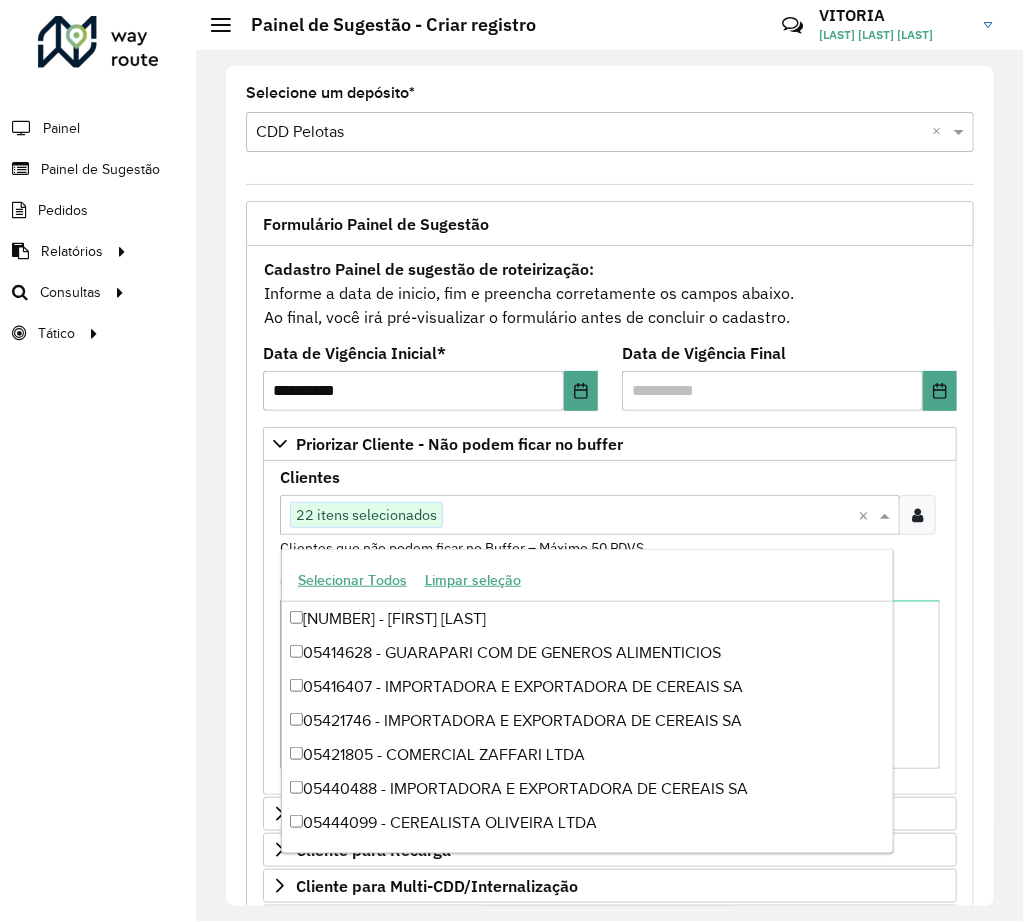 paste on "*****" 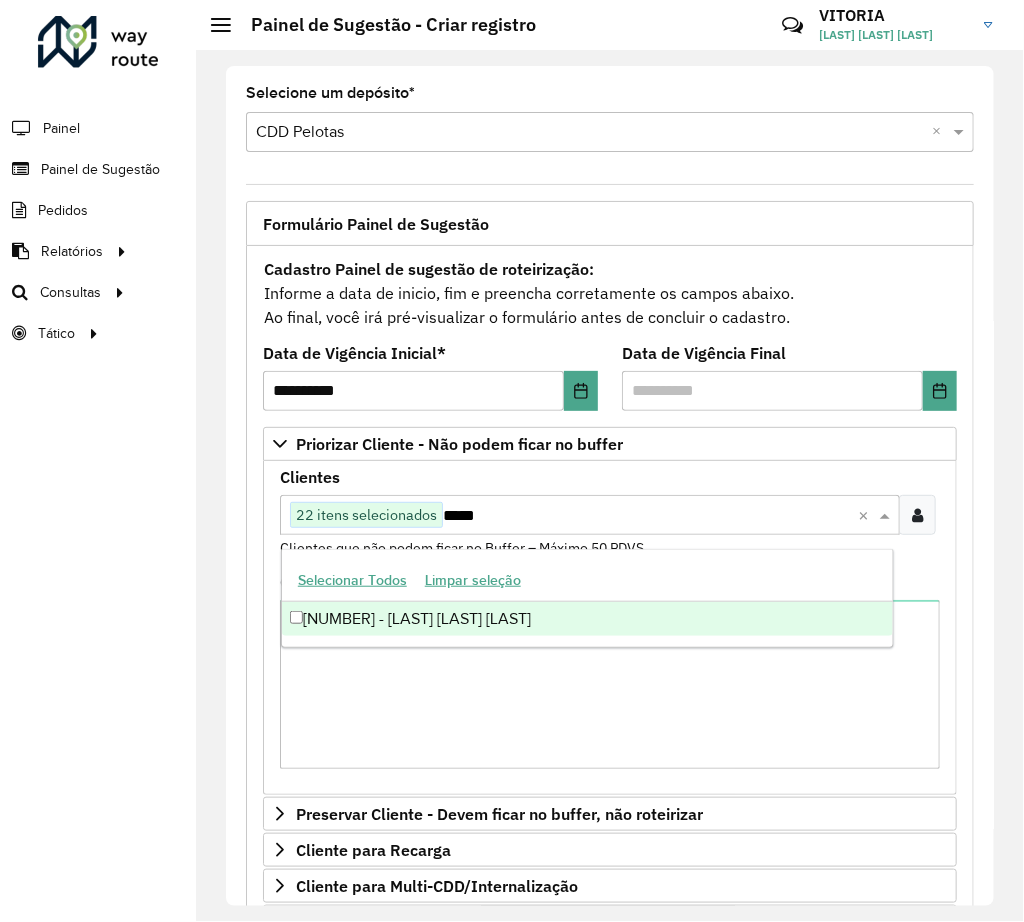 type on "*****" 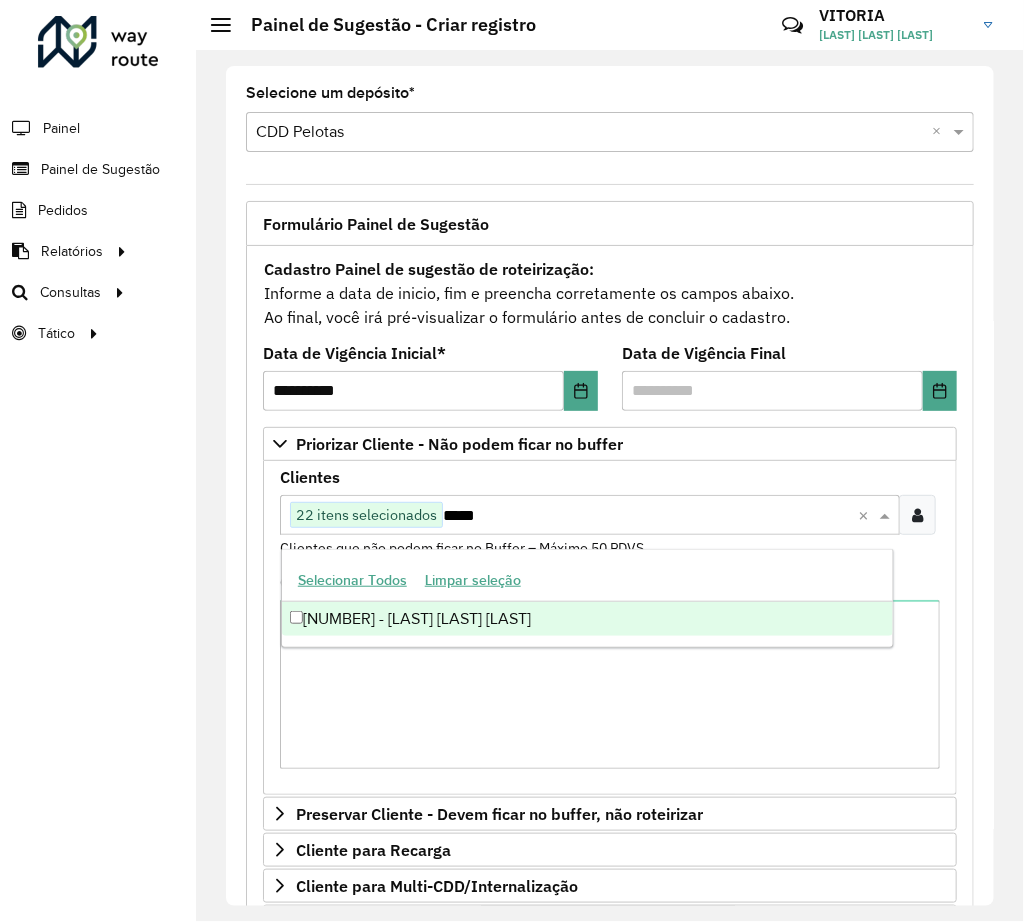 click on "Clientes  Clique no botão para buscar clientes [NUMBER] itens selecionados ***** × Clientes que não podem ficar no Buffer – Máximo 50 PDVS" at bounding box center (610, 514) 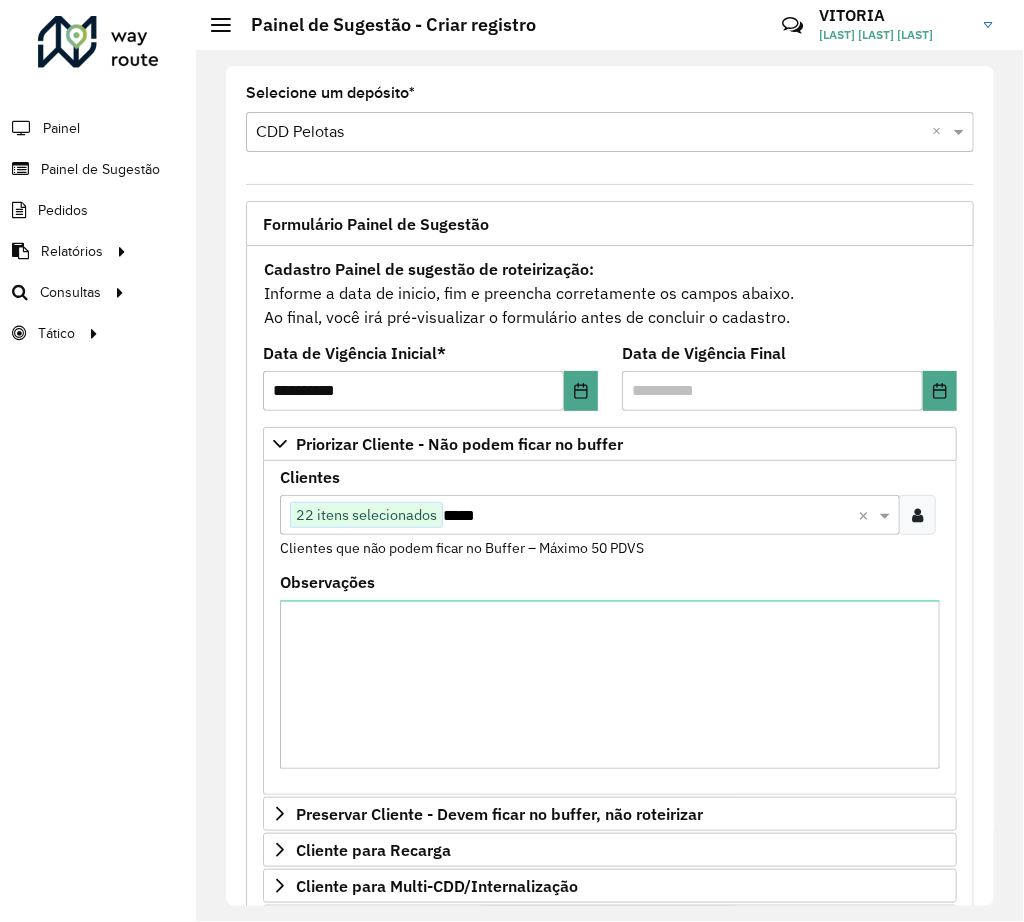 click on "*****" at bounding box center [646, 516] 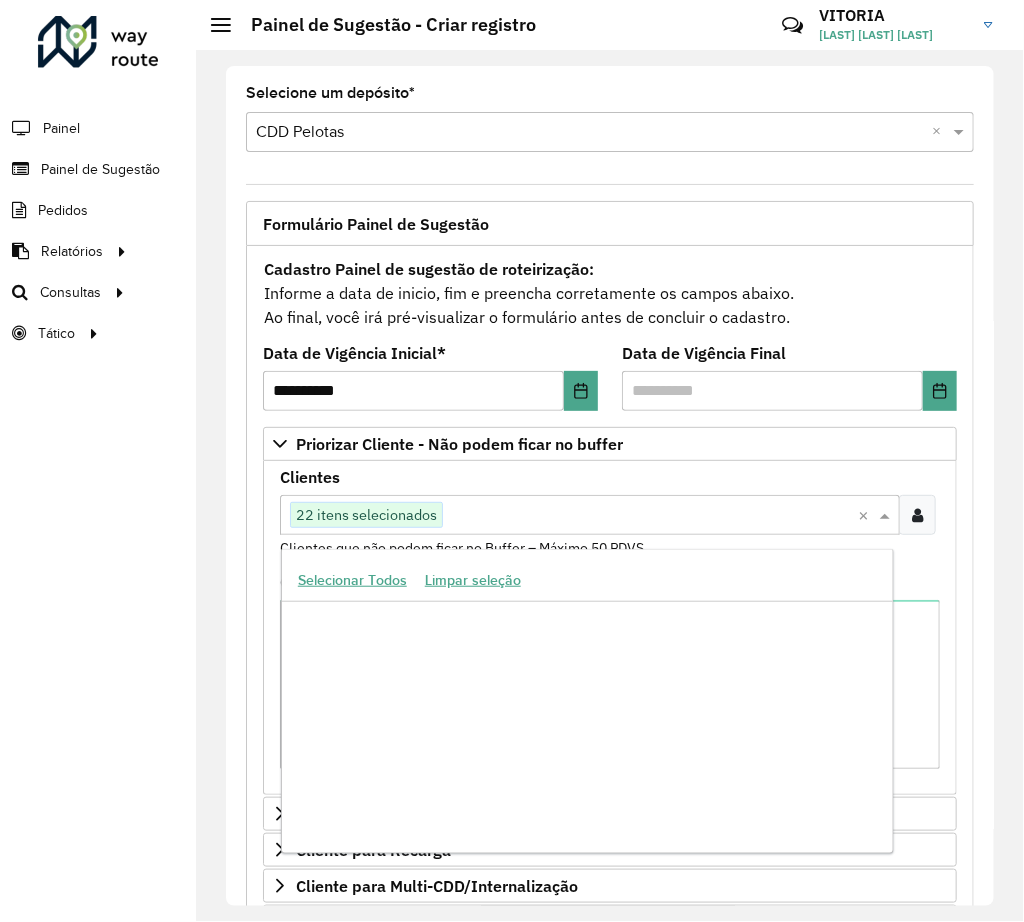 paste on "*****" 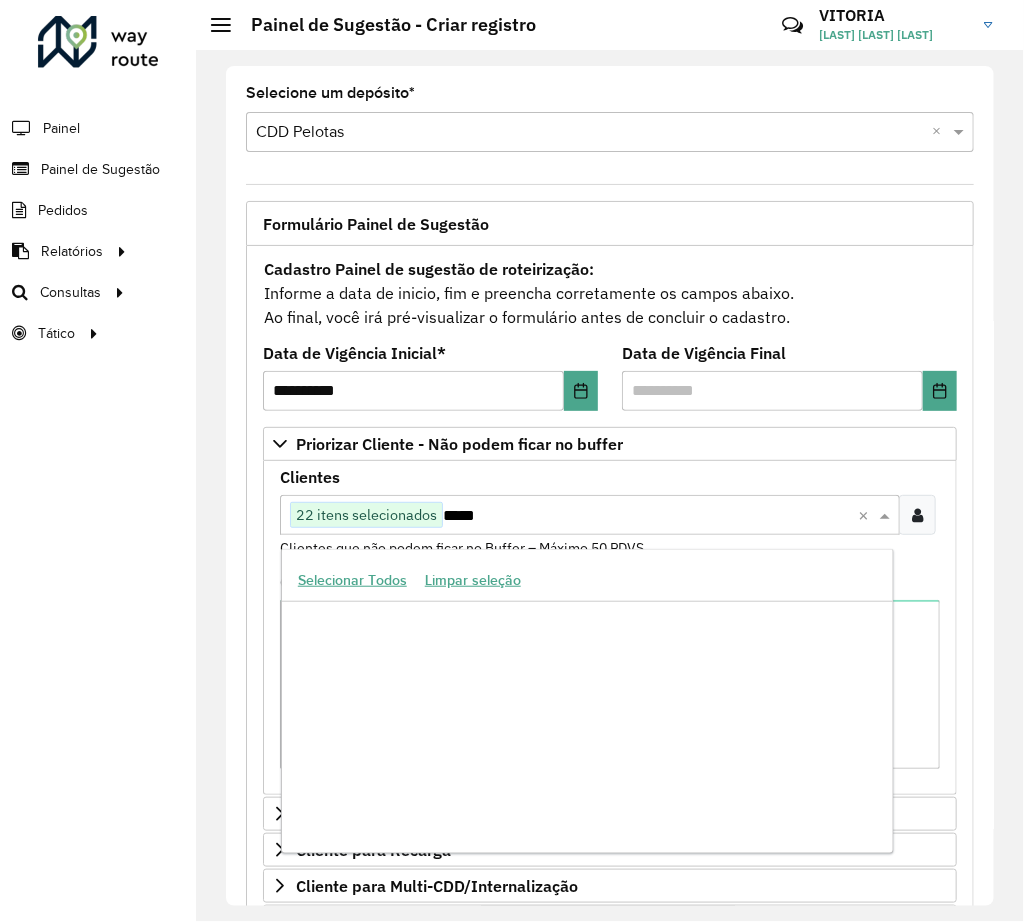 scroll, scrollTop: 0, scrollLeft: 0, axis: both 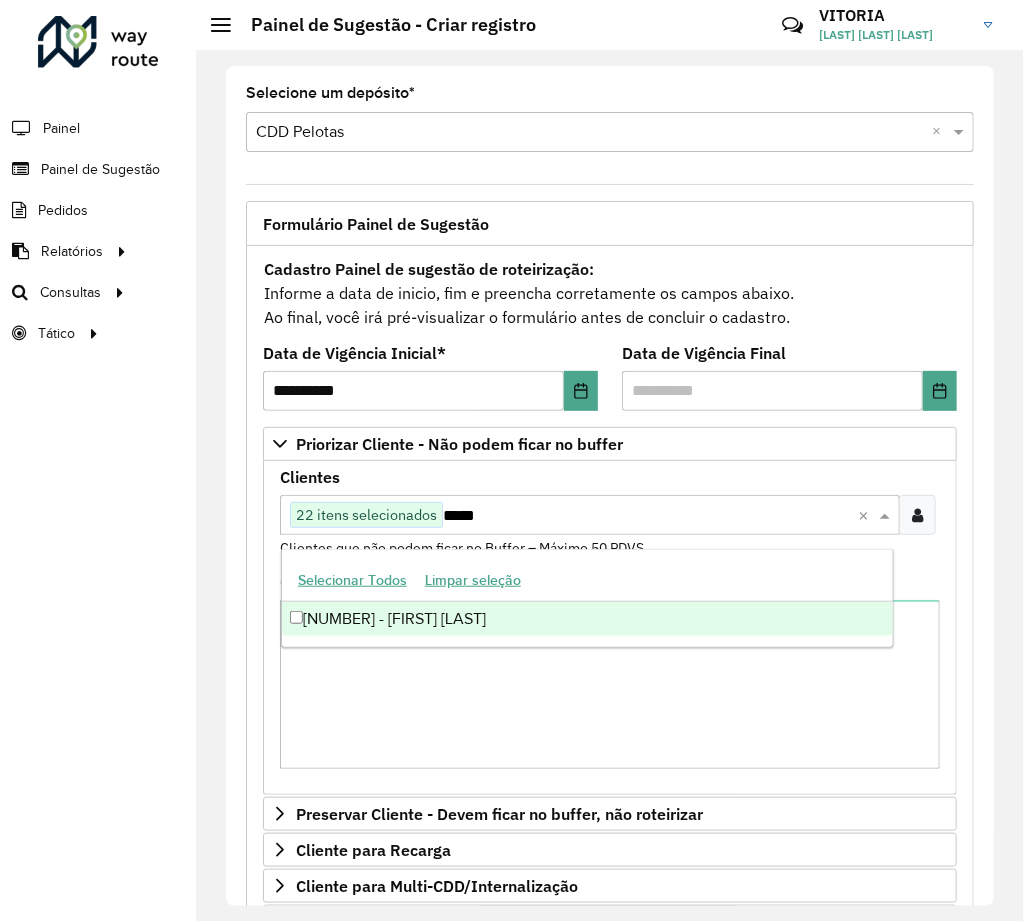 drag, startPoint x: 615, startPoint y: 508, endPoint x: 594, endPoint y: 511, distance: 21.213203 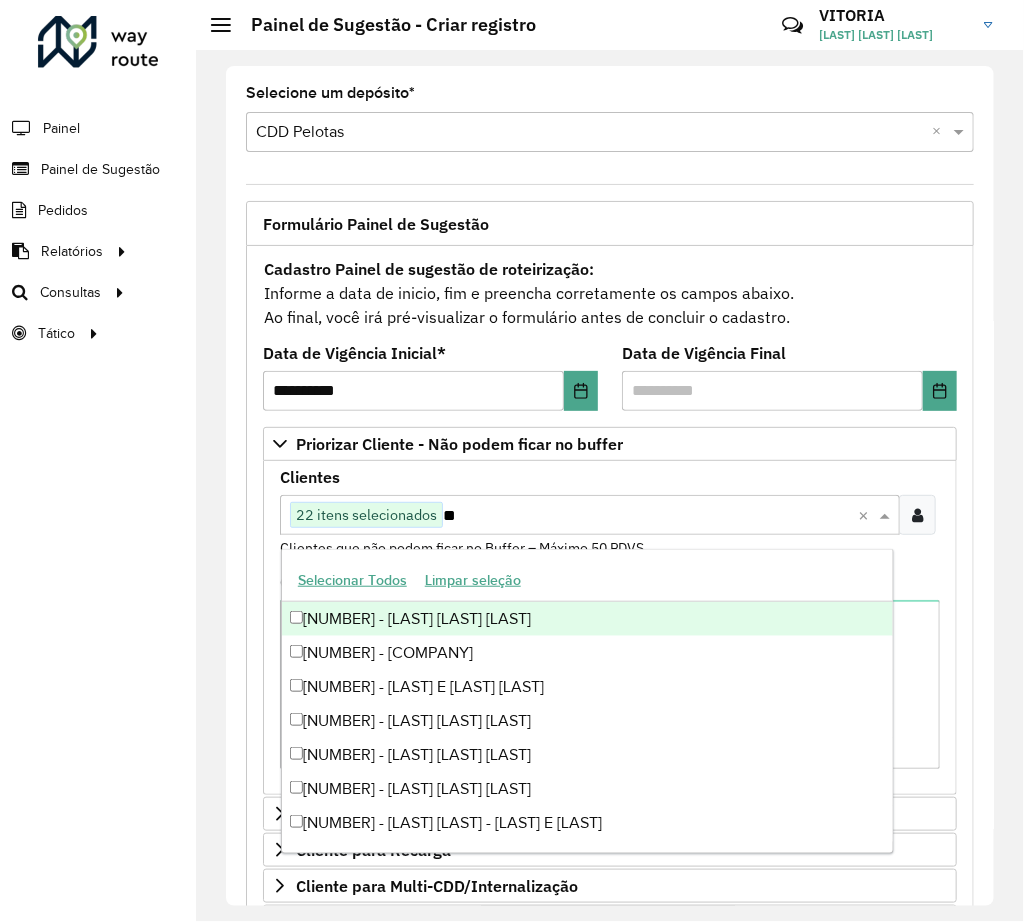 type on "*" 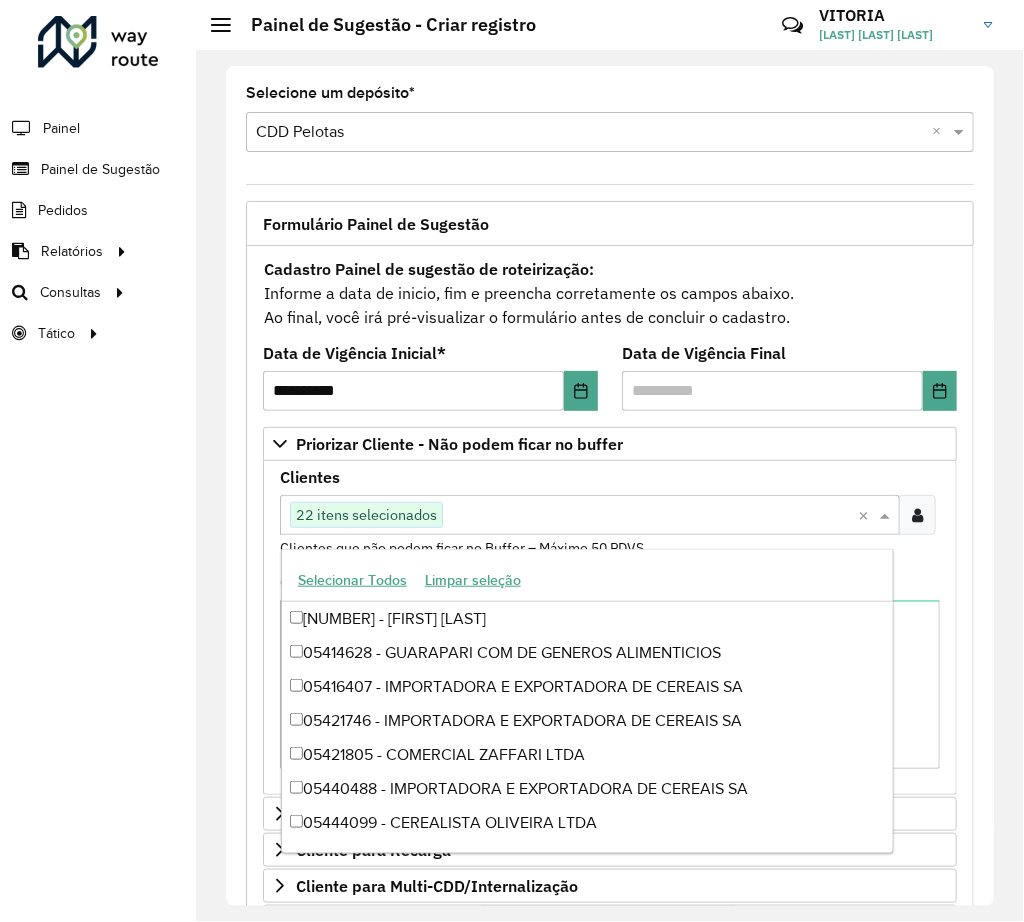 paste on "*****" 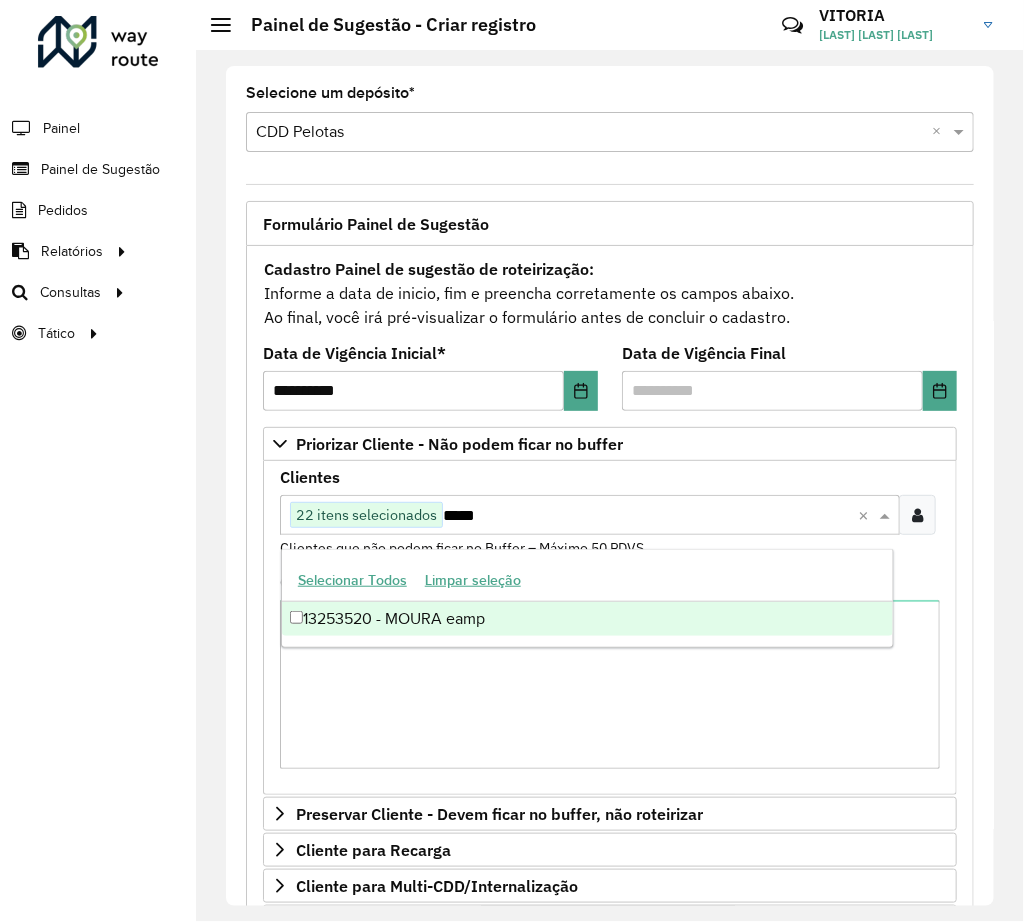 click on "13253520 - MOURA eamp" at bounding box center [587, 619] 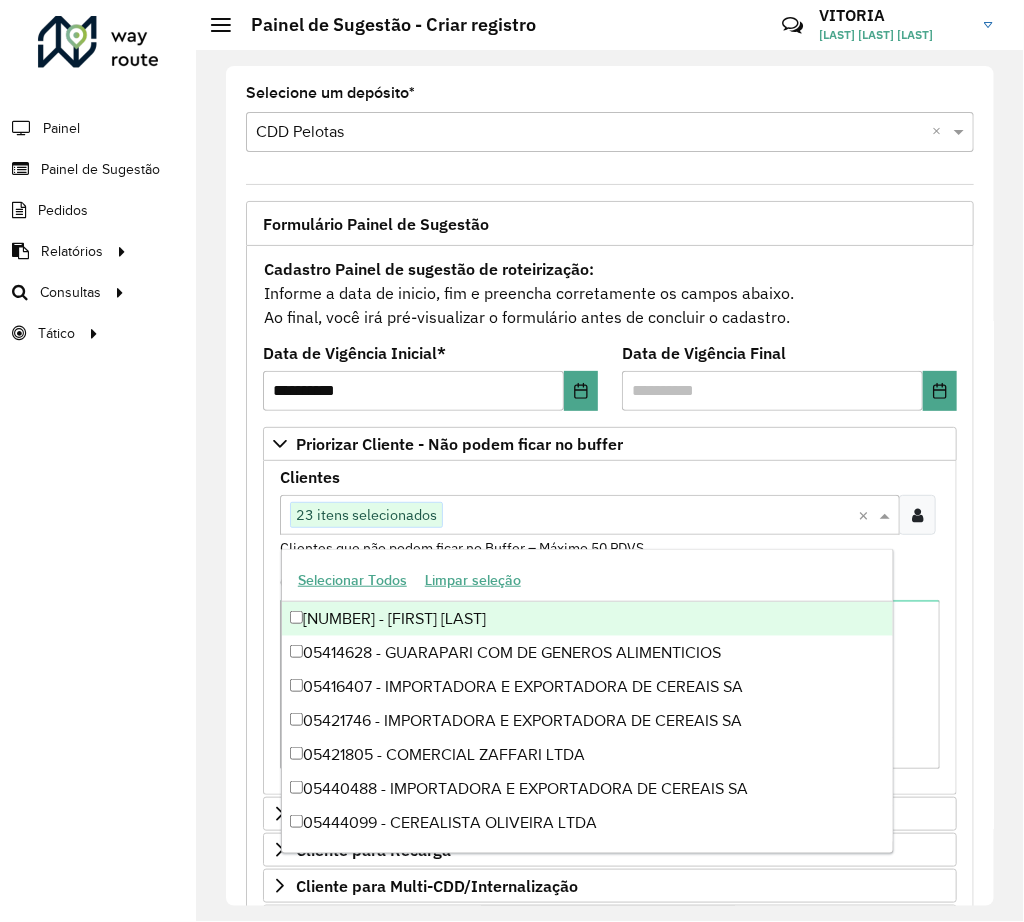 click at bounding box center (646, 516) 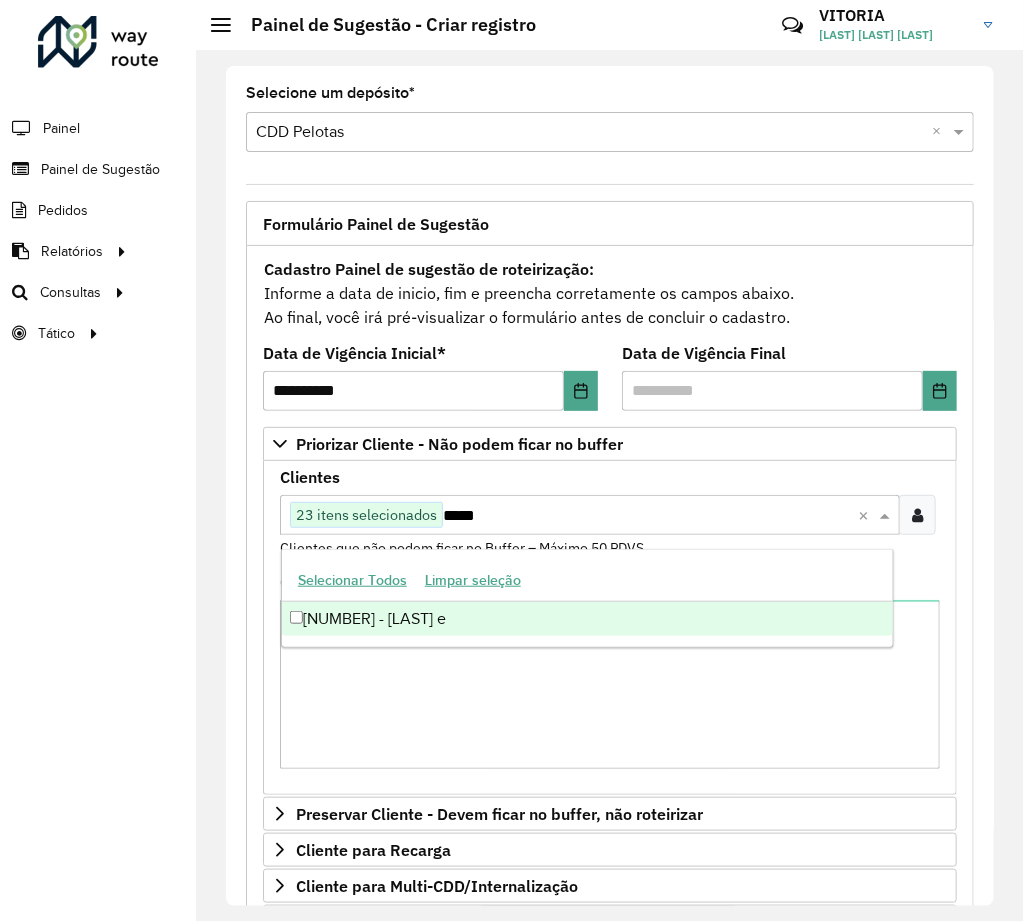 click on "[NUMBER] - [LAST] e" at bounding box center (587, 619) 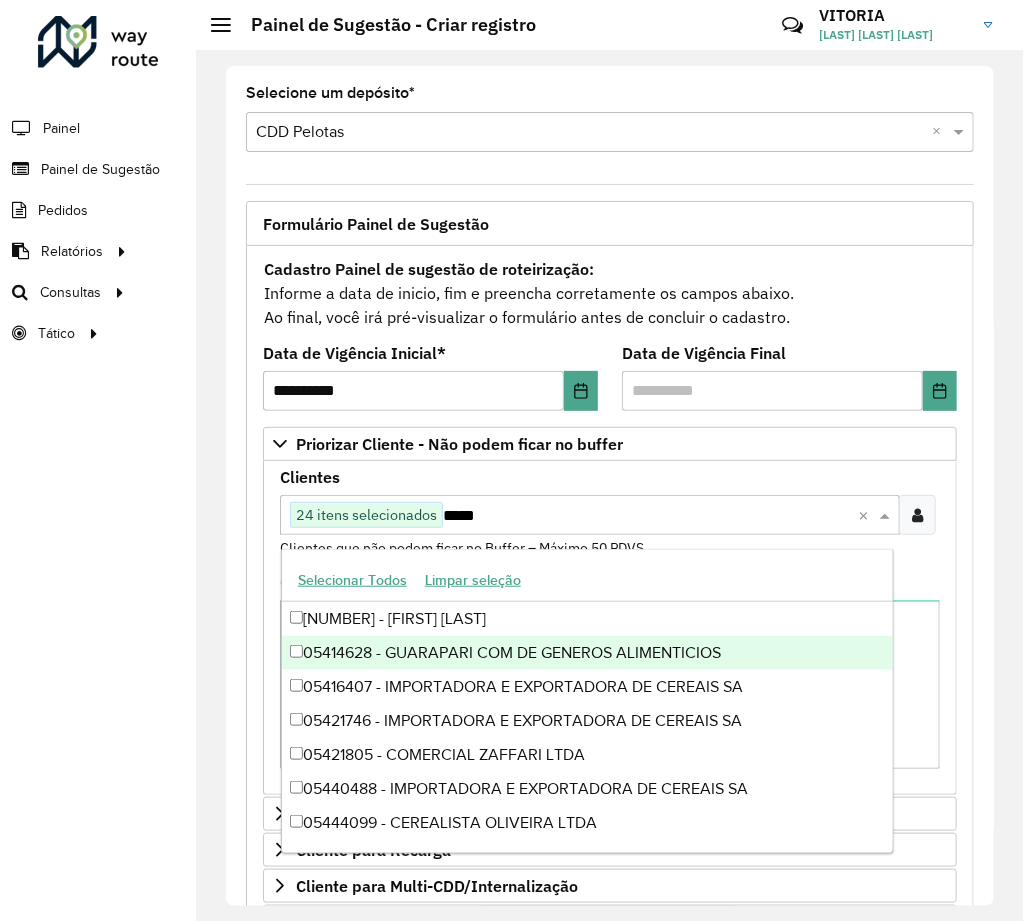click on "*****" at bounding box center (646, 516) 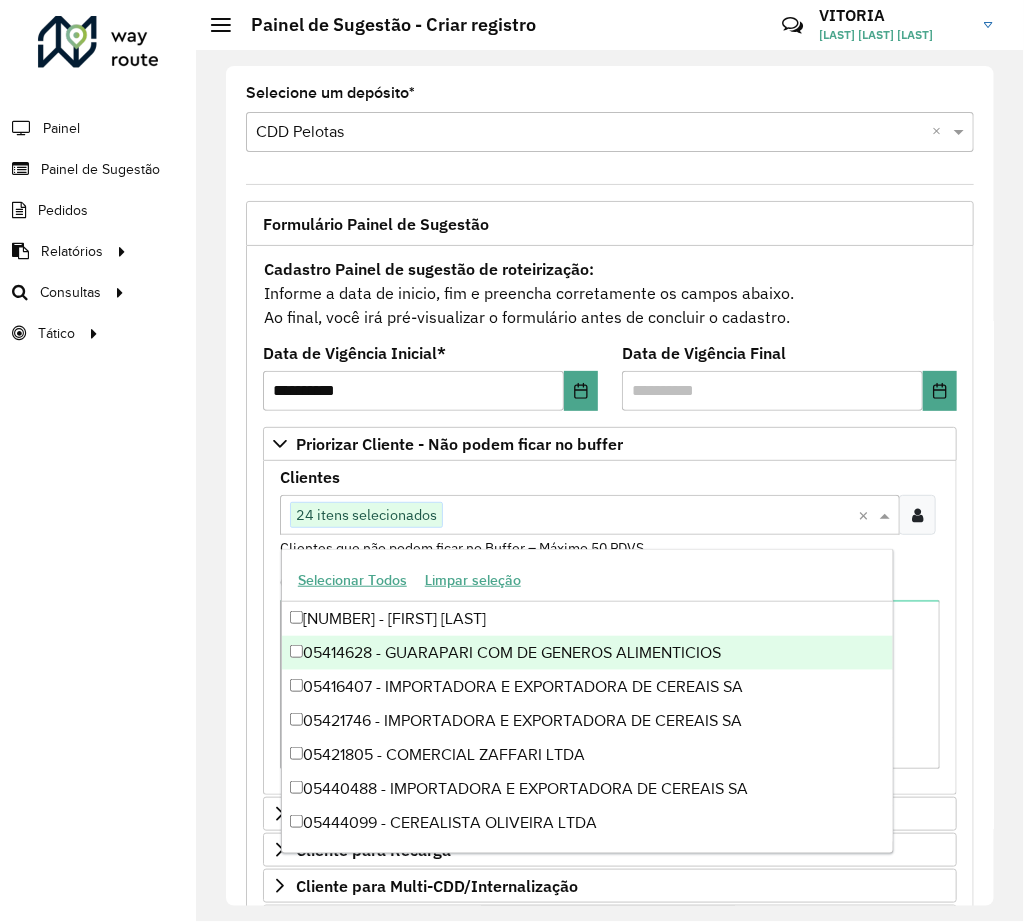 paste on "*****" 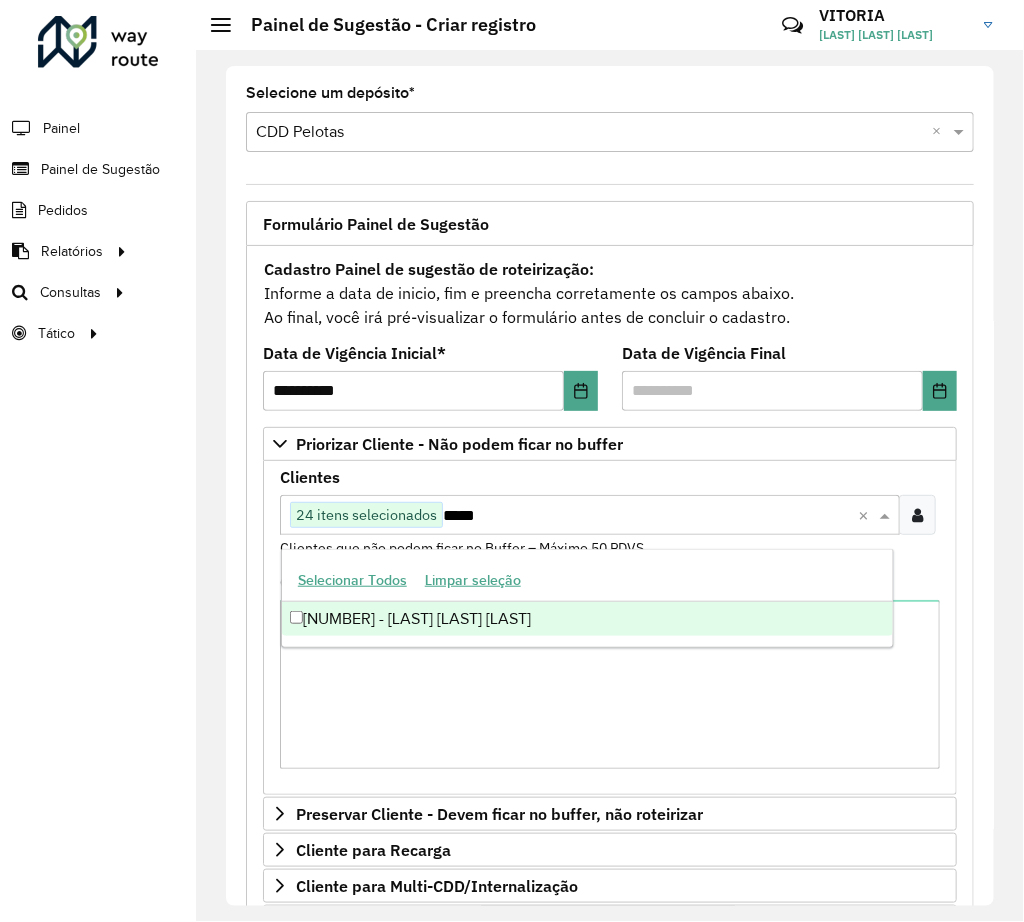 click on "[NUMBER] - [LAST] [LAST] [LAST]" at bounding box center (587, 619) 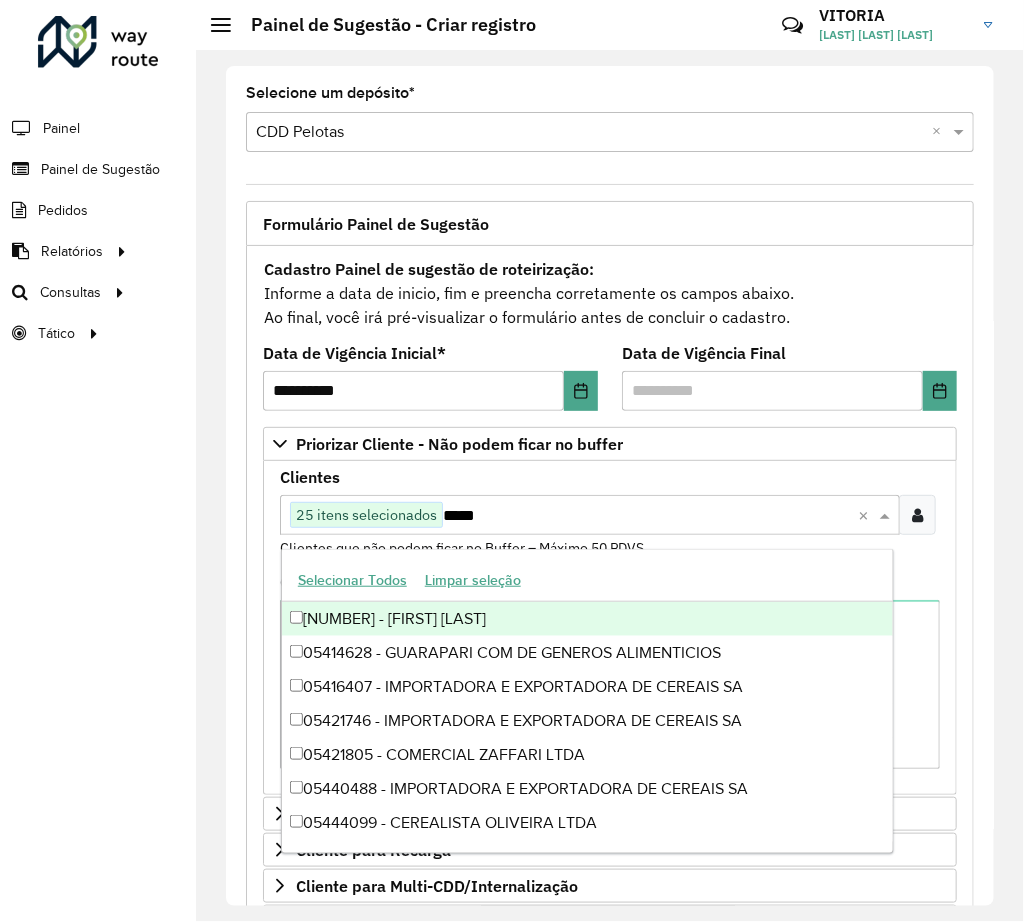 click on "Clique no botão para buscar clientes 25 itens selecionados *****" at bounding box center (569, 515) 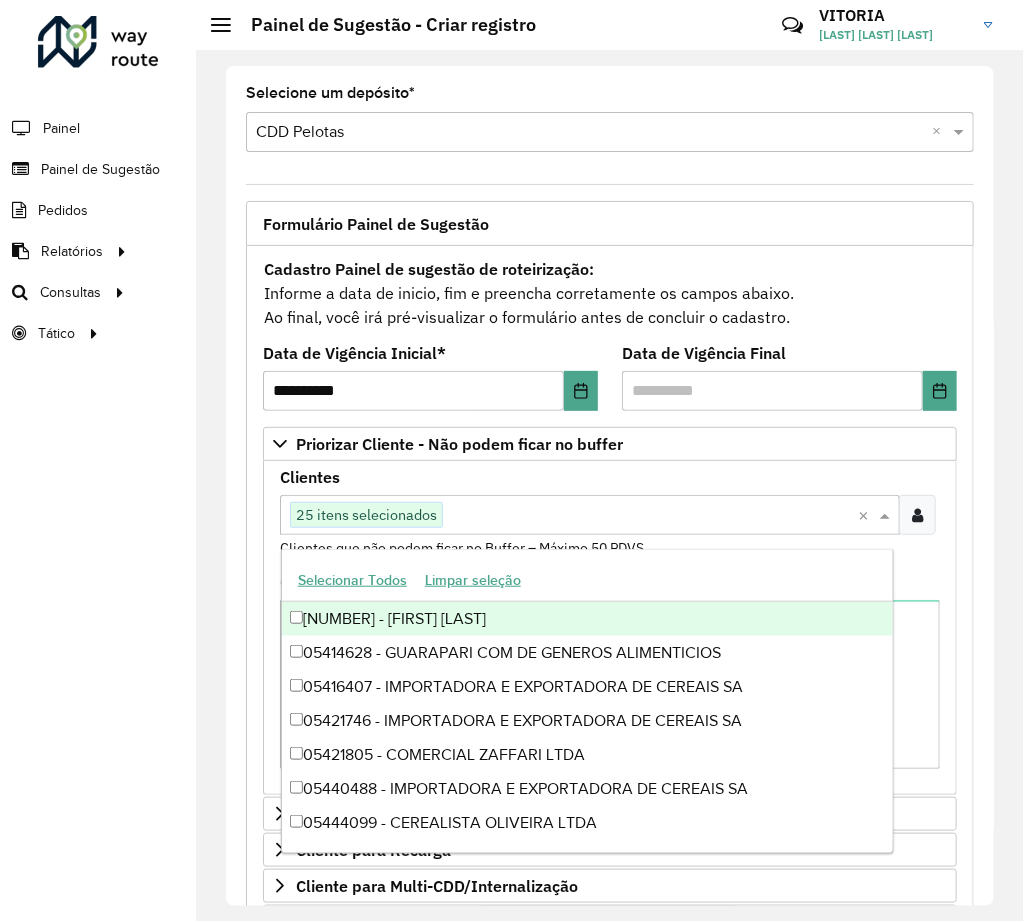 paste on "*****" 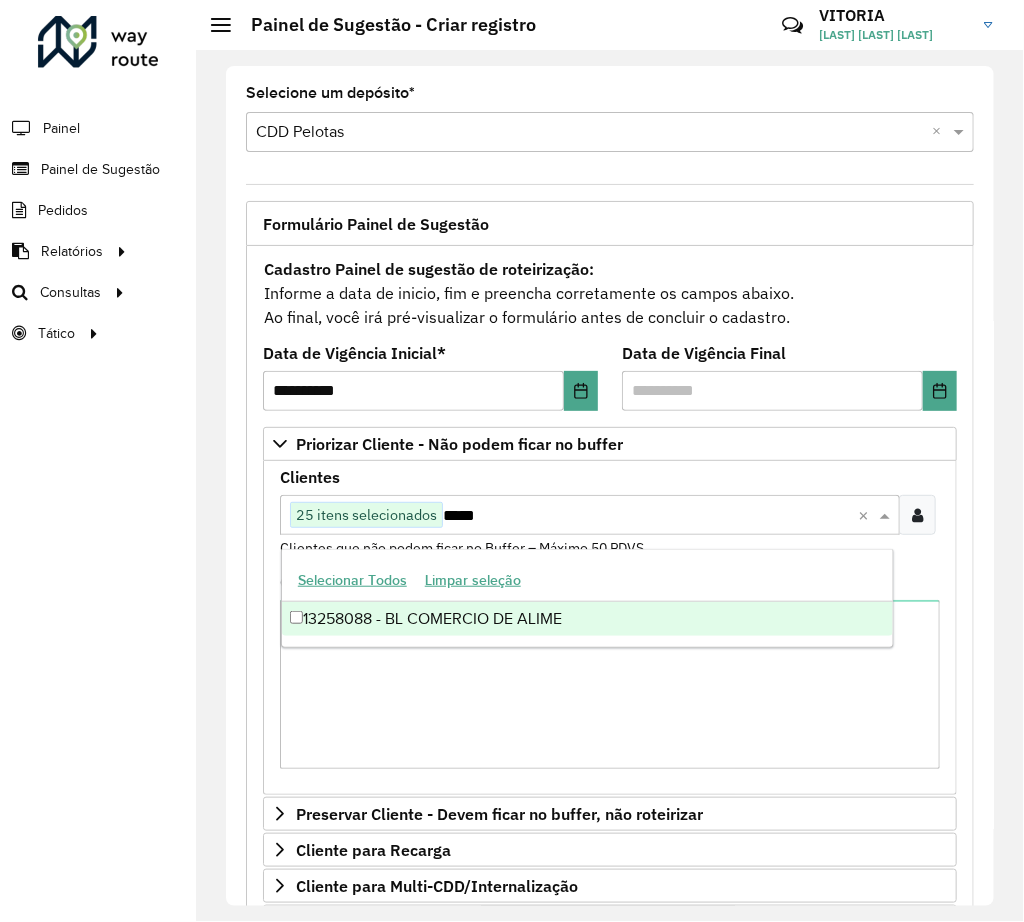 click on "13258088 - BL COMERCIO DE ALIME" at bounding box center (587, 619) 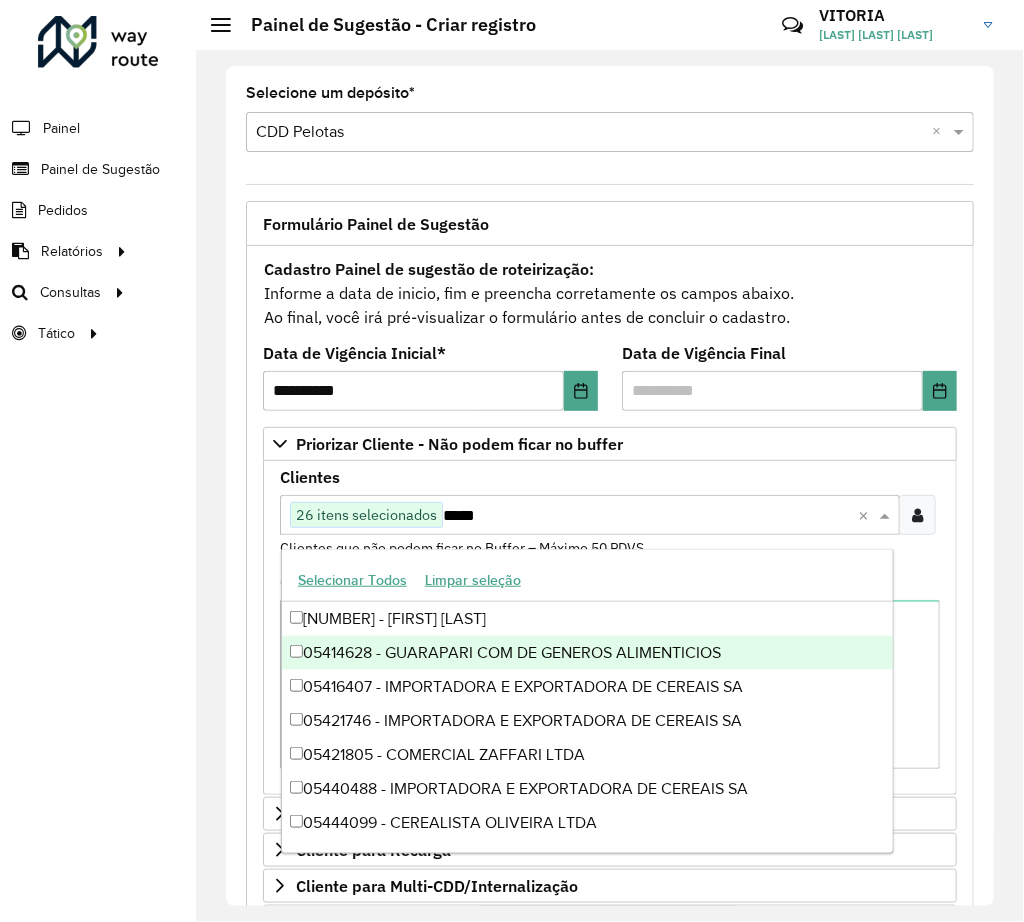 click on "*****" at bounding box center (646, 516) 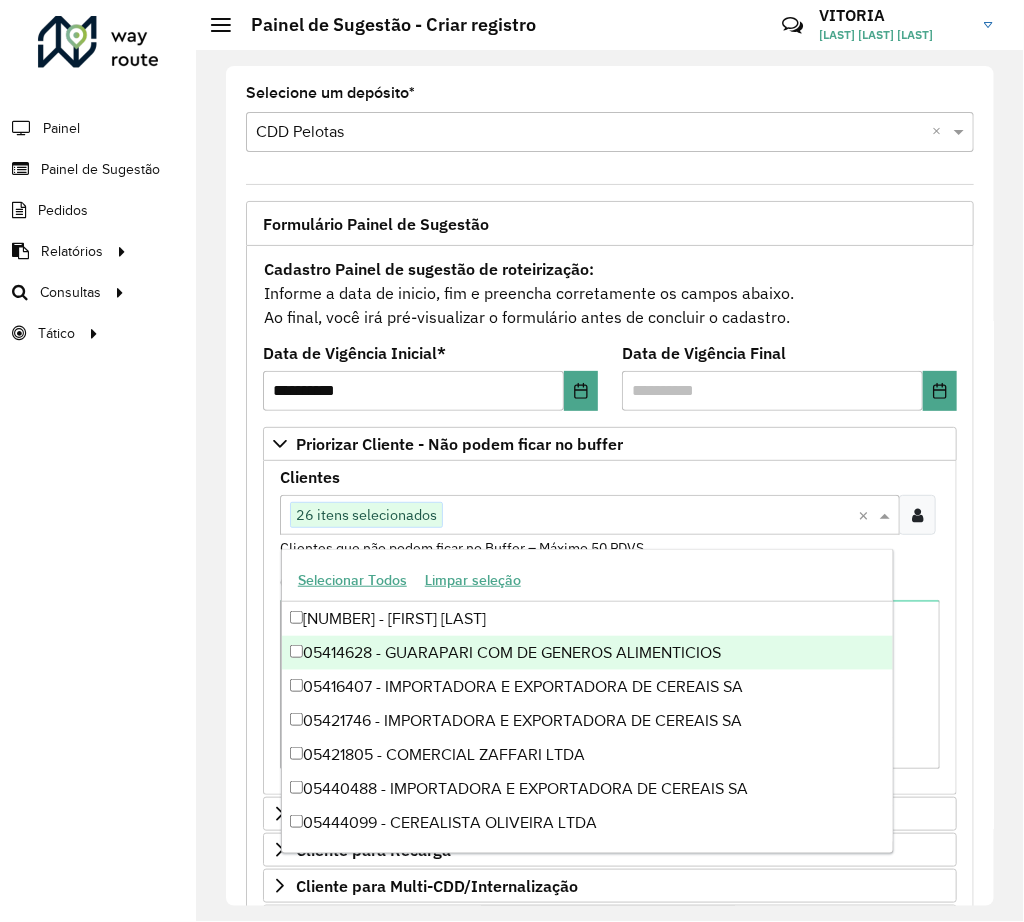 paste on "*****" 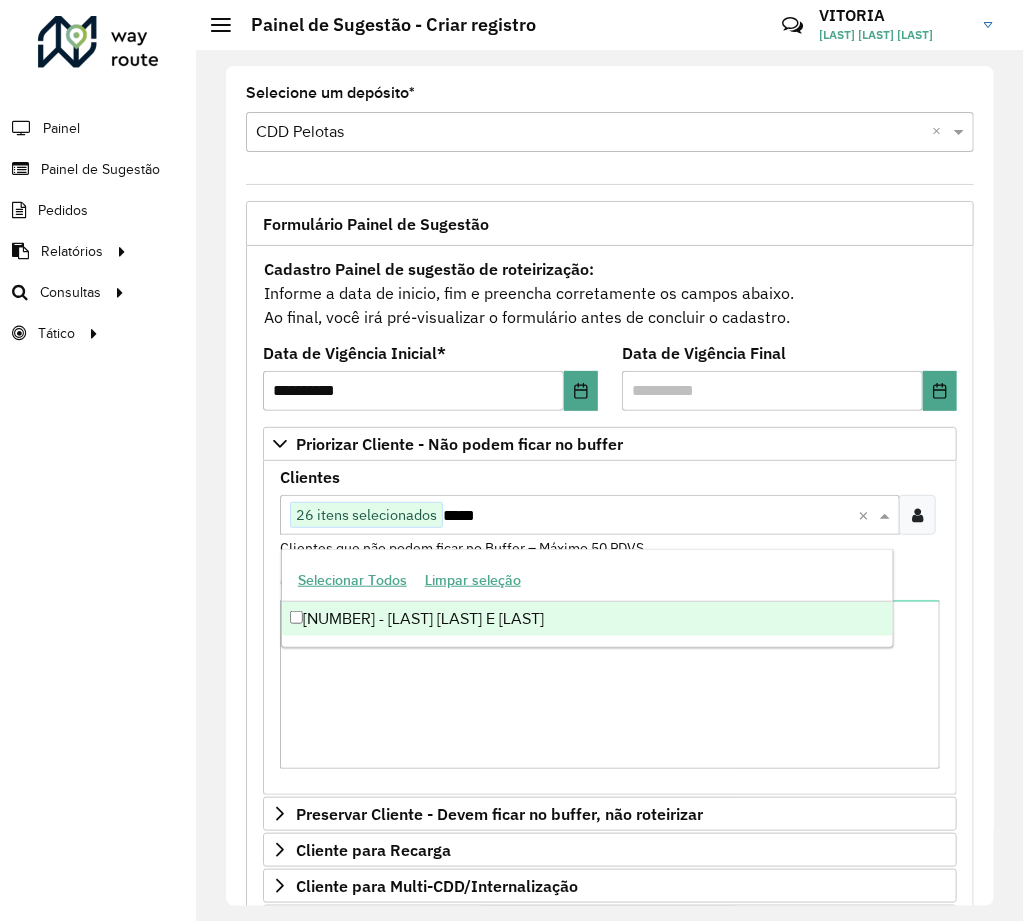 click on "[NUMBER] - [LAST] [LAST] E [LAST]" at bounding box center [587, 619] 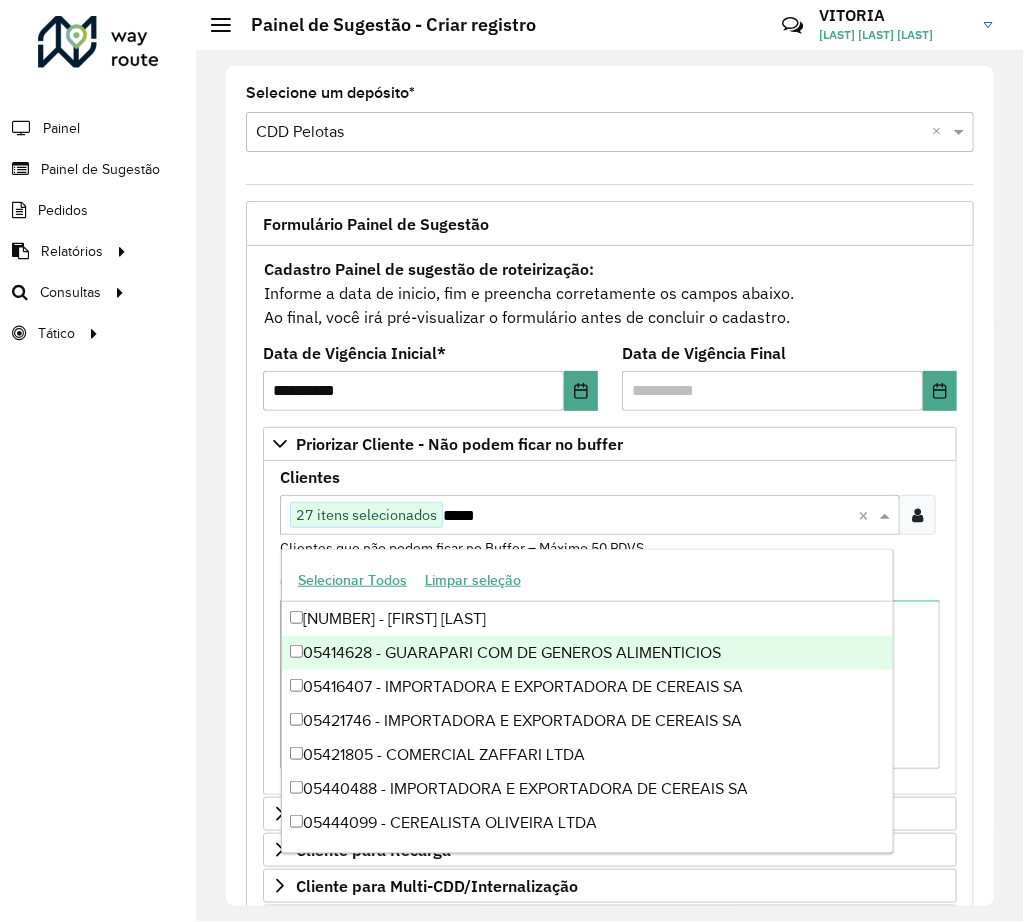 click on "*****" at bounding box center [646, 516] 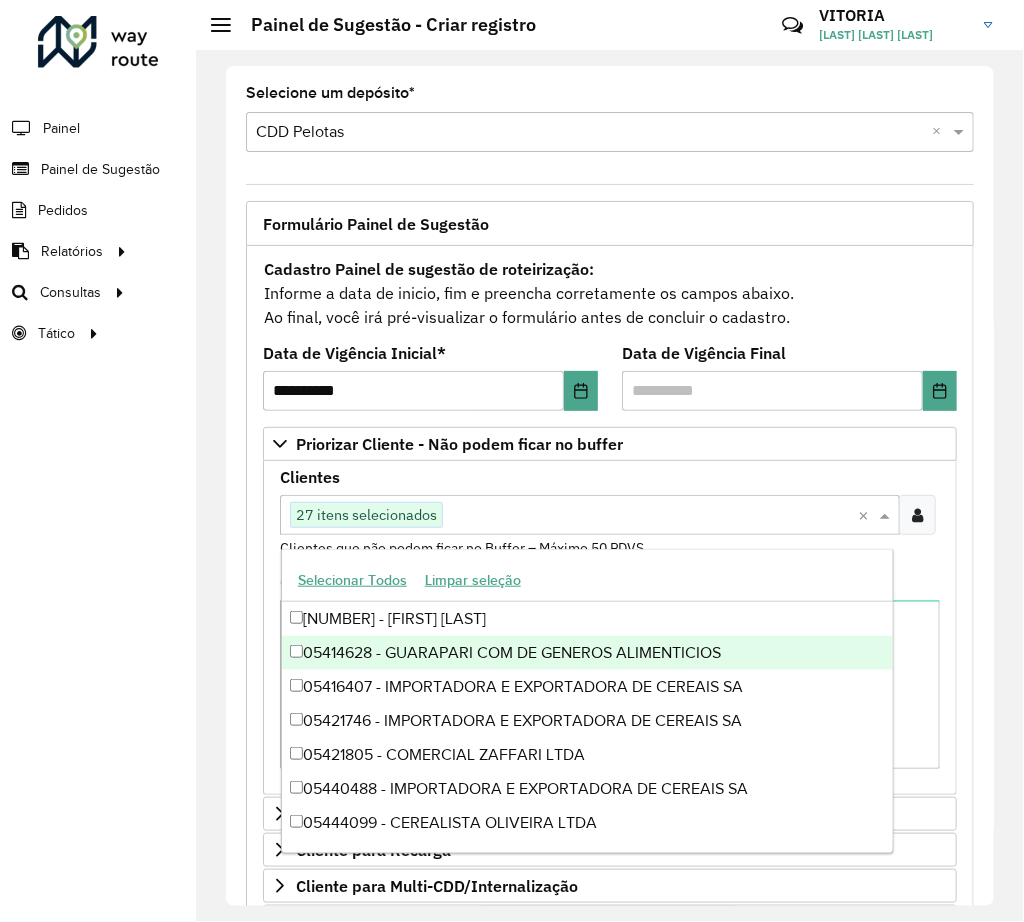paste on "*****" 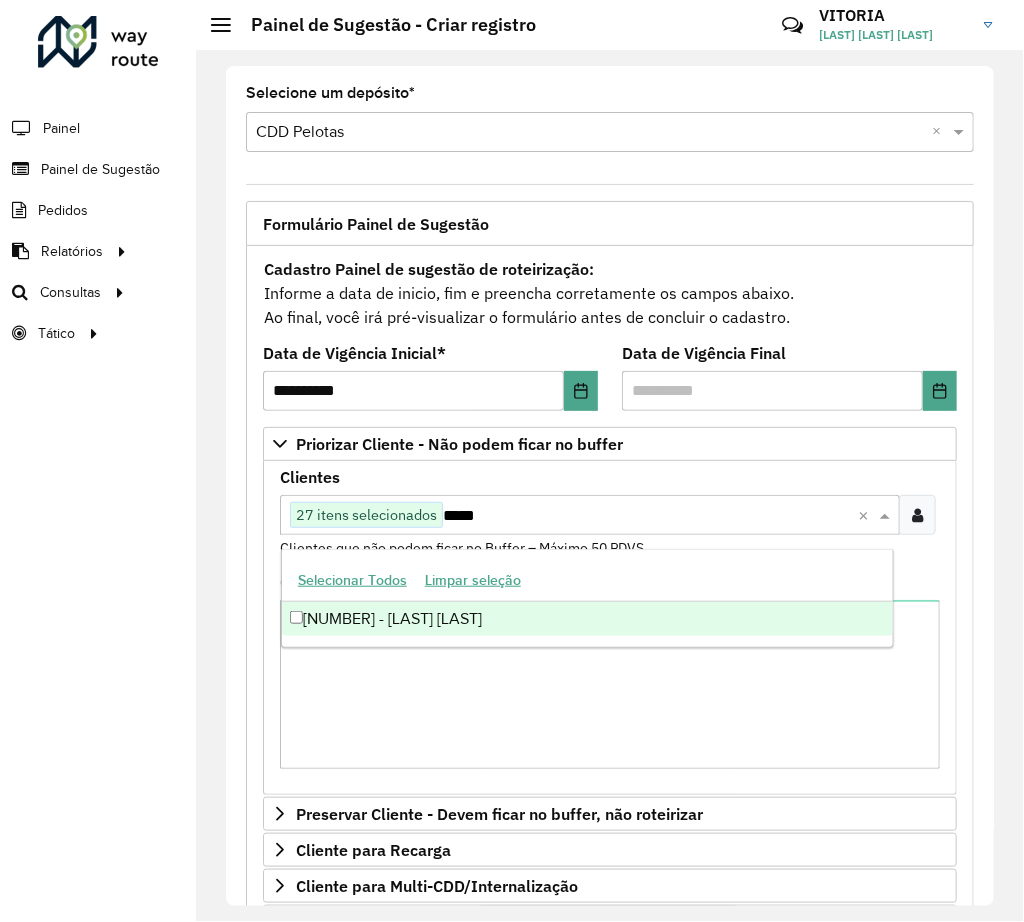 click on "[NUMBER] - [LAST] [LAST]" at bounding box center [587, 619] 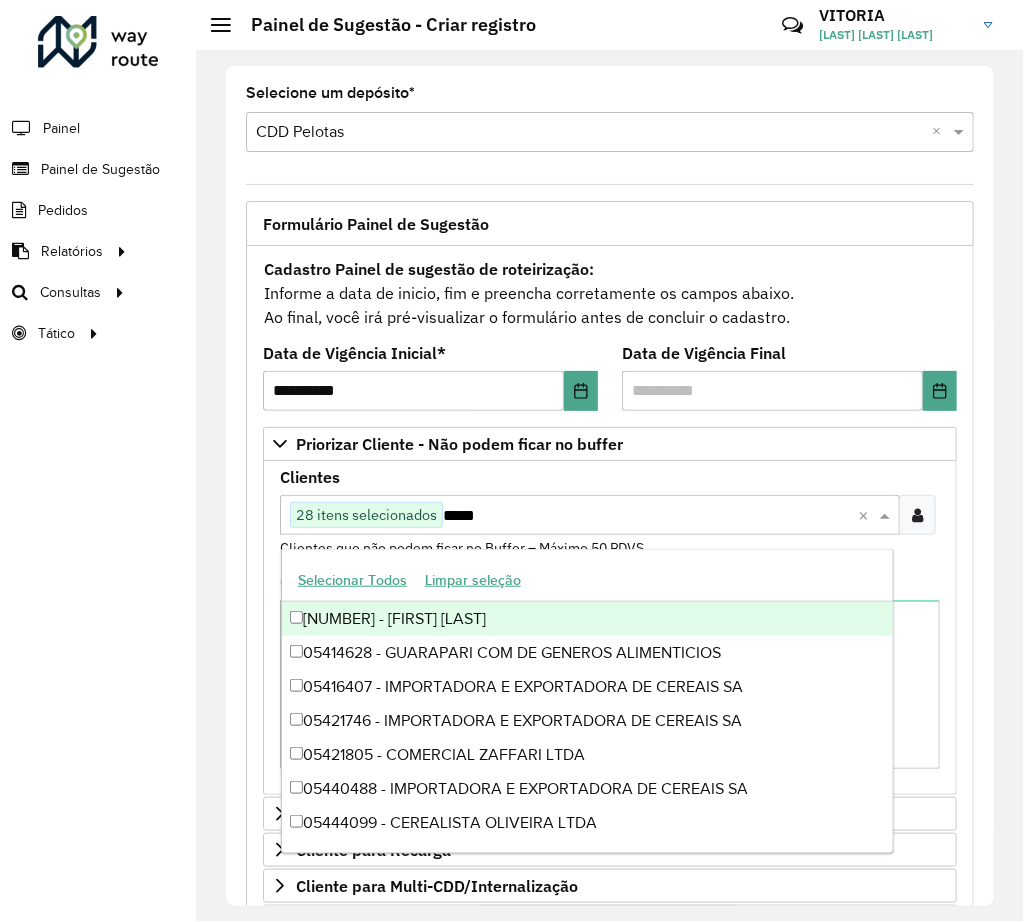 click on "Clique no botão para buscar clientes 28 itens selecionados *****" at bounding box center (569, 515) 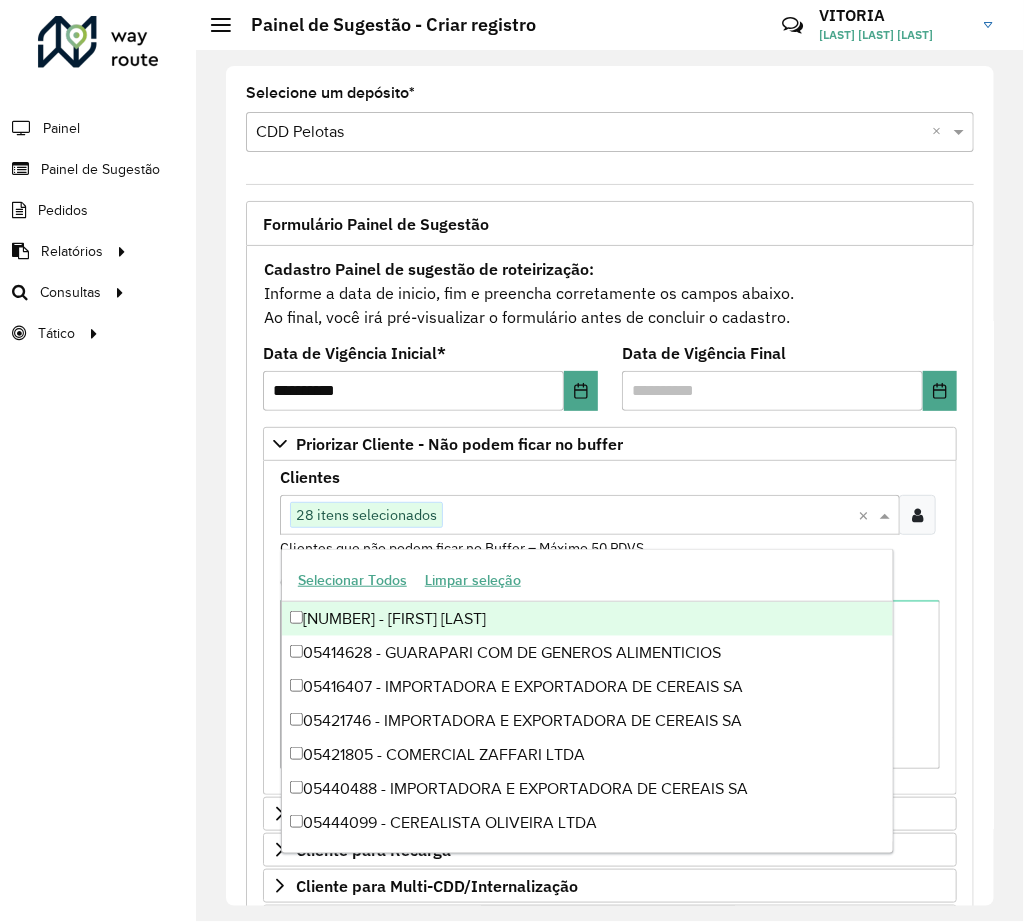 paste on "*****" 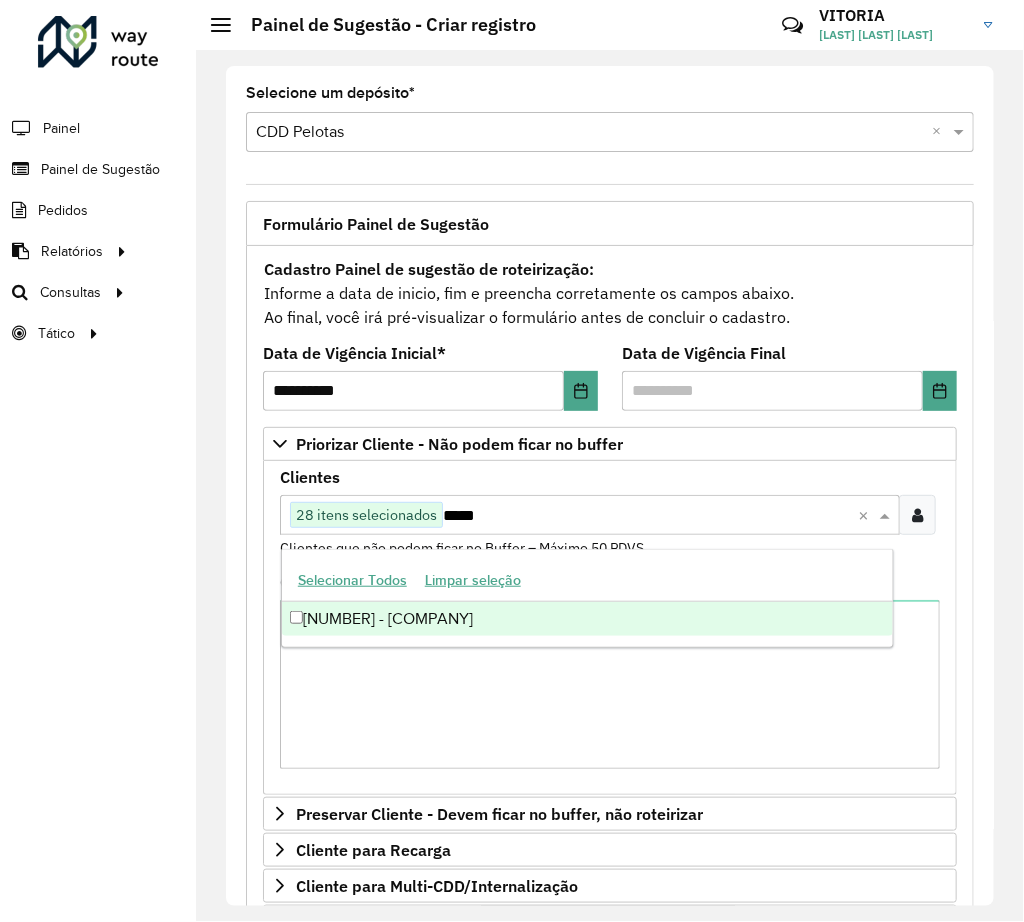 click on "Selecionar Todos   Limpar seleção   [NUMBER] - [LAST] [NUMBER]" at bounding box center [587, 598] 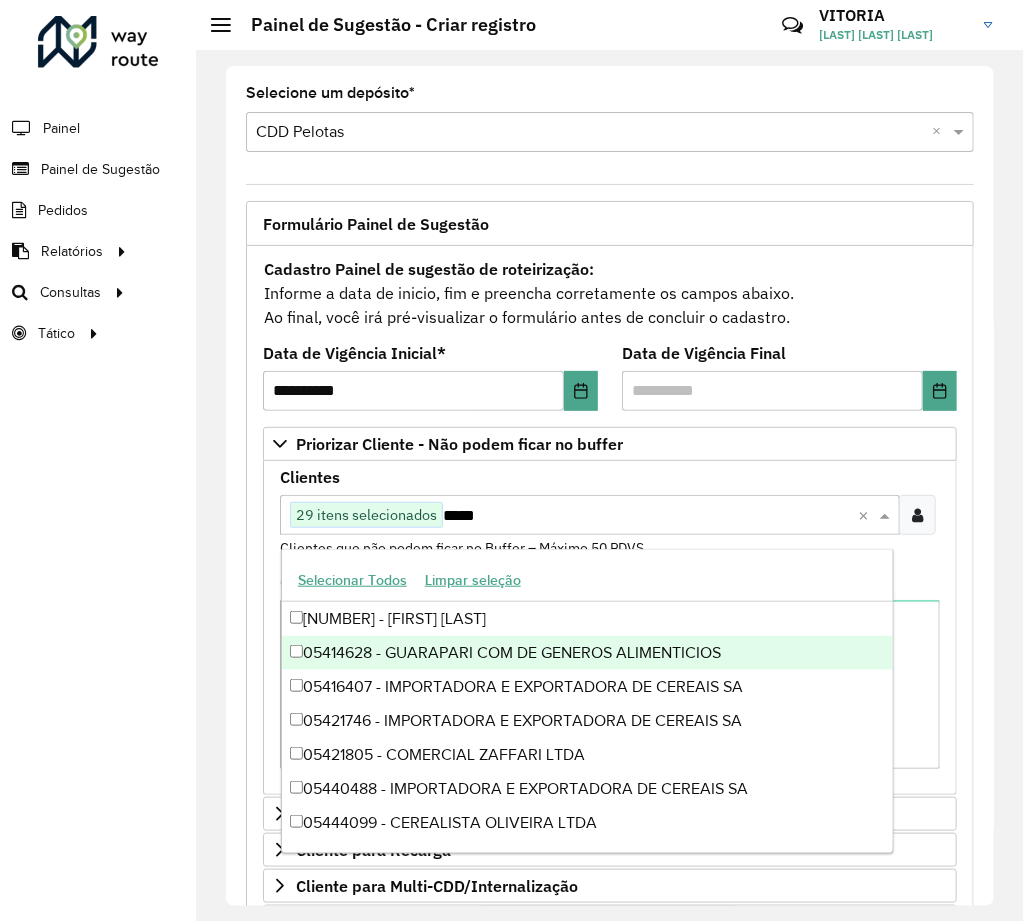 click on "*****" at bounding box center (646, 516) 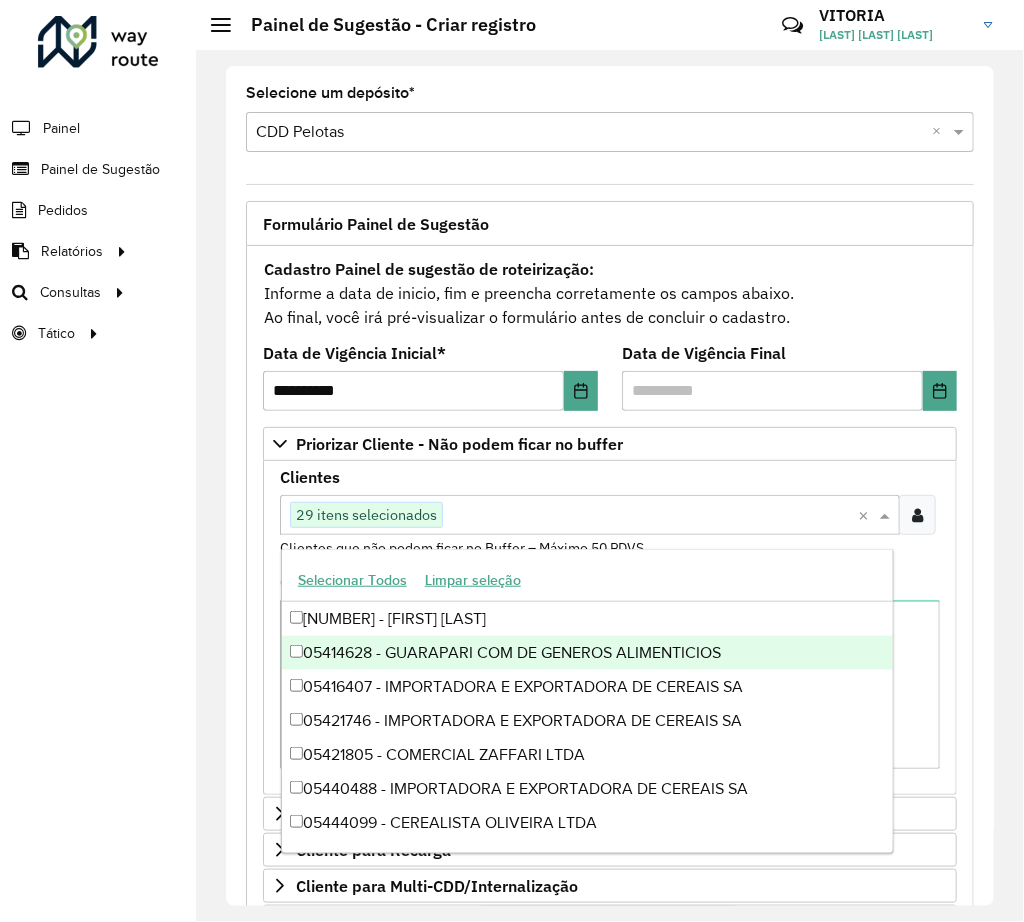 paste on "*****" 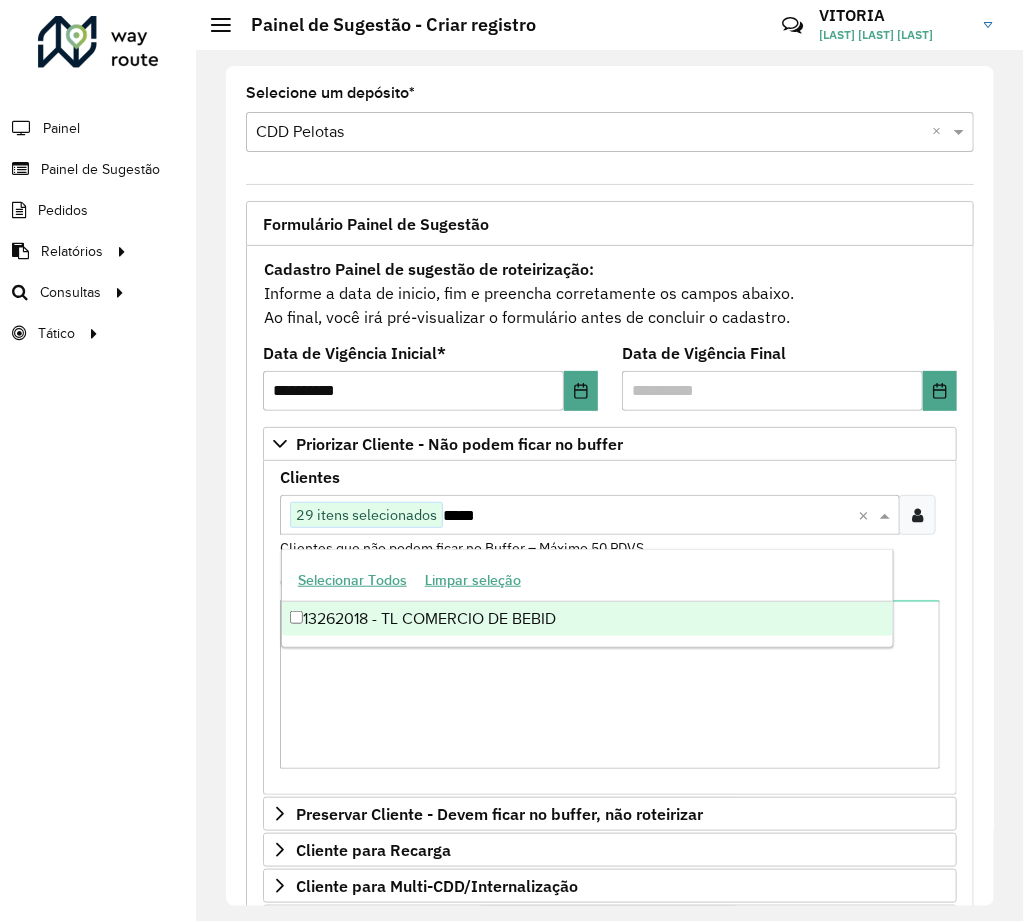 click on "13262018 - TL COMERCIO DE BEBID" at bounding box center (587, 619) 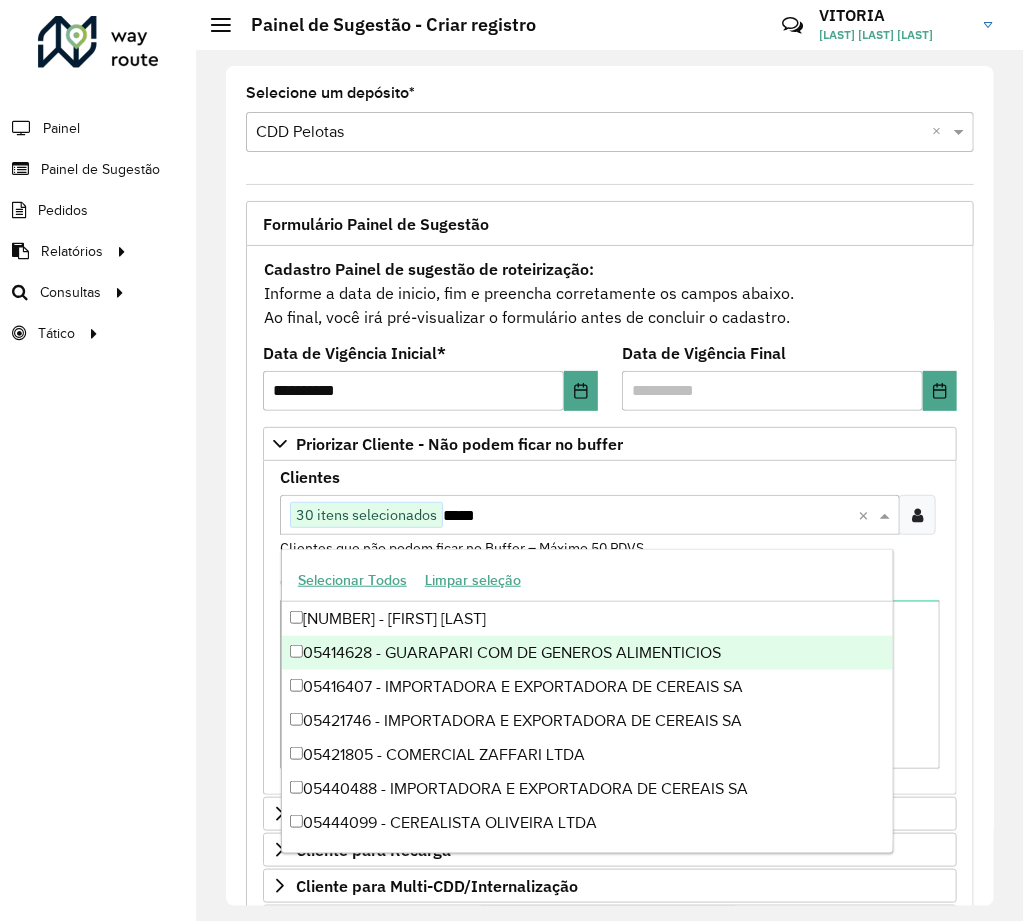 click on "*****" at bounding box center (646, 516) 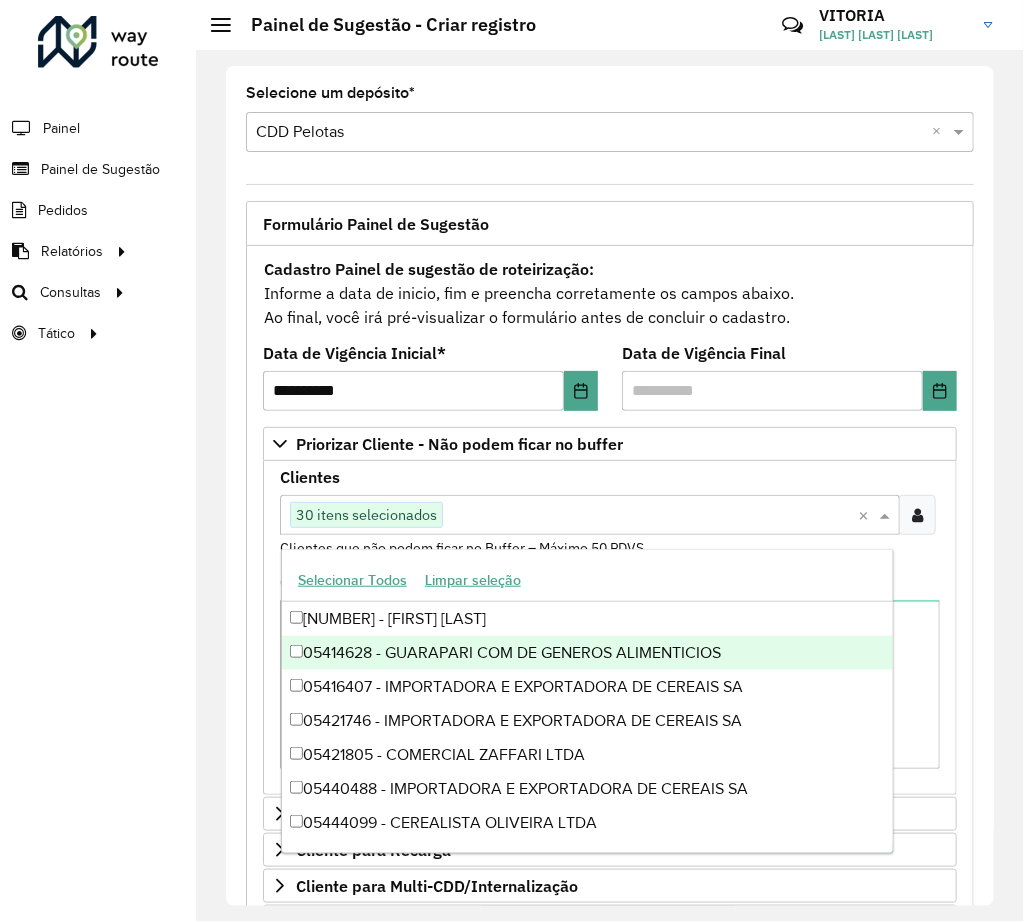 paste on "*****" 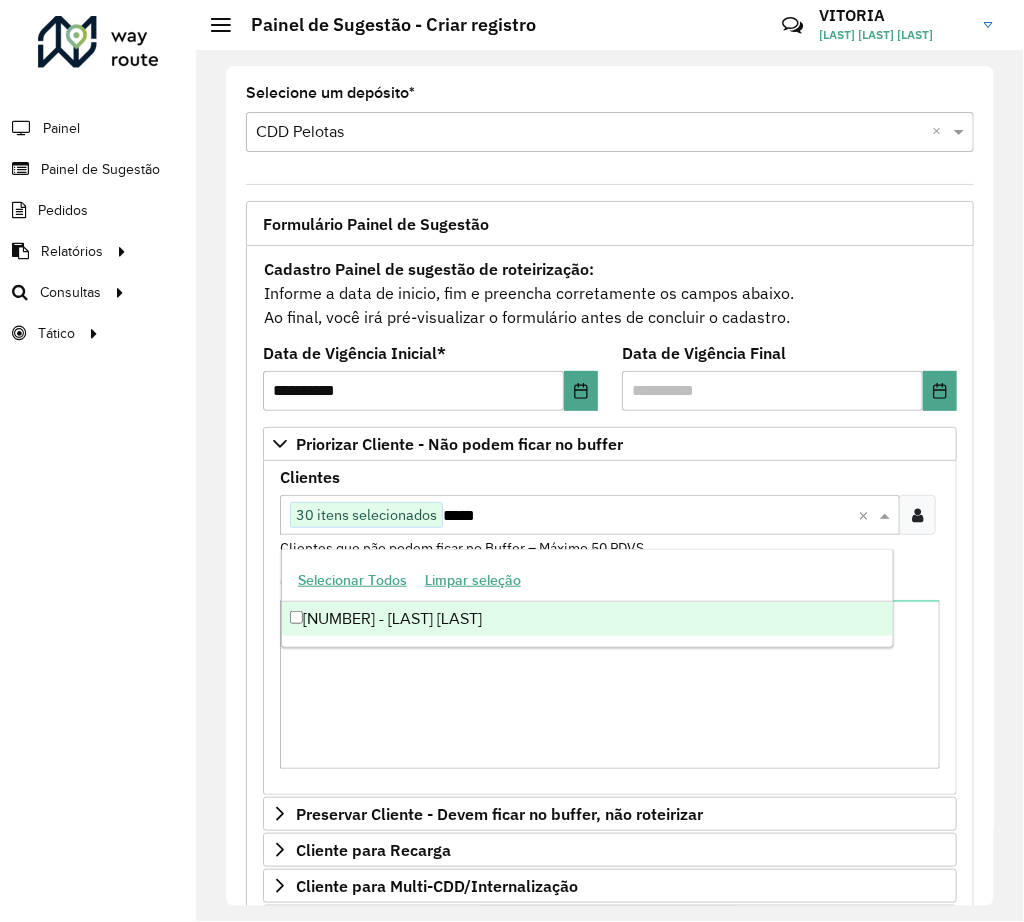 click on "*****" at bounding box center [646, 516] 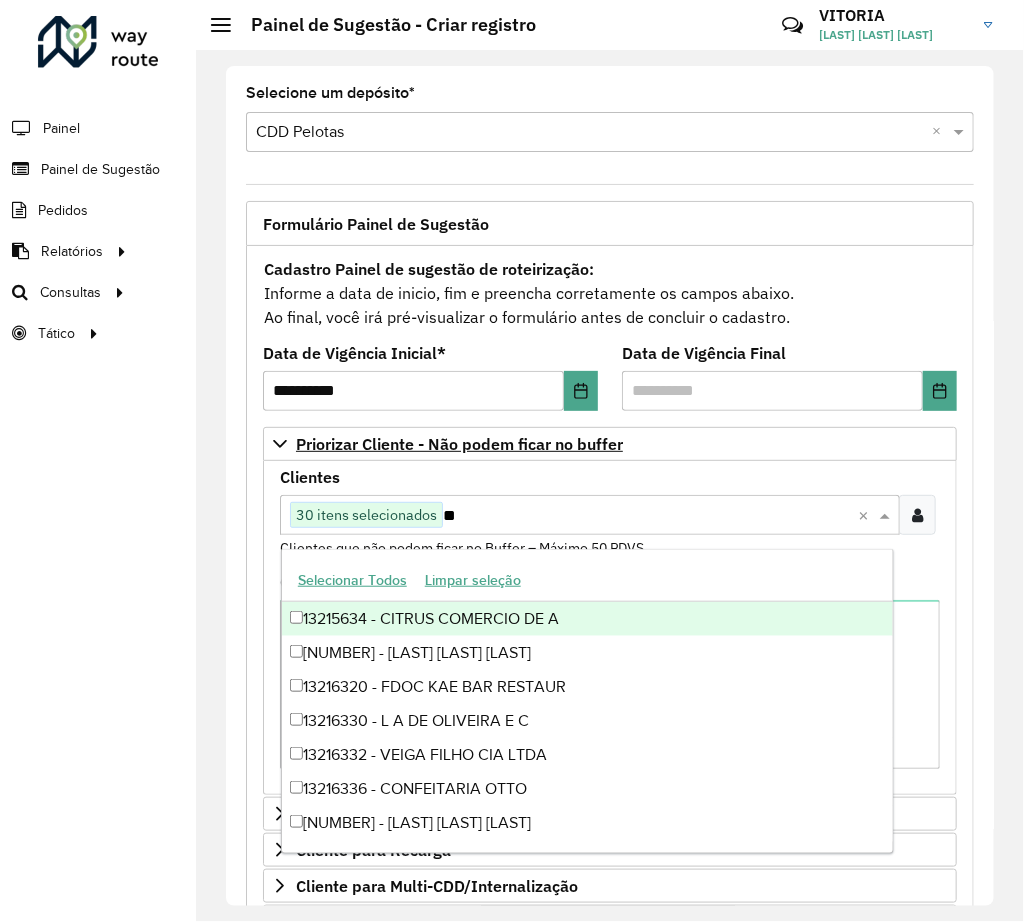 type on "*" 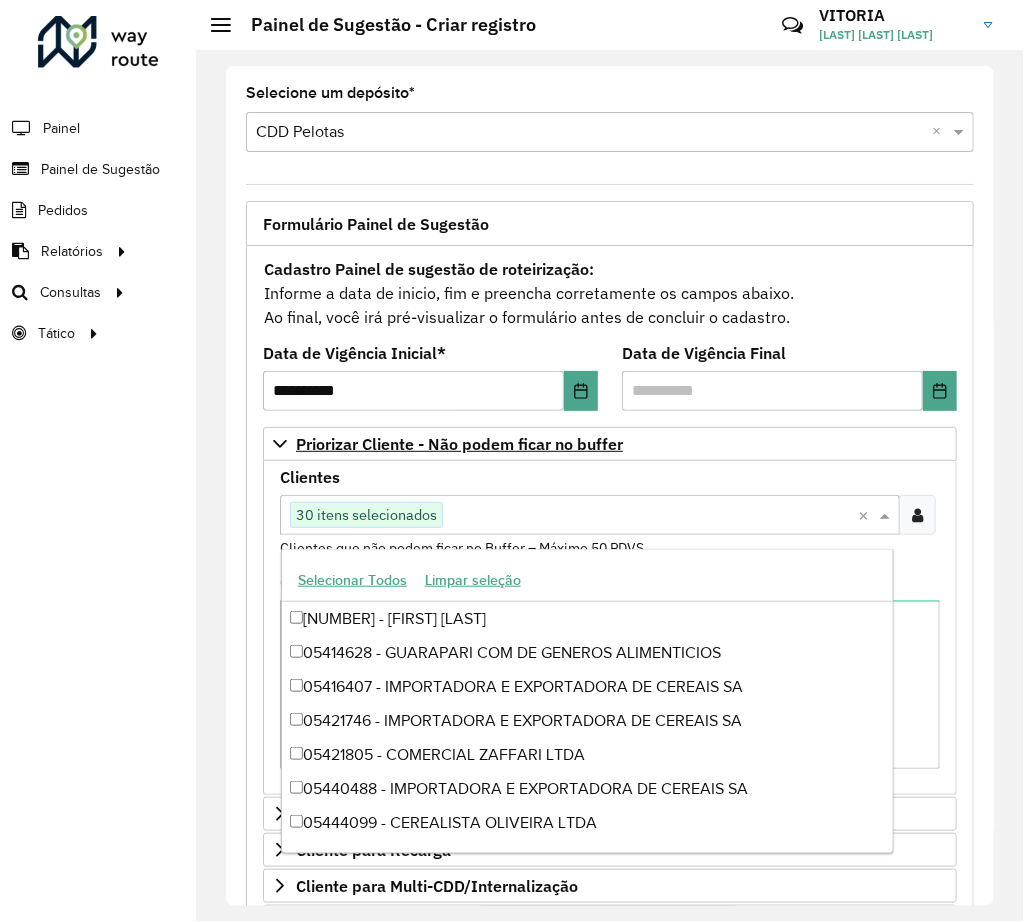 paste on "*****" 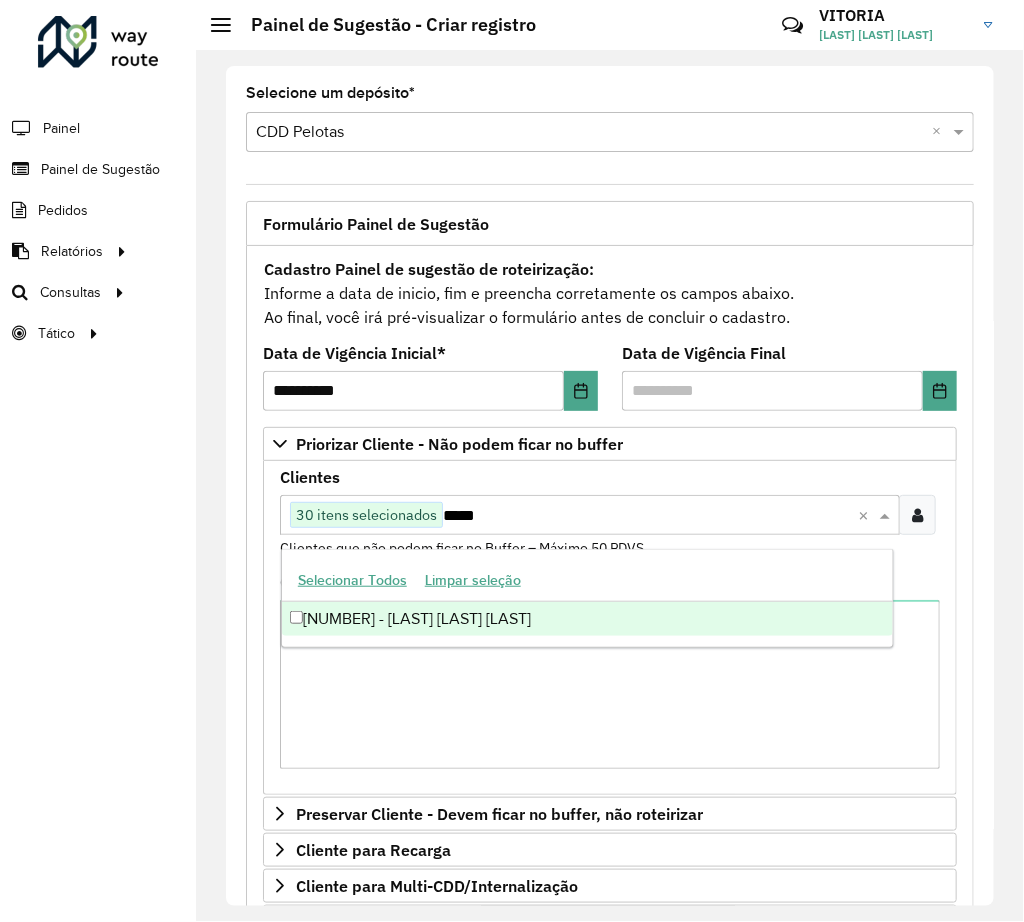 type on "*****" 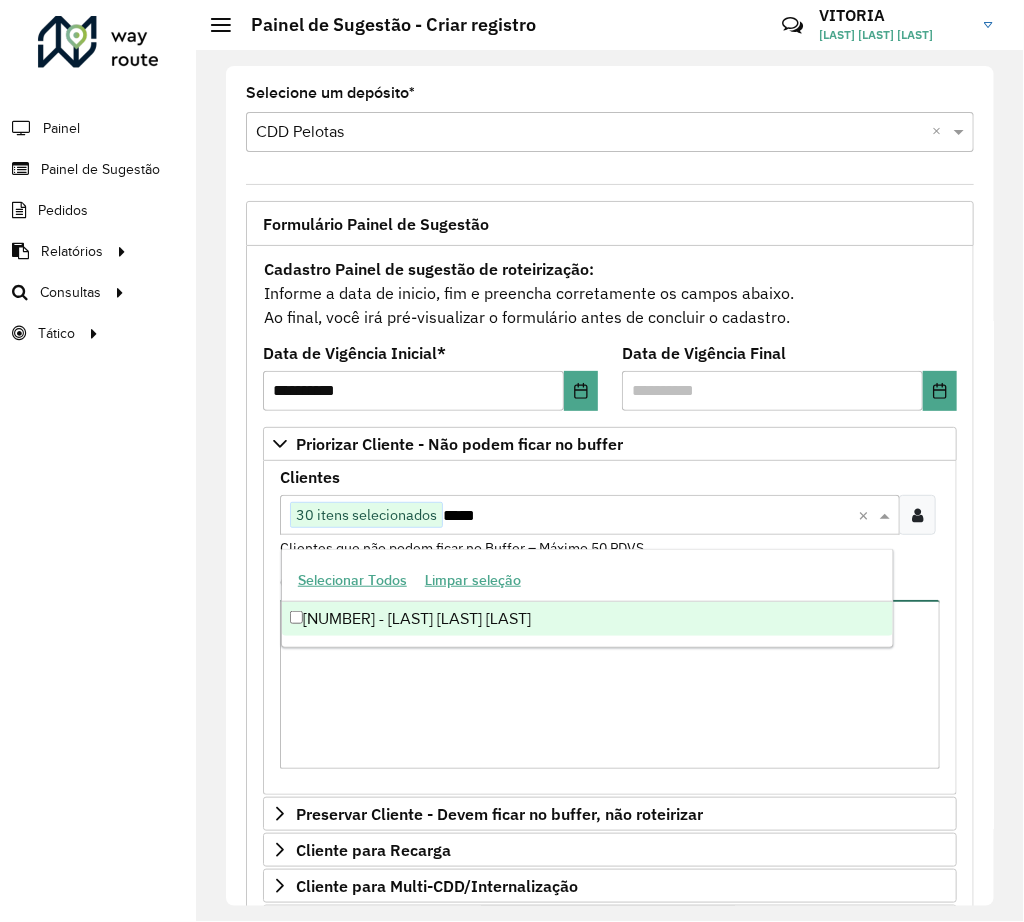 click on "Observações" at bounding box center (610, 684) 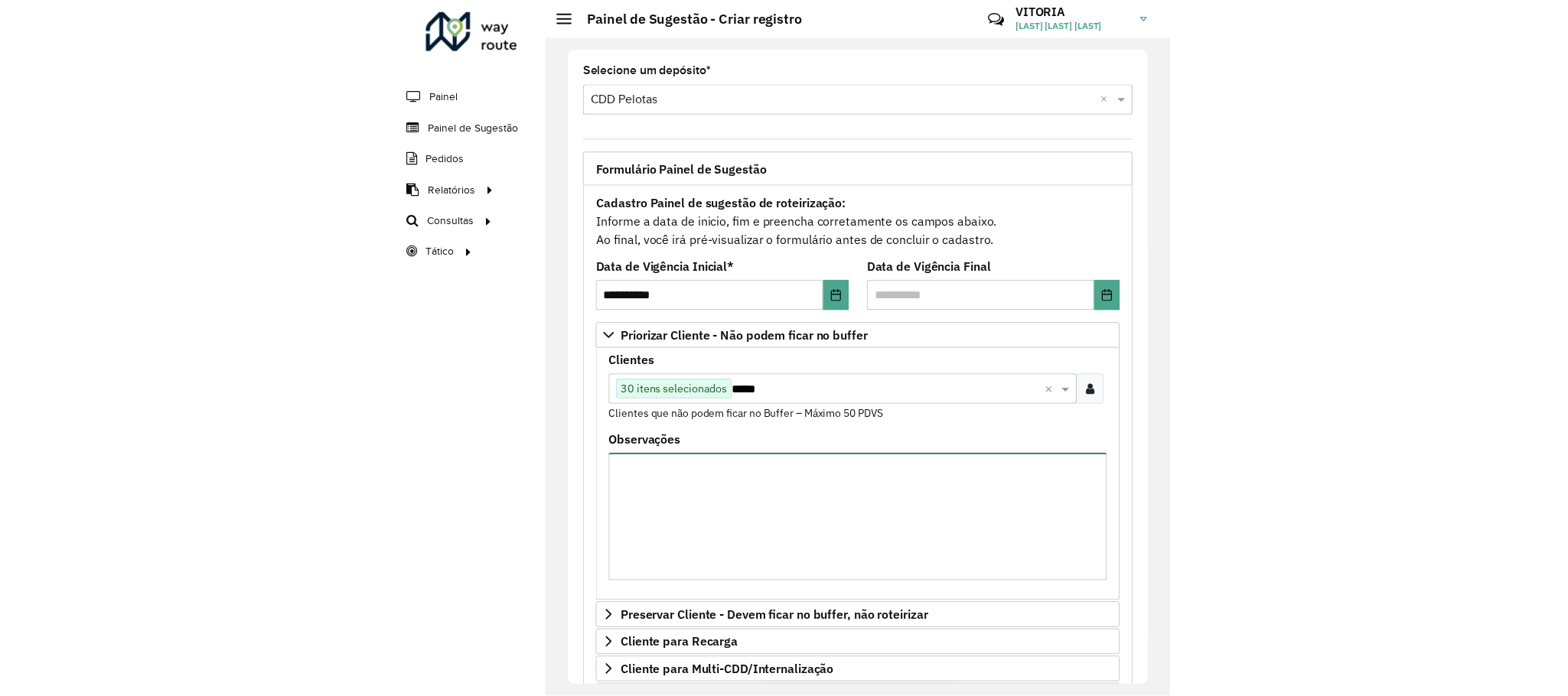scroll, scrollTop: 326, scrollLeft: 0, axis: vertical 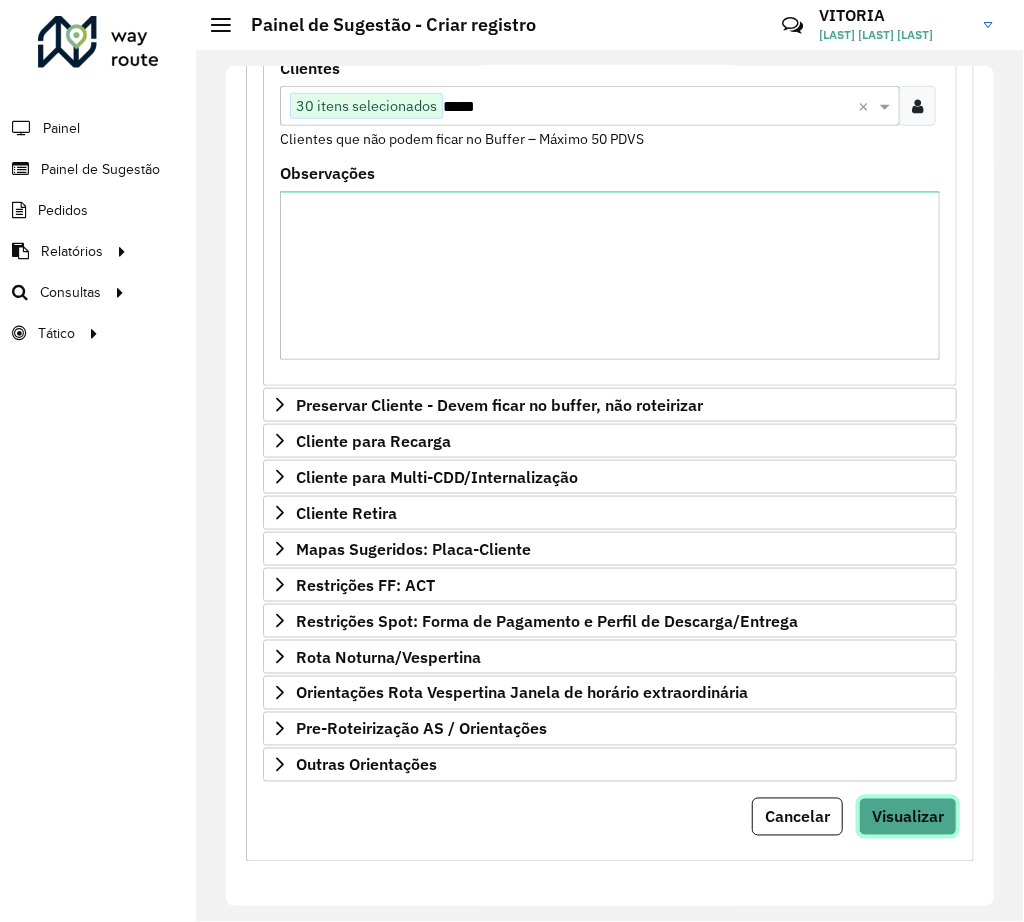 click on "Visualizar" at bounding box center (908, 817) 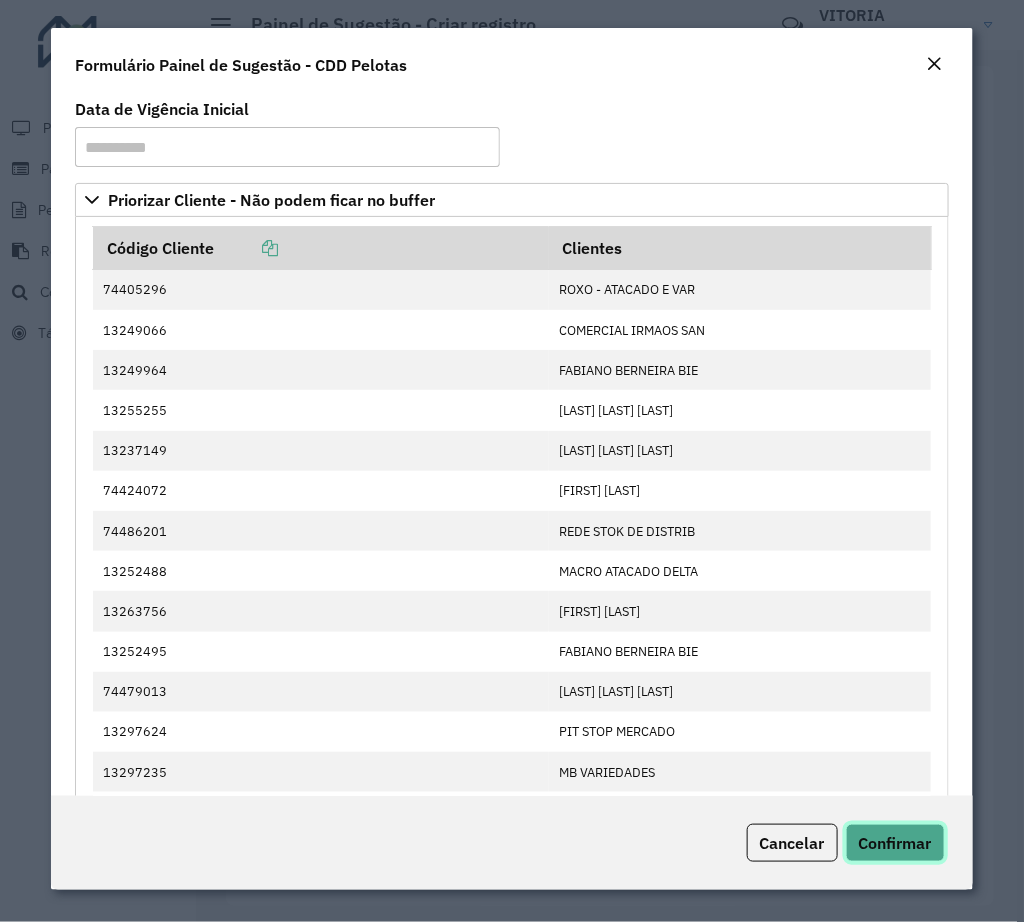 click on "Confirmar" 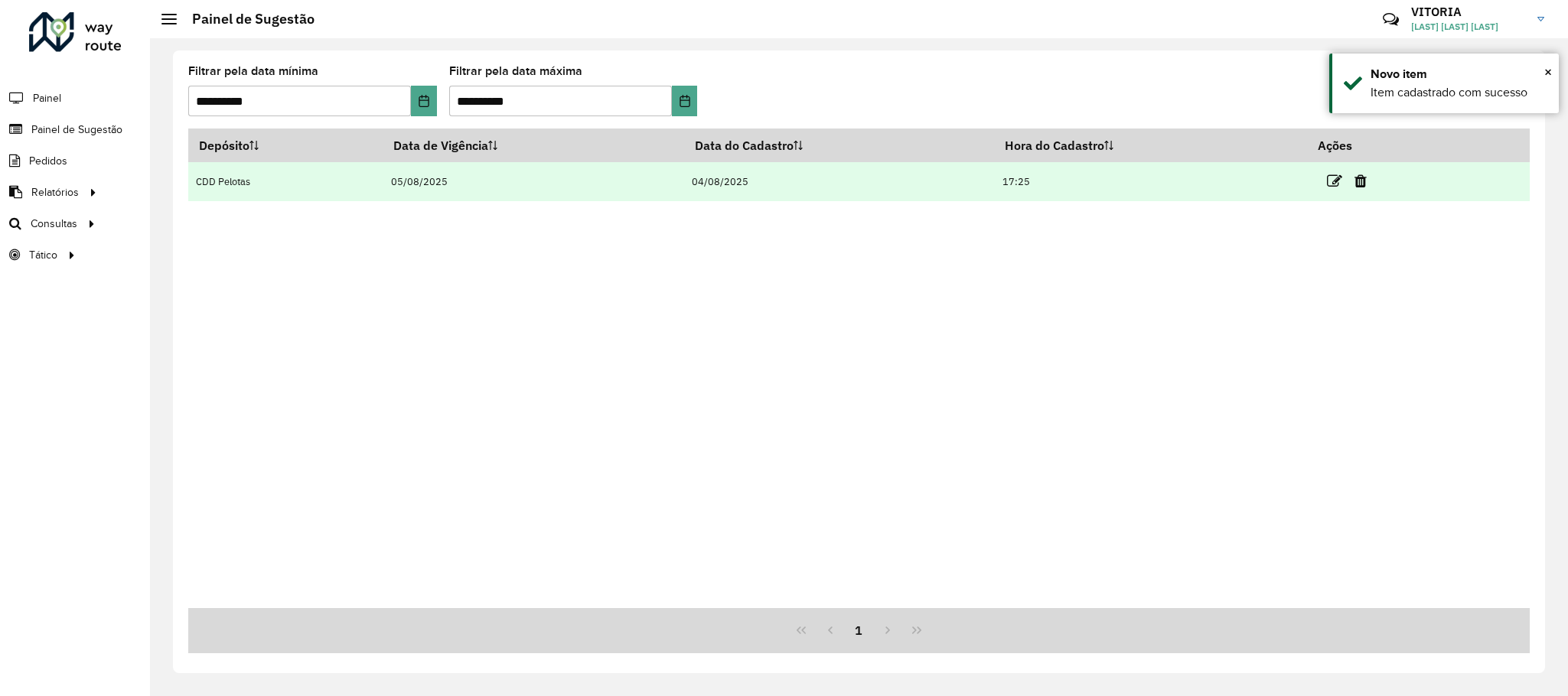 click at bounding box center (1354, 181) 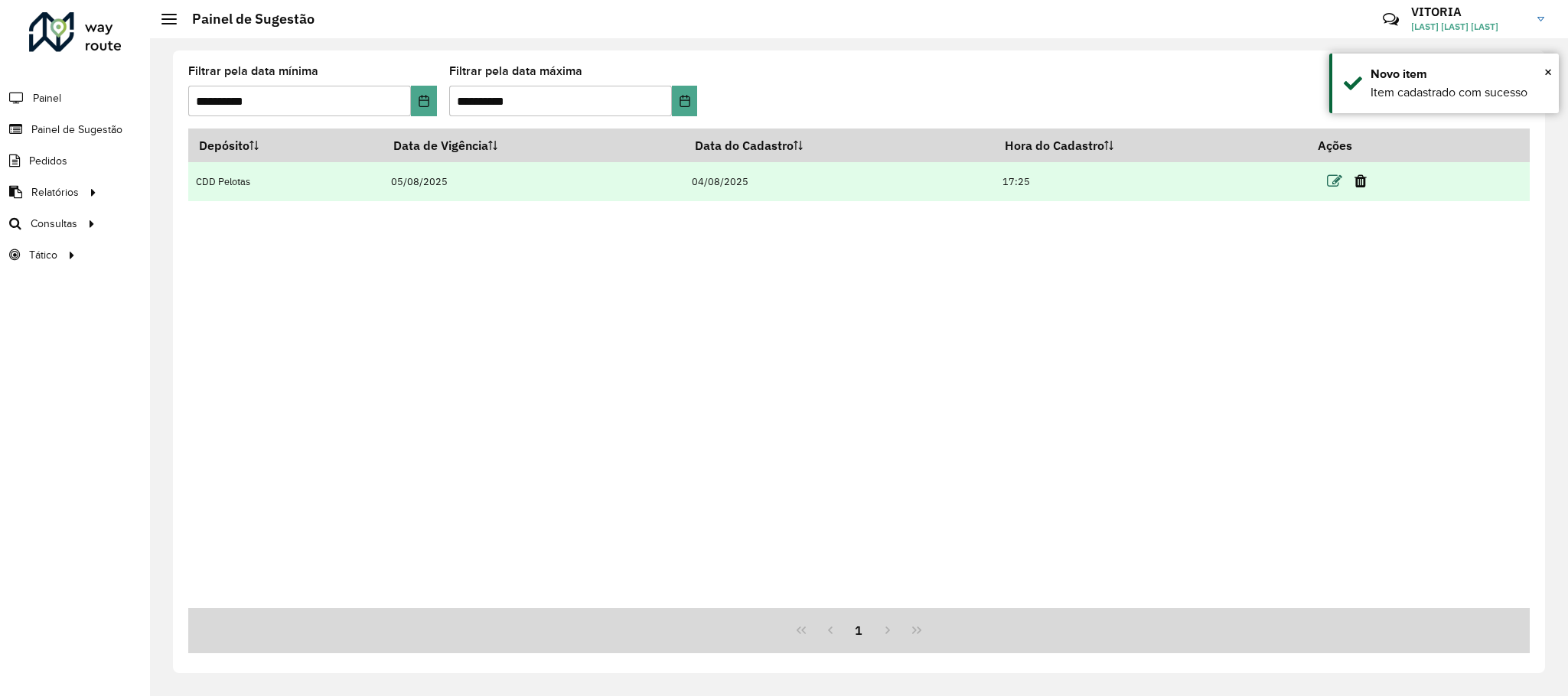 click at bounding box center (1335, 181) 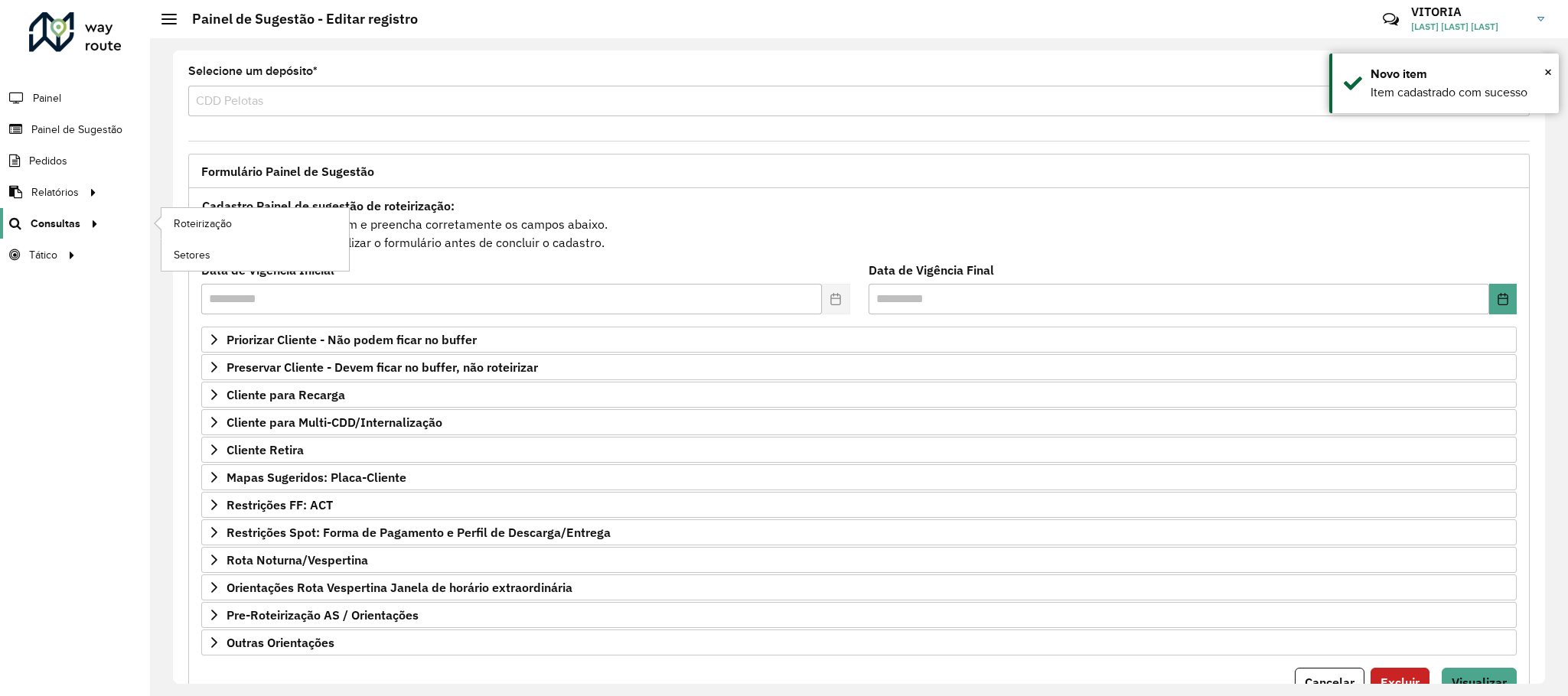click on "Consultas" 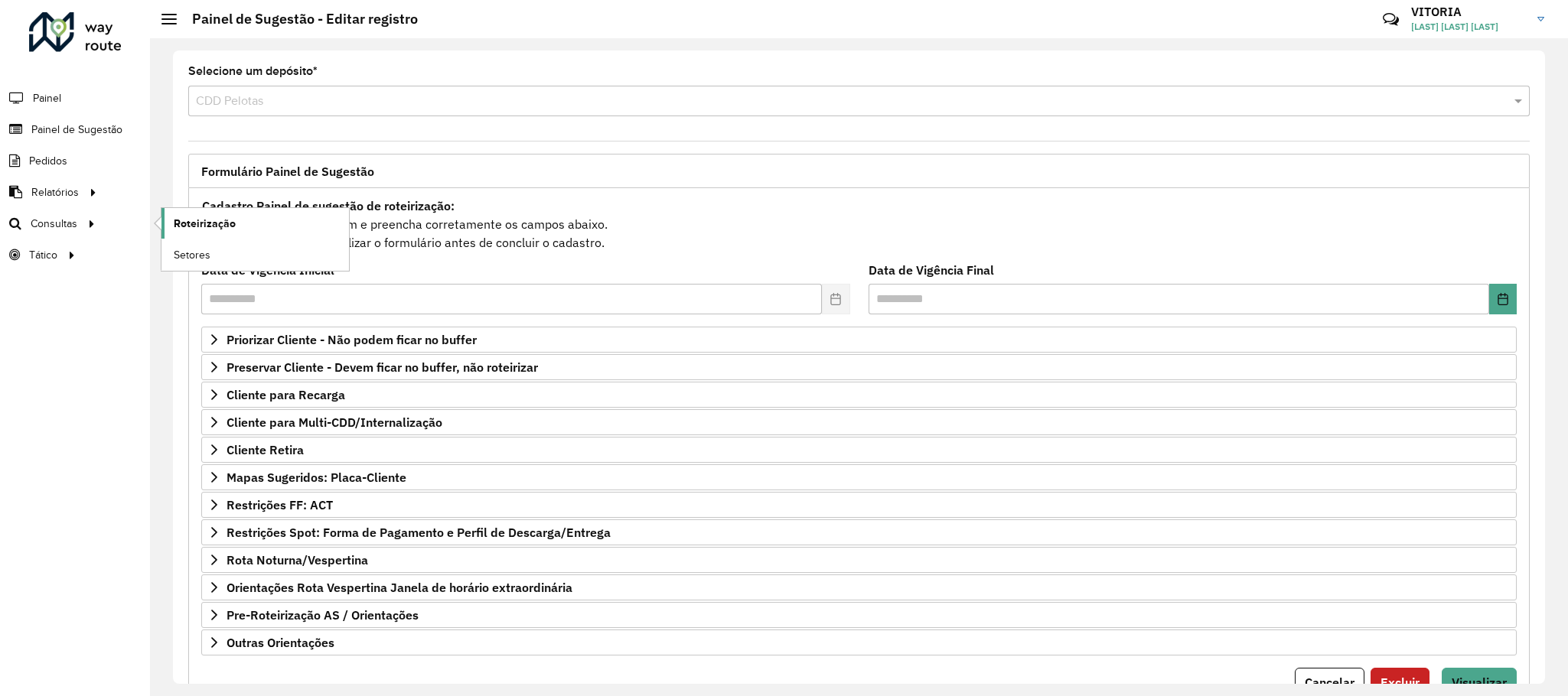 click on "Roteirização" 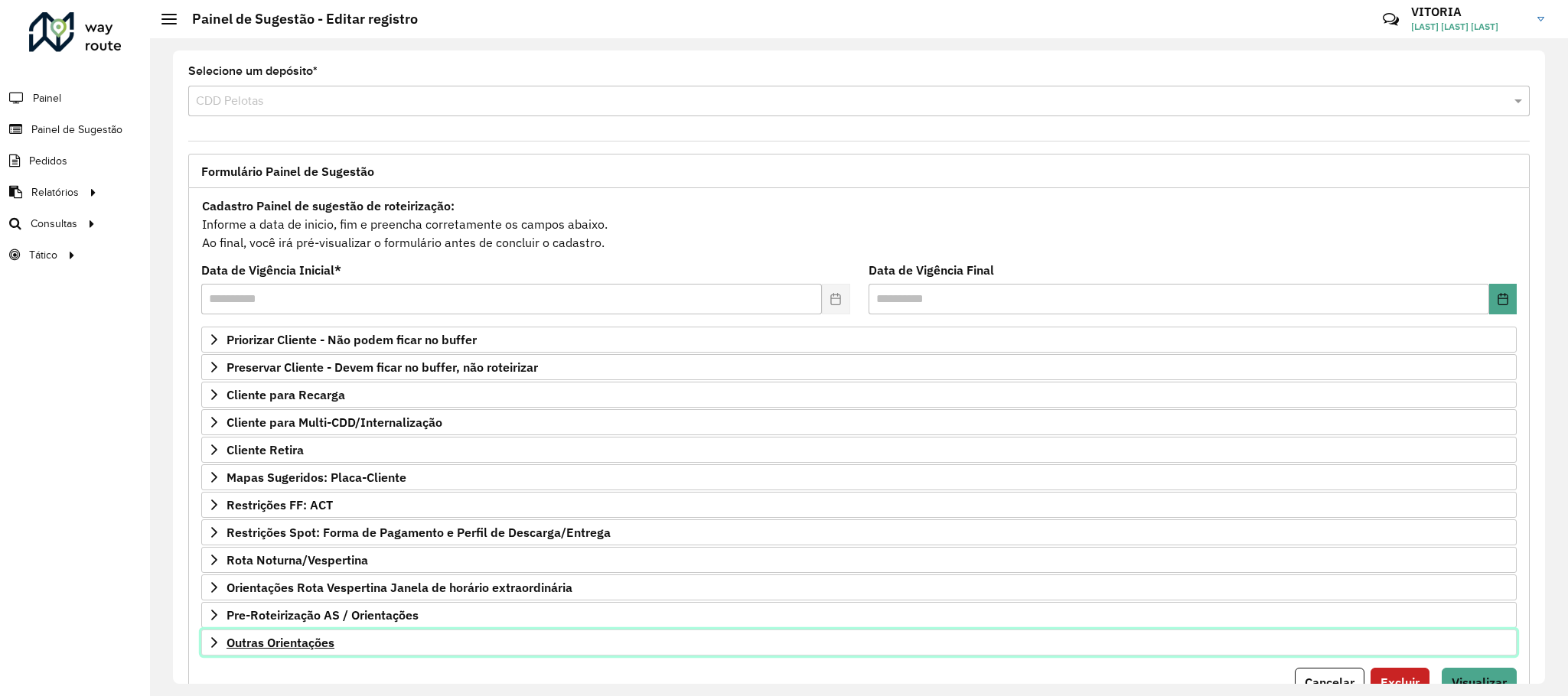 click on "Outras Orientações" at bounding box center [280, 642] 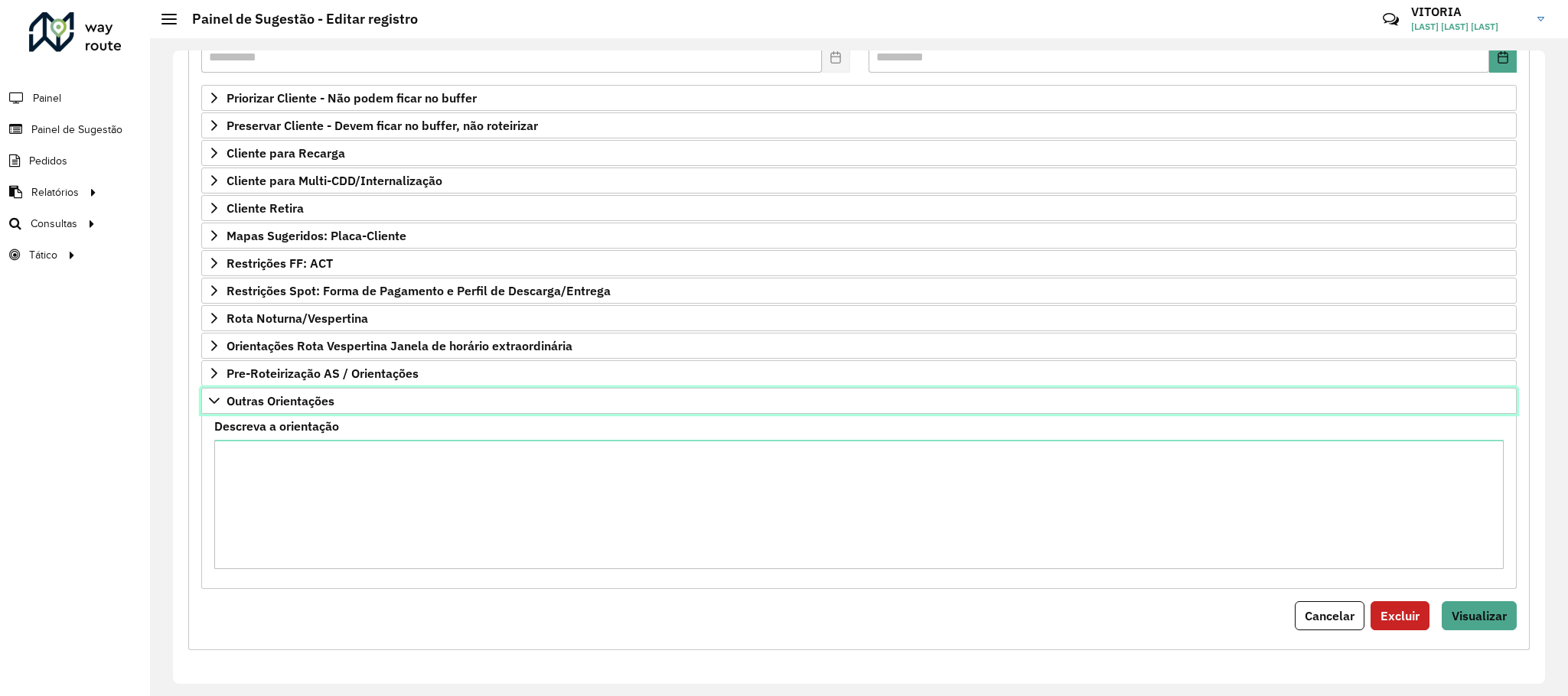 scroll, scrollTop: 0, scrollLeft: 0, axis: both 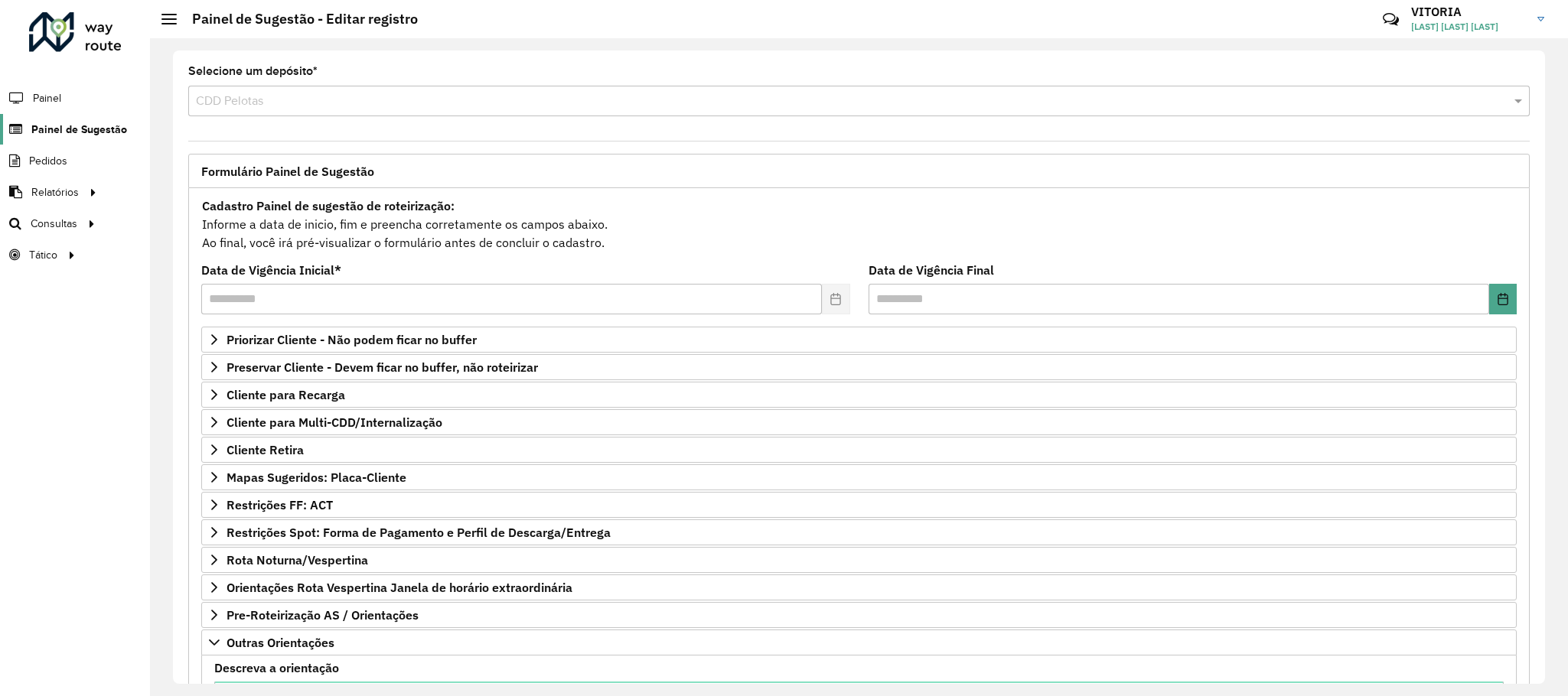 click on "Painel de Sugestão" 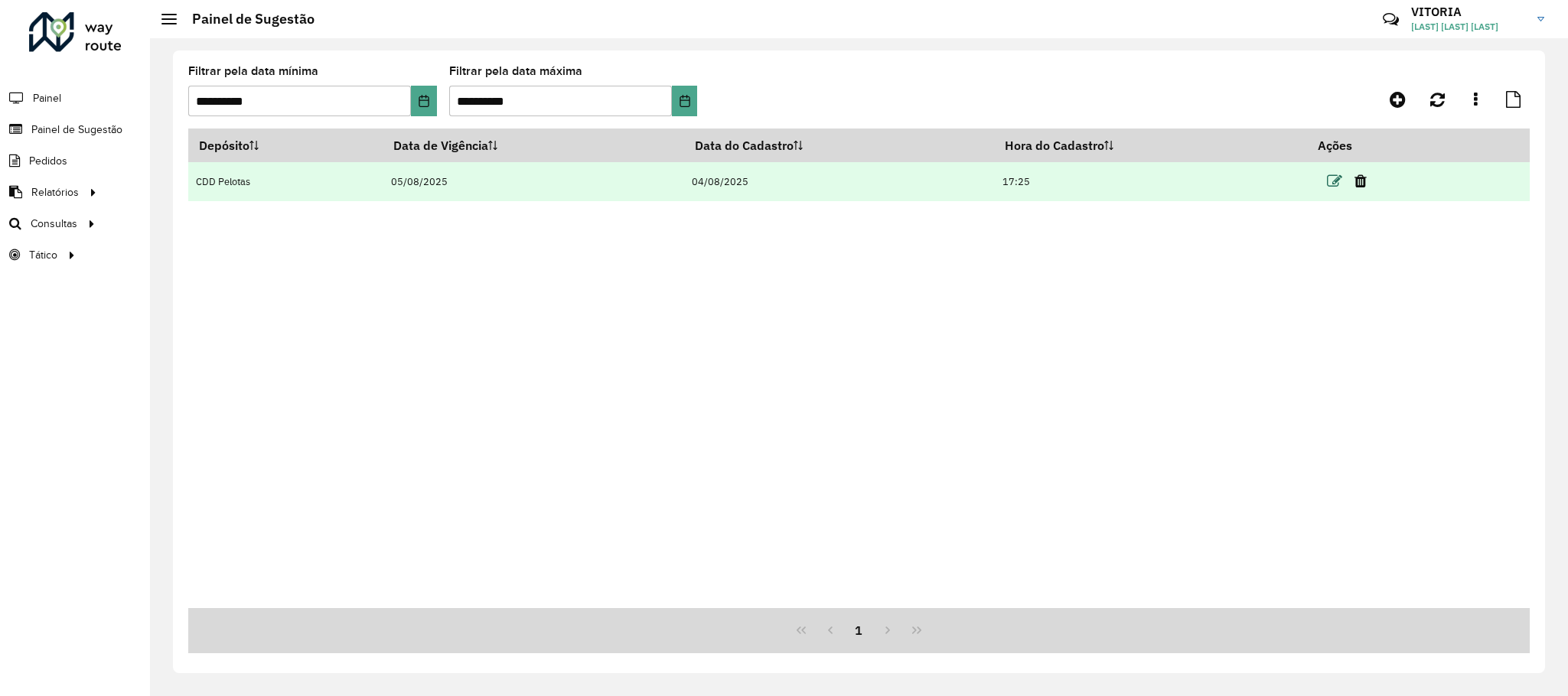 click at bounding box center [1335, 181] 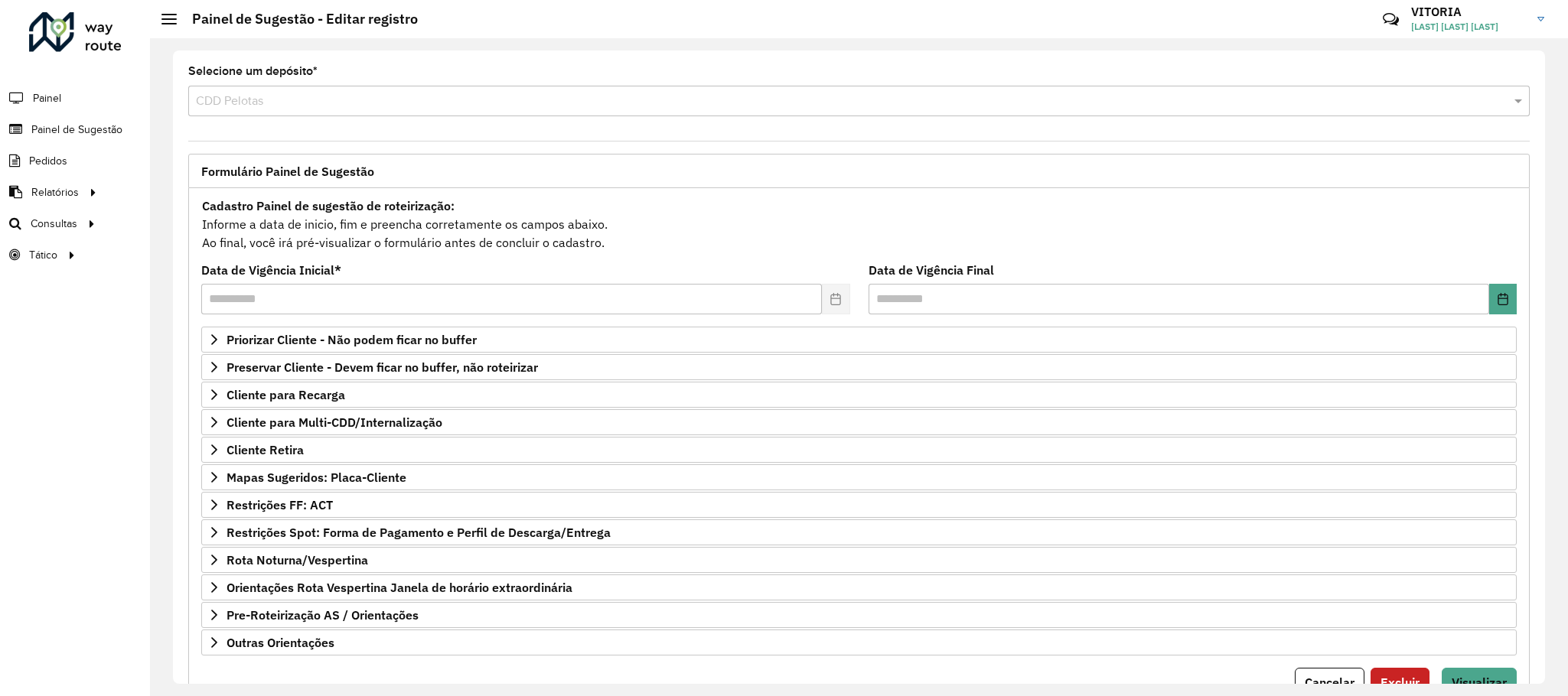 scroll, scrollTop: 79, scrollLeft: 0, axis: vertical 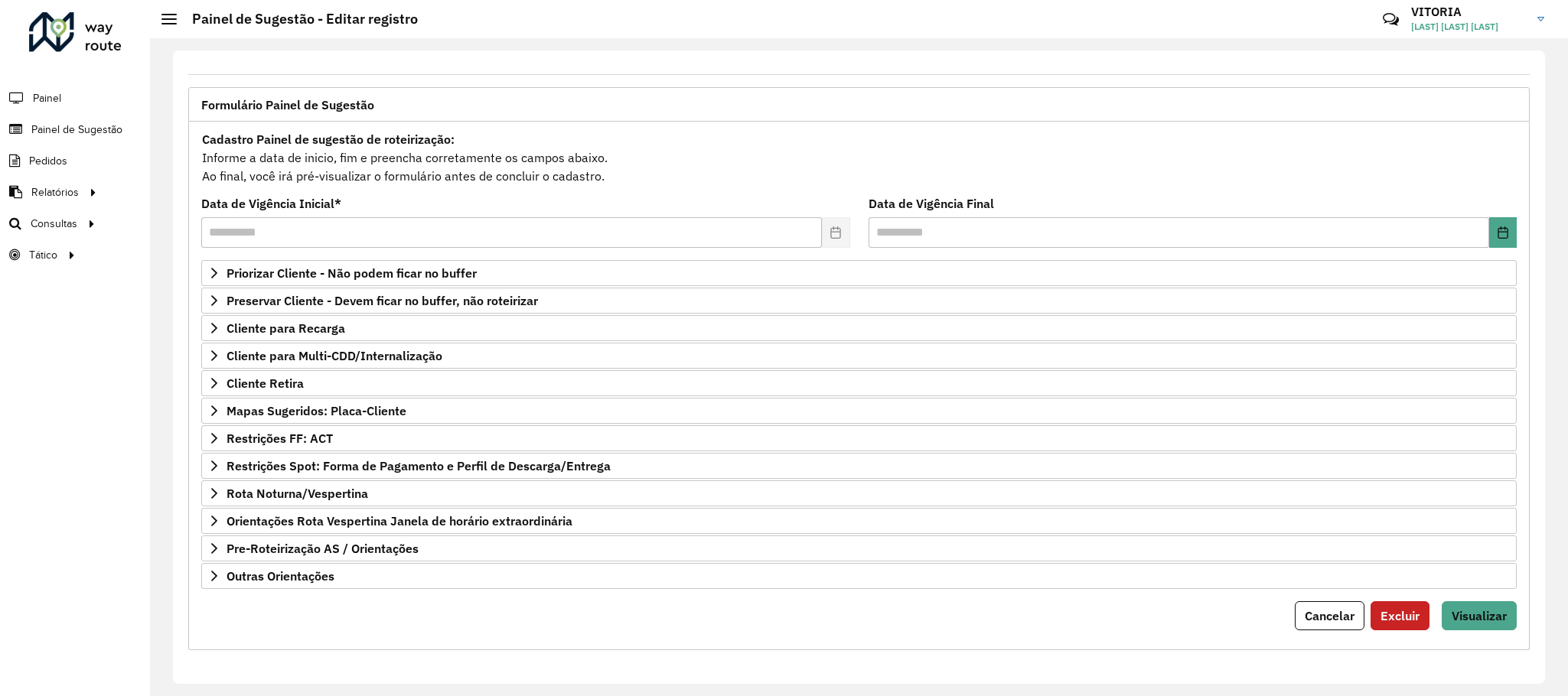 click on "**********" at bounding box center (859, 385) 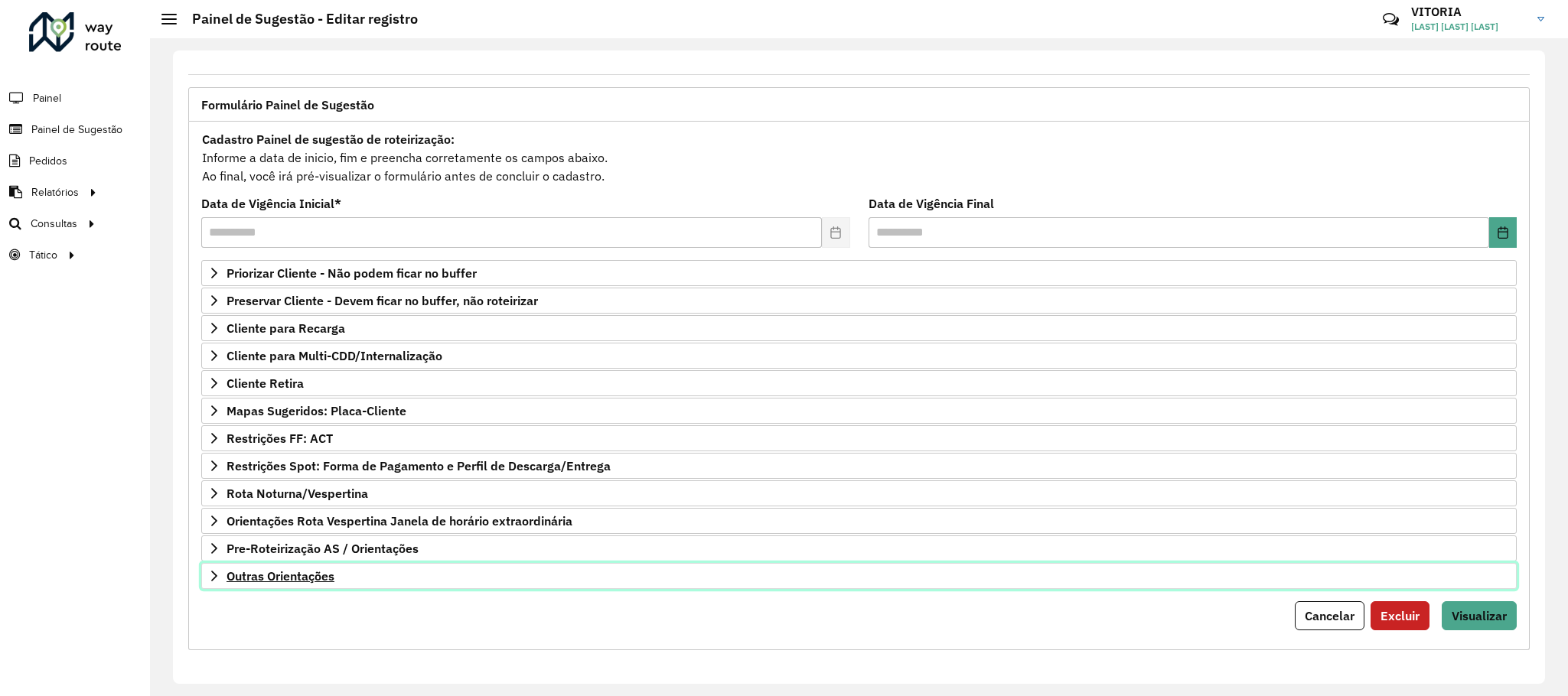 click on "Outras Orientações" at bounding box center (859, 576) 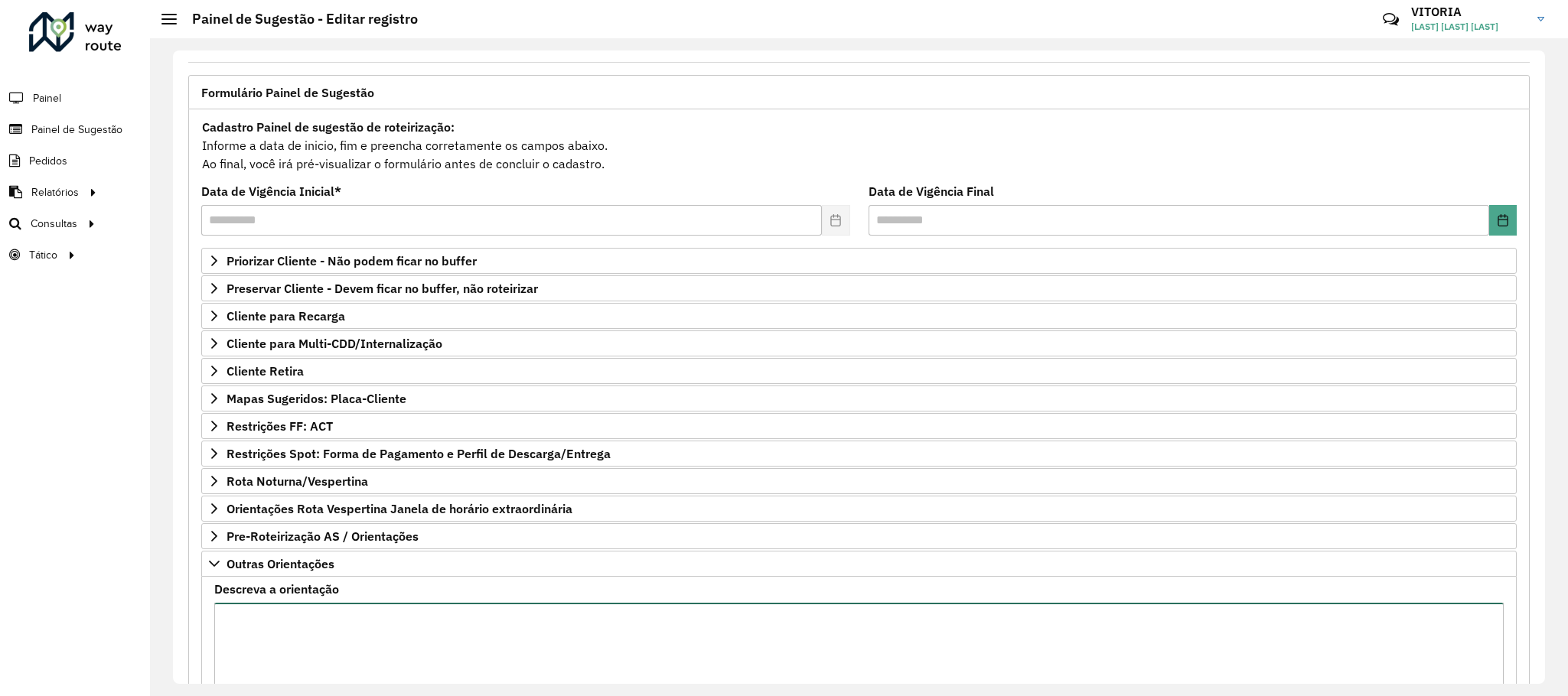 click on "Descreva a orientação" at bounding box center (859, 667) 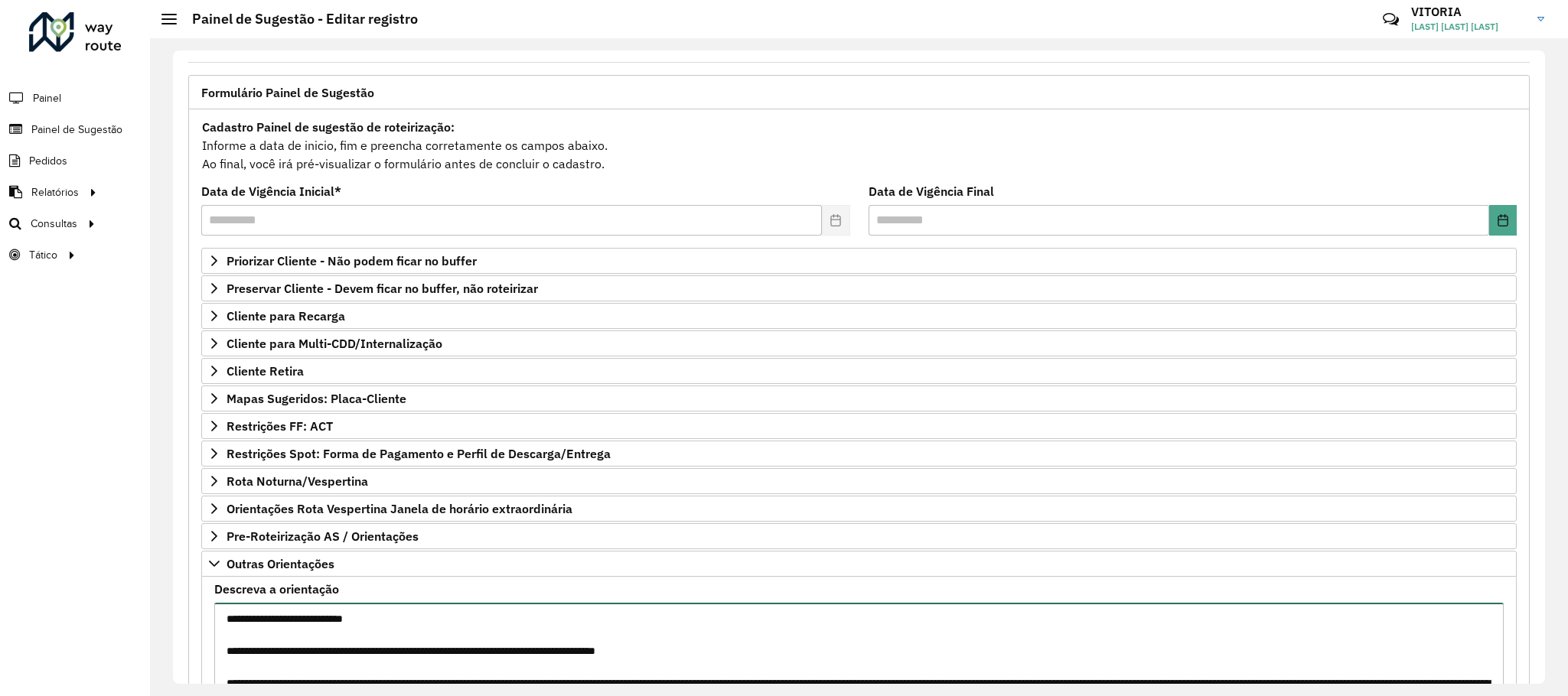 scroll, scrollTop: 200, scrollLeft: 0, axis: vertical 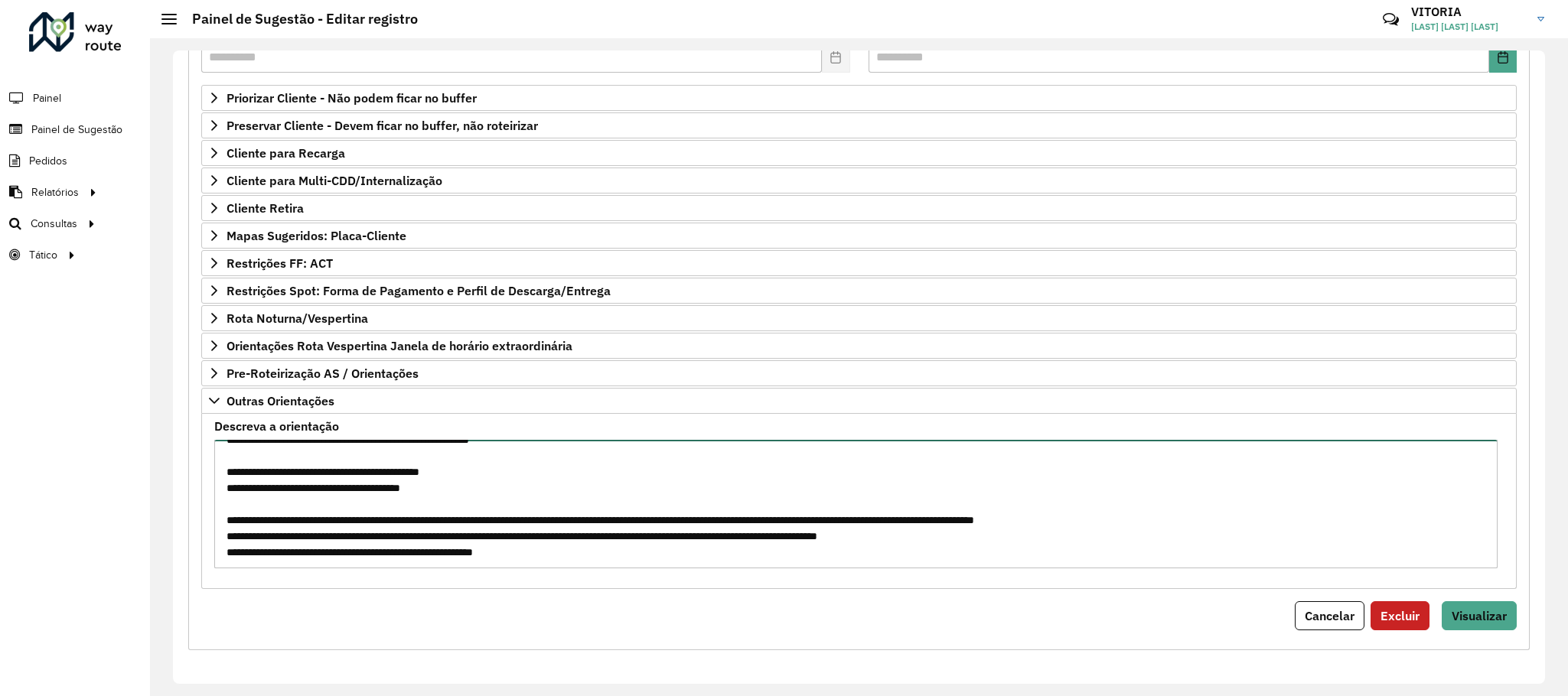 drag, startPoint x: 630, startPoint y: 548, endPoint x: 218, endPoint y: 500, distance: 414.7867 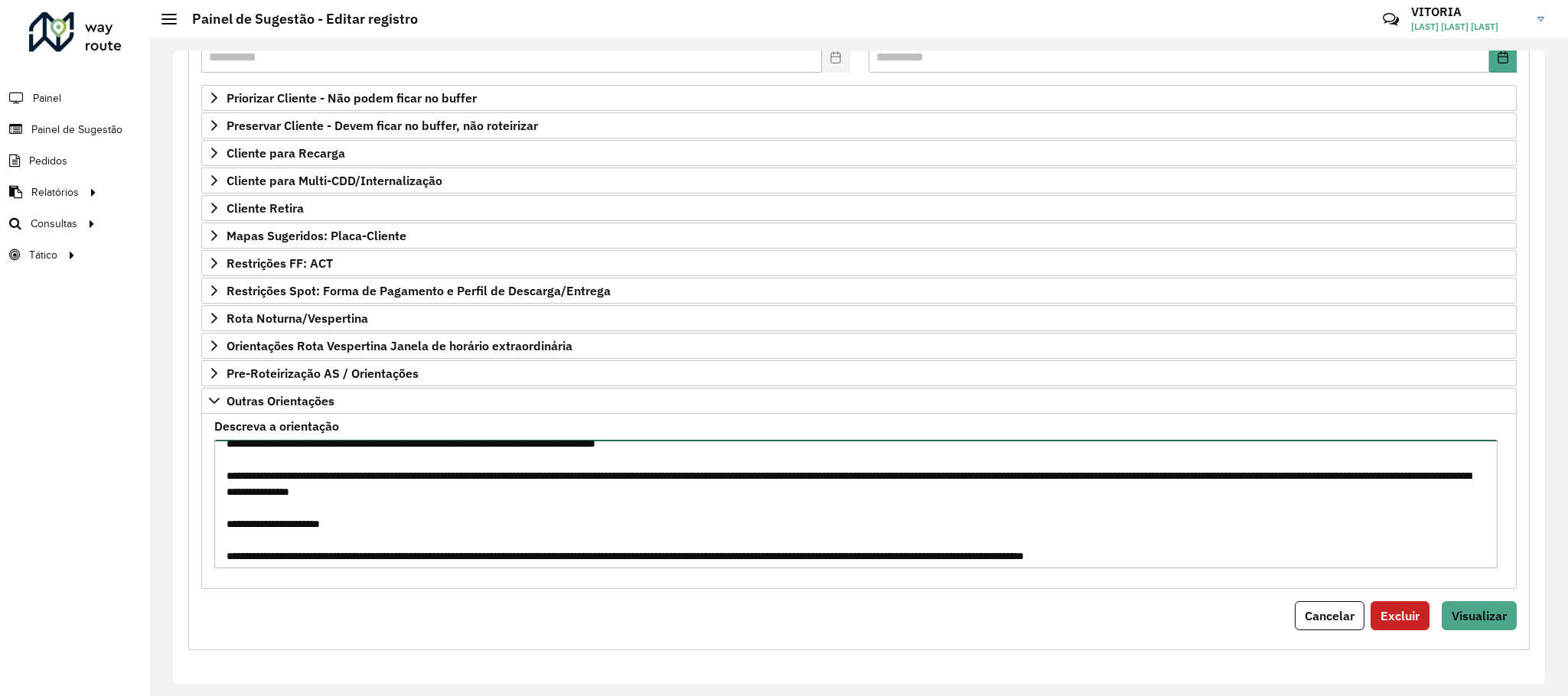 scroll, scrollTop: 0, scrollLeft: 0, axis: both 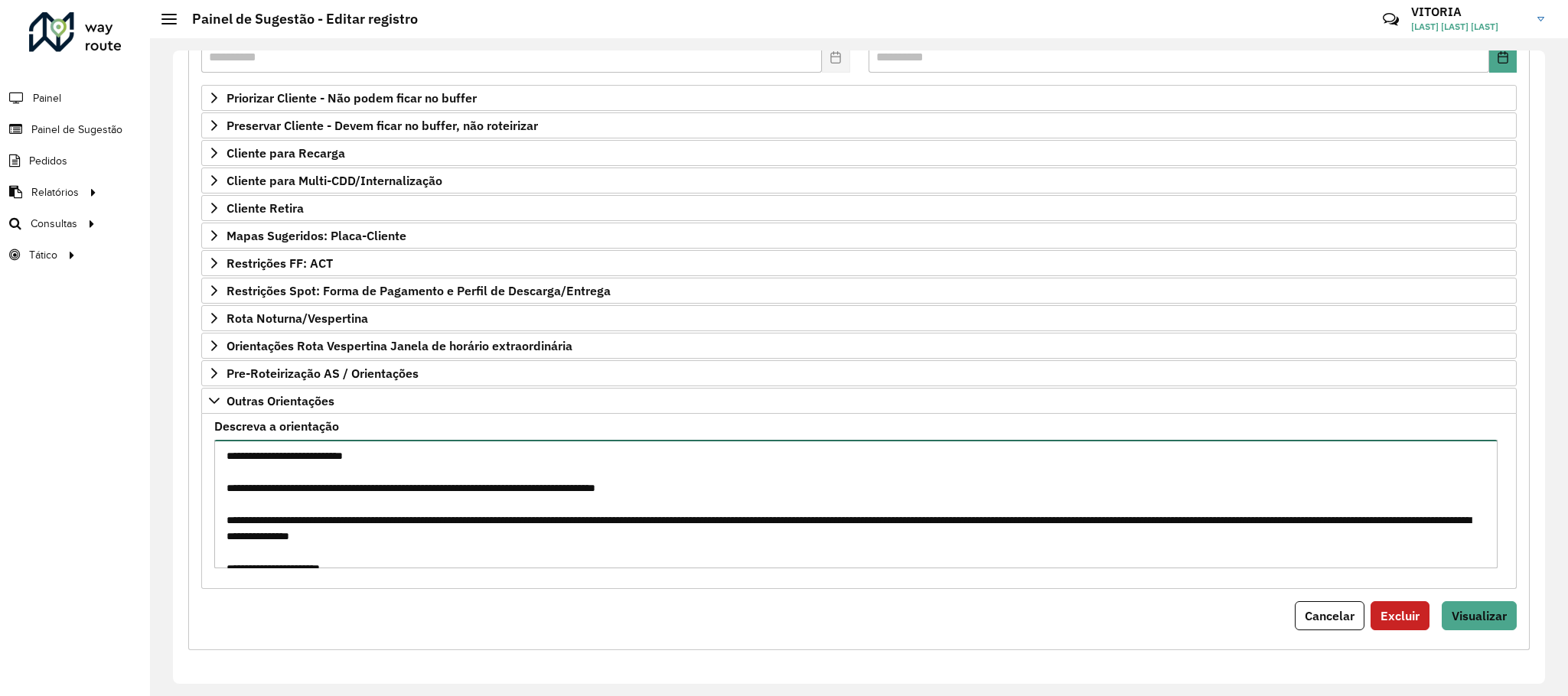 drag, startPoint x: 482, startPoint y: 530, endPoint x: 200, endPoint y: 521, distance: 282.14358 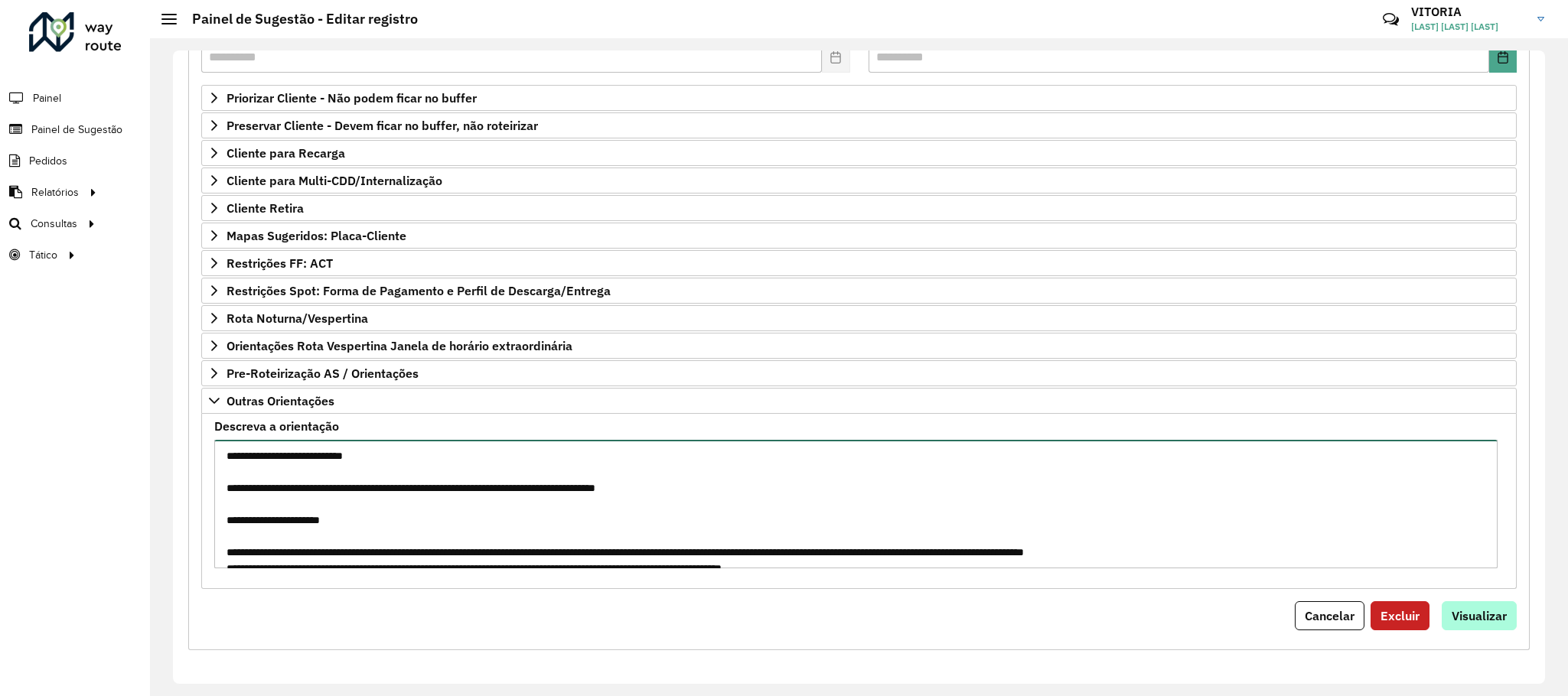 type on "**********" 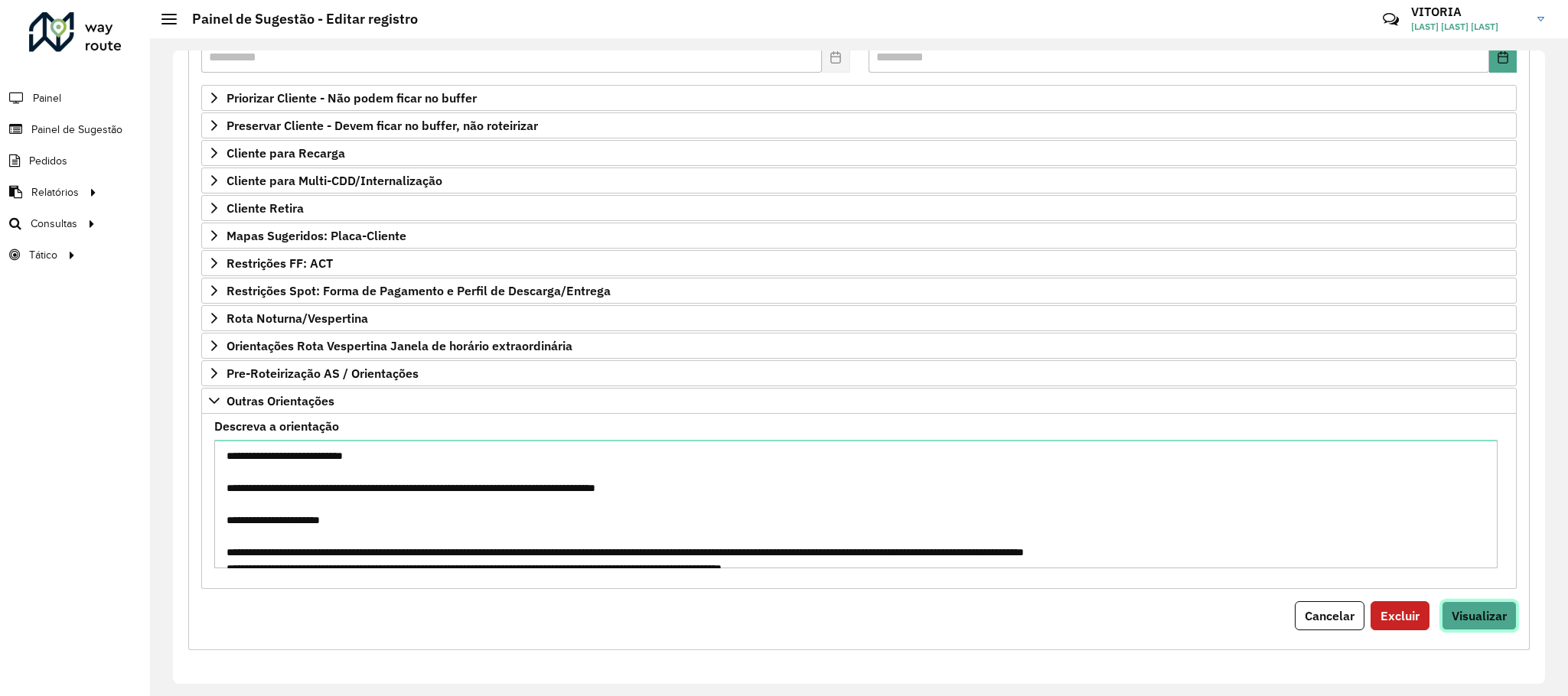 click on "Visualizar" at bounding box center (1479, 616) 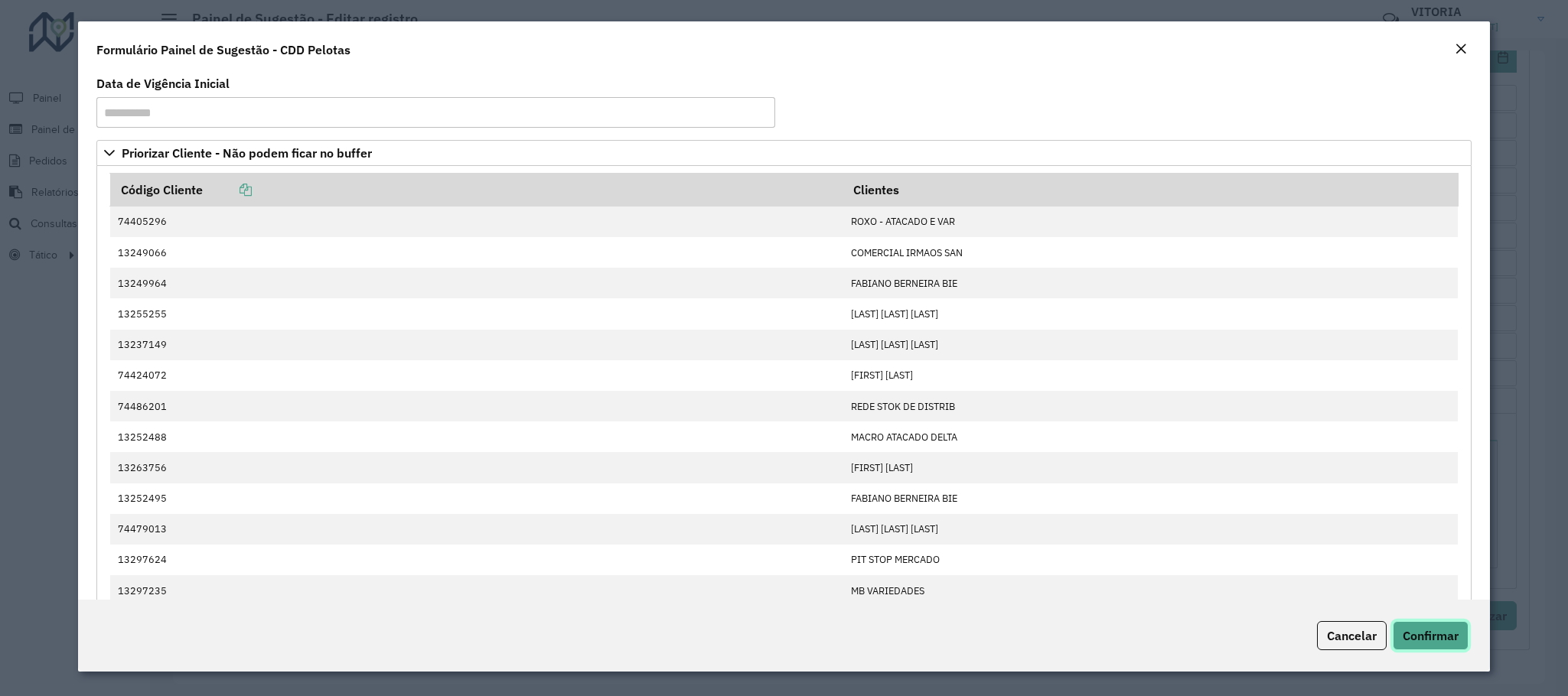 click on "Confirmar" 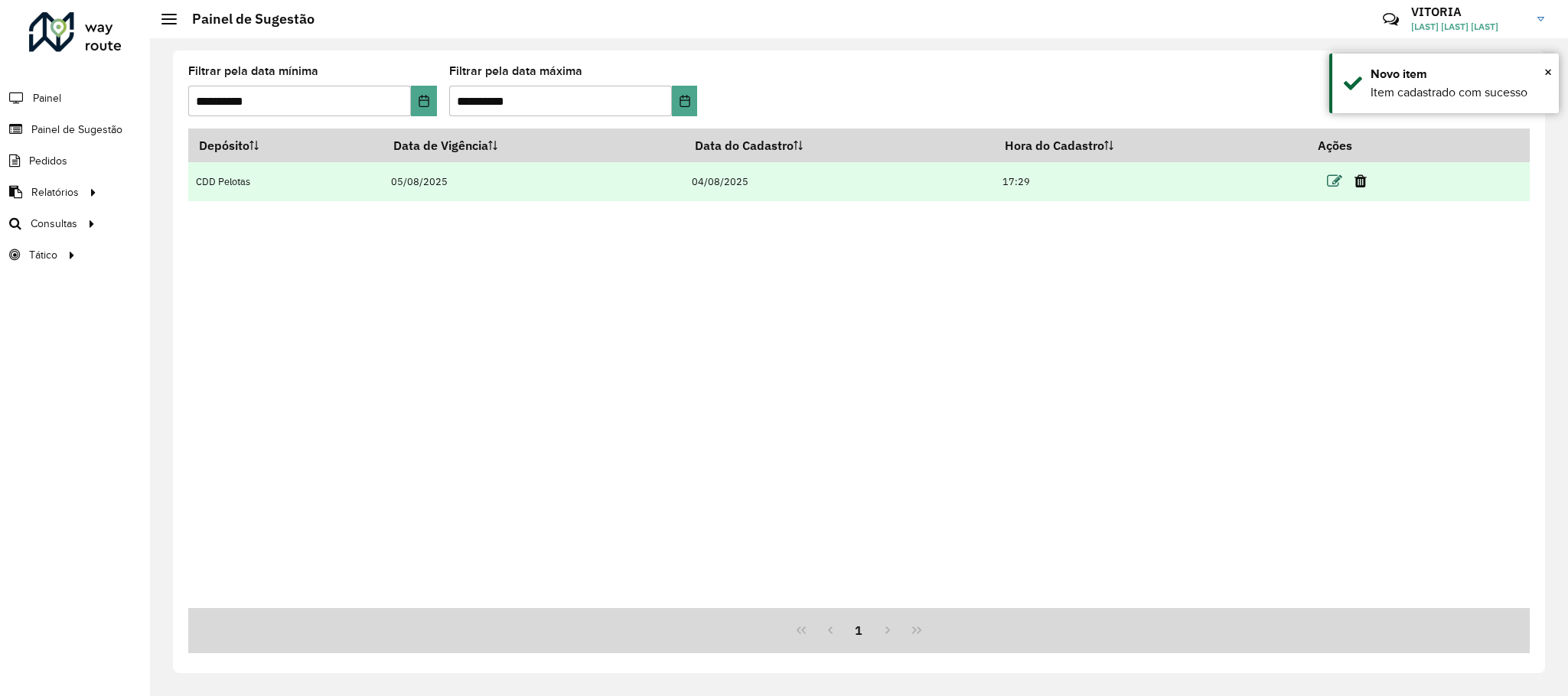 click at bounding box center (1335, 181) 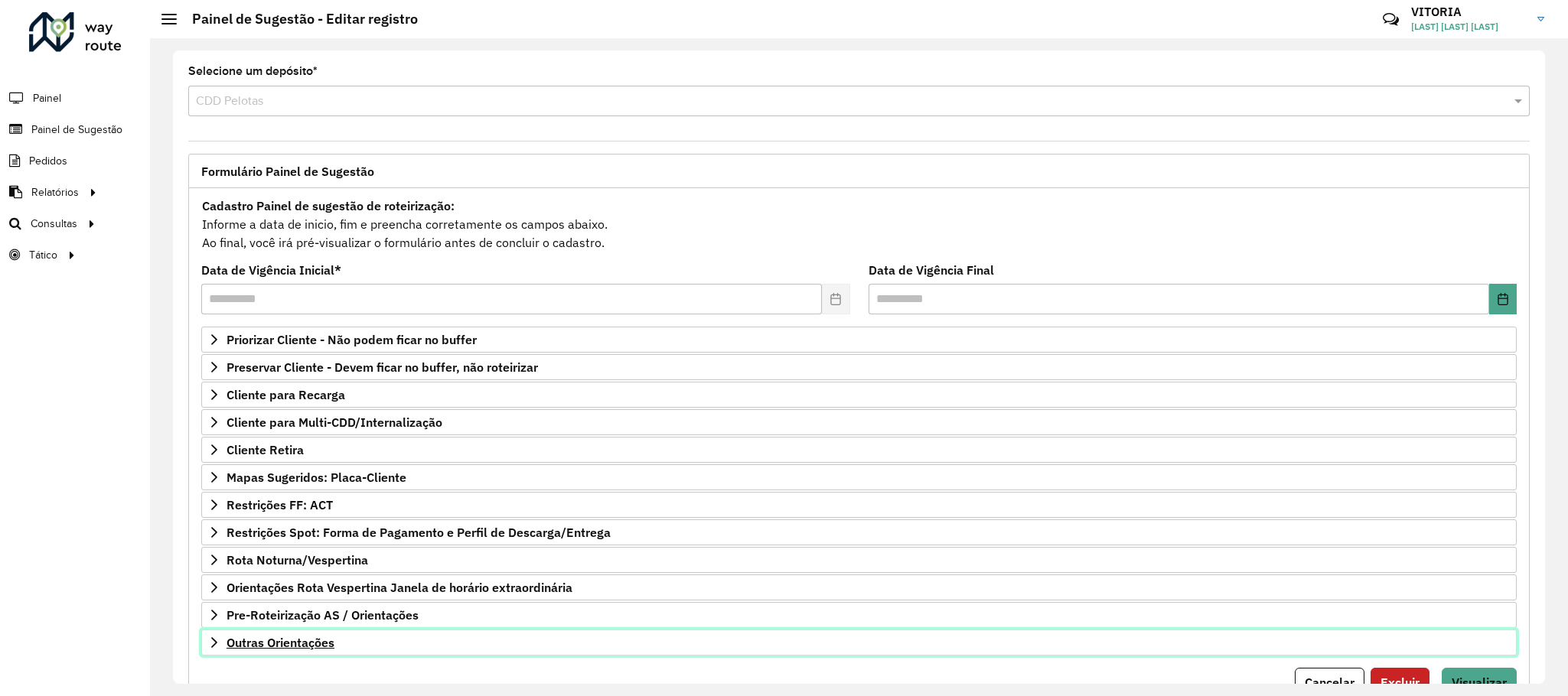 click on "Outras Orientações" at bounding box center [280, 642] 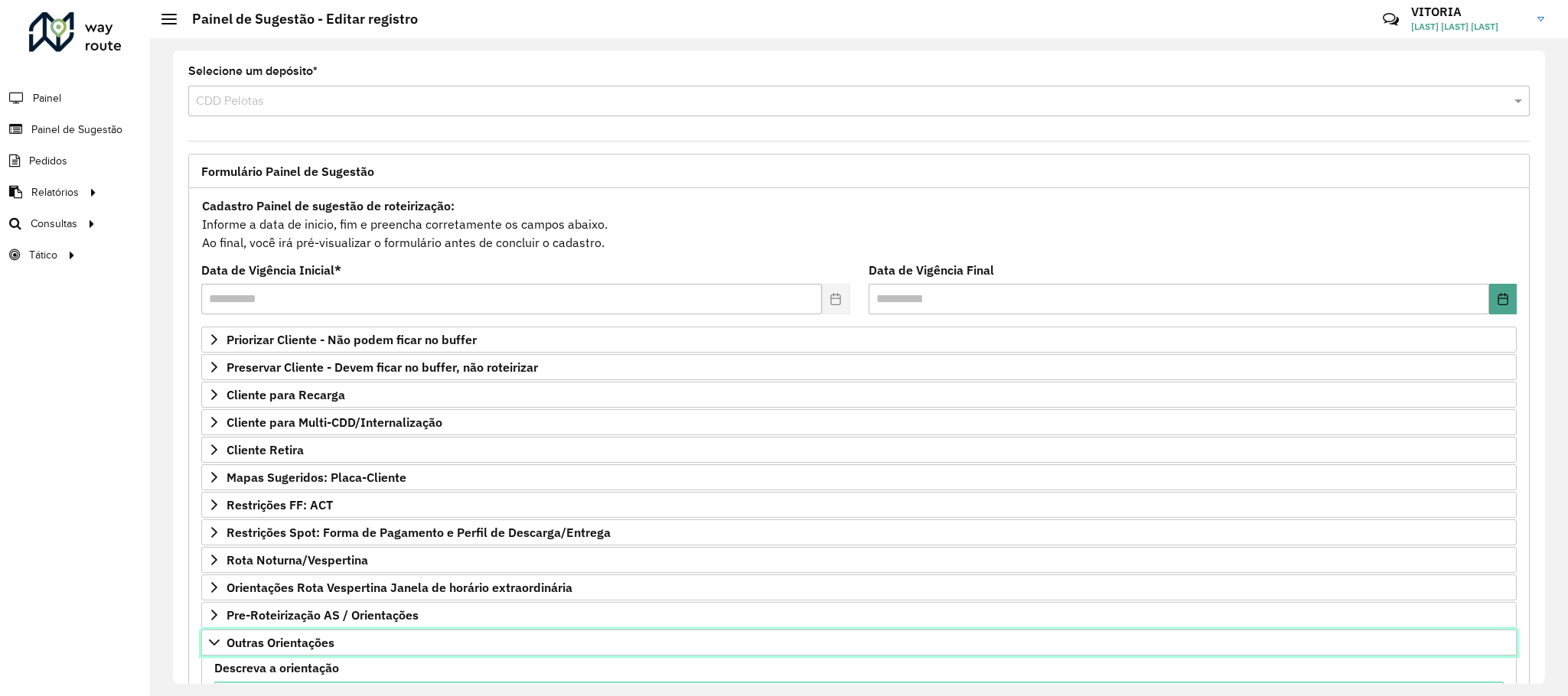 scroll, scrollTop: 255, scrollLeft: 0, axis: vertical 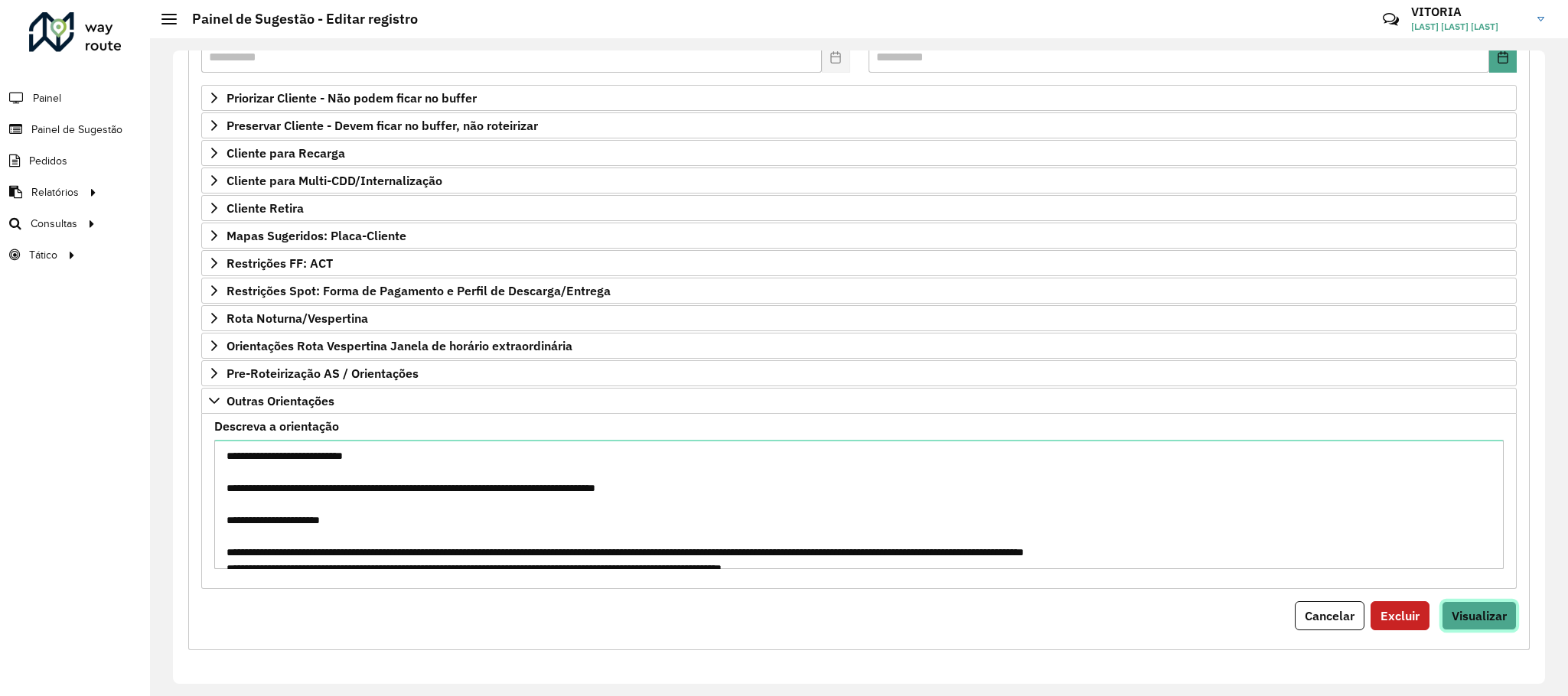 click on "Visualizar" at bounding box center (1479, 616) 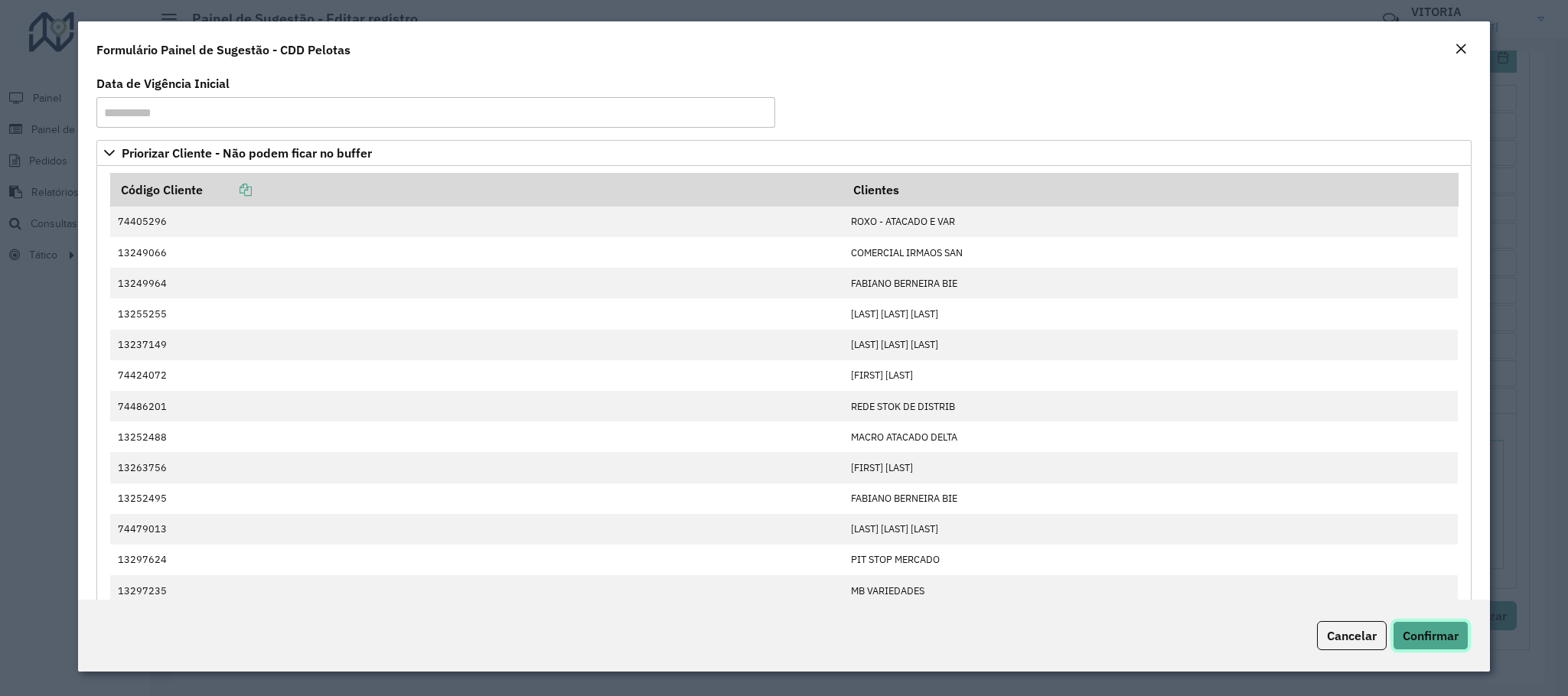 click on "Confirmar" 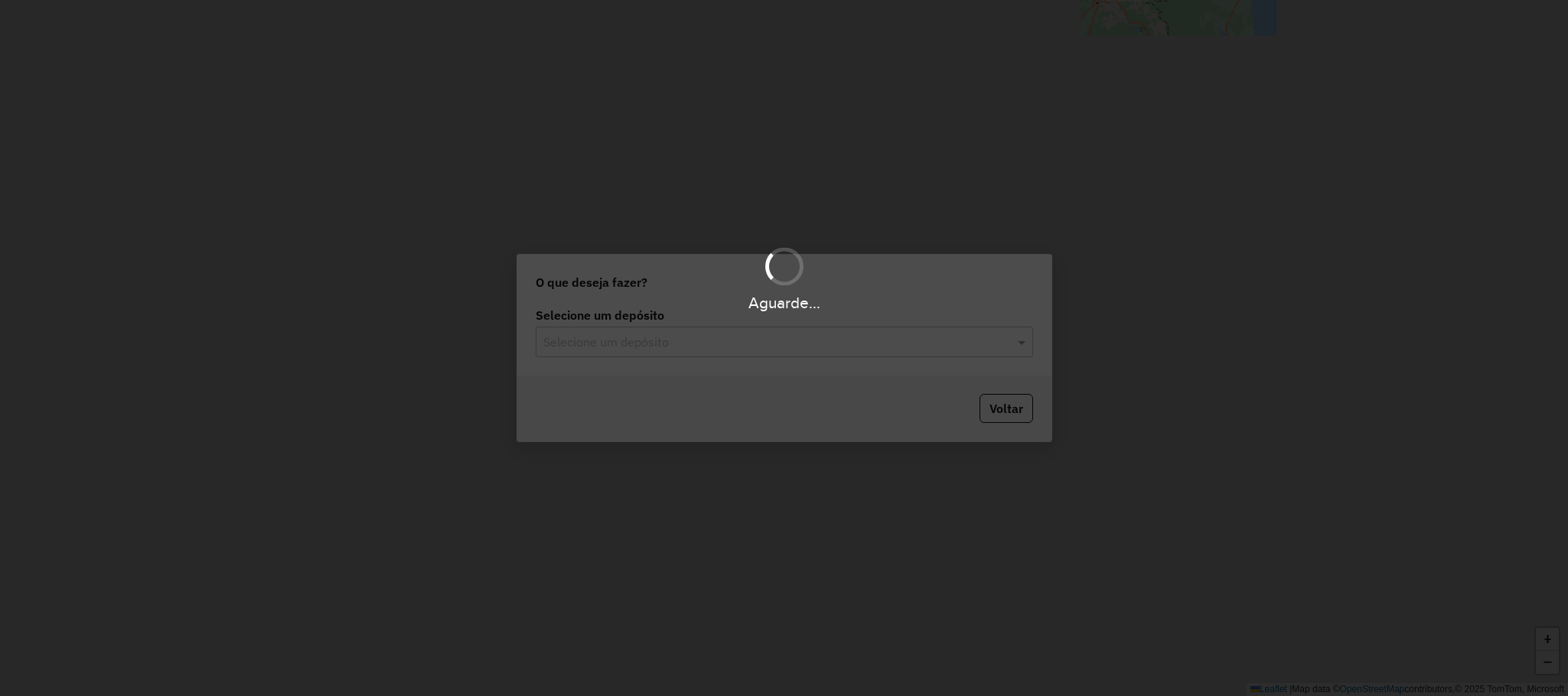 scroll, scrollTop: 0, scrollLeft: 0, axis: both 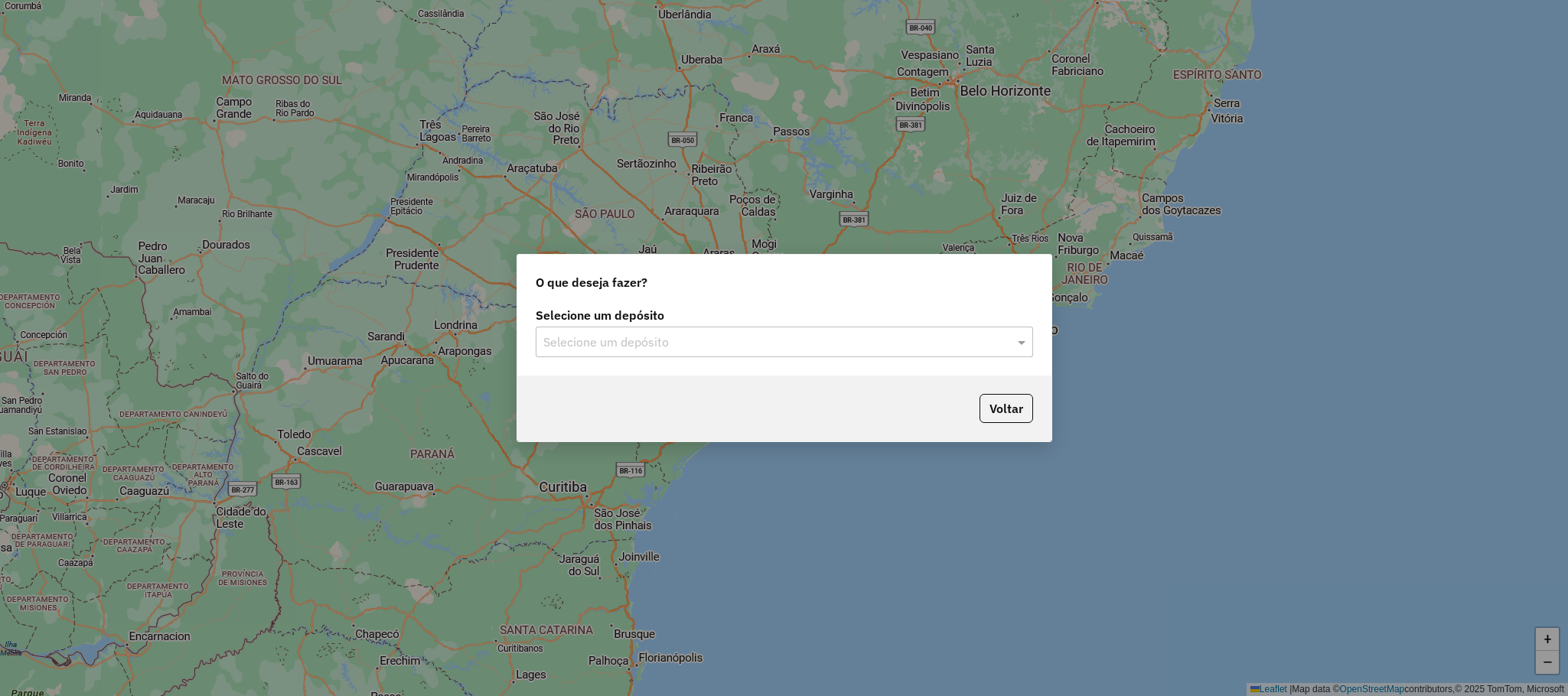click on "Selecione um depósito" 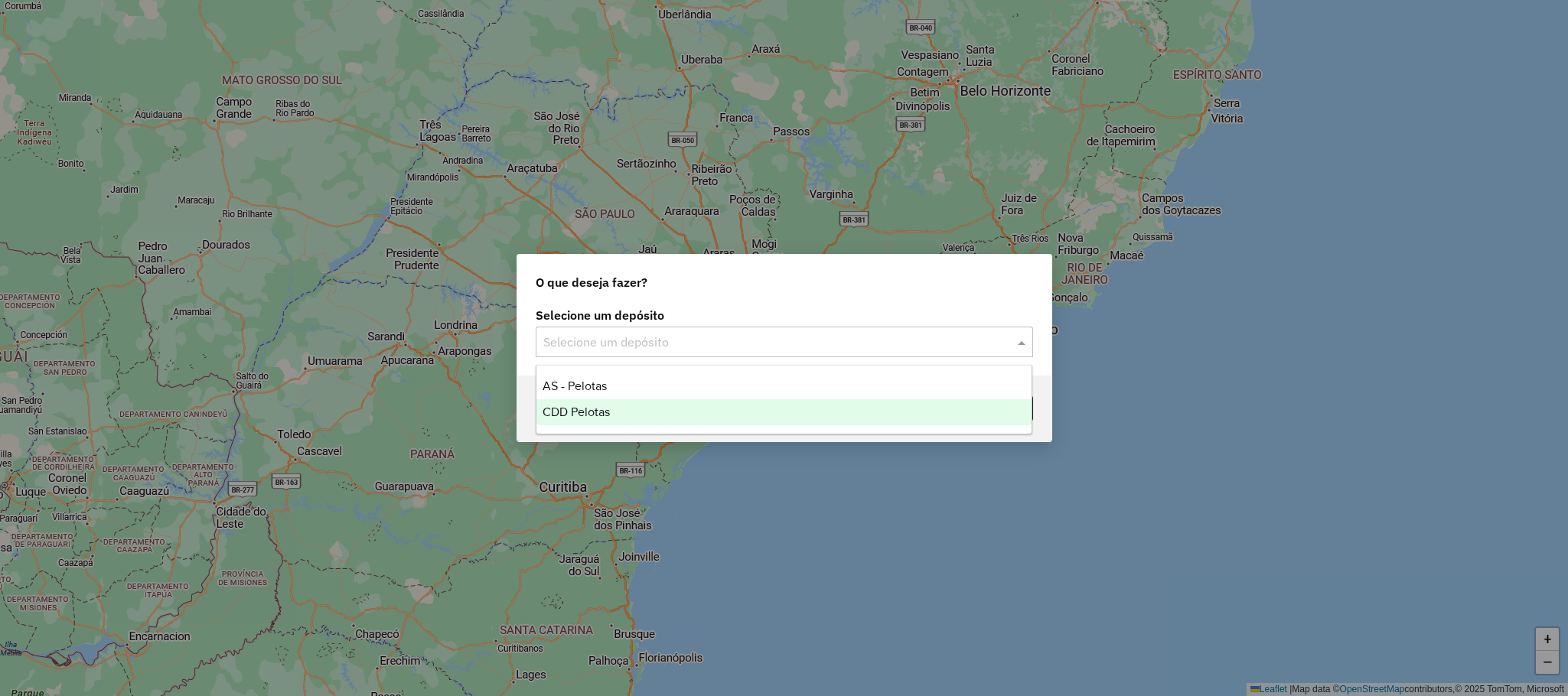 click on "CDD Pelotas" at bounding box center [784, 412] 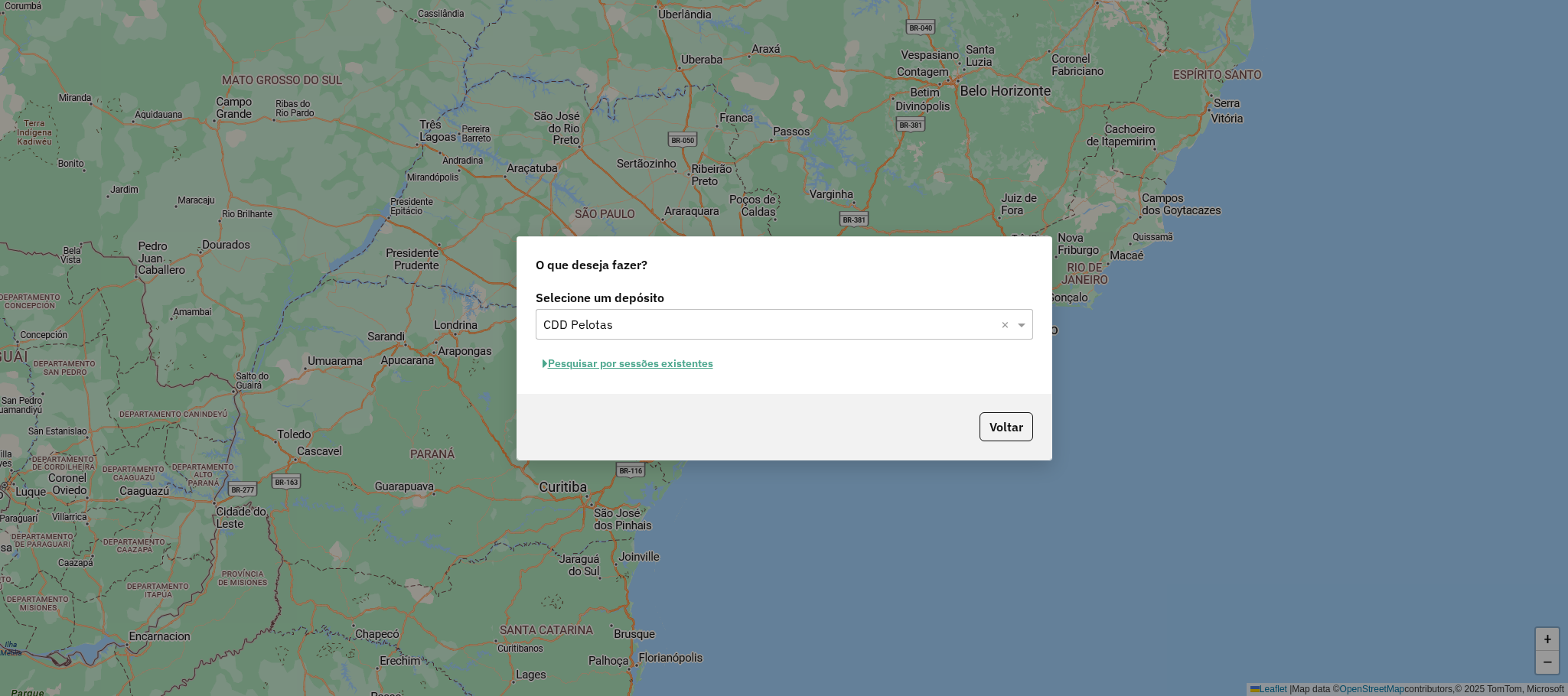 click on "Pesquisar por sessões existentes" 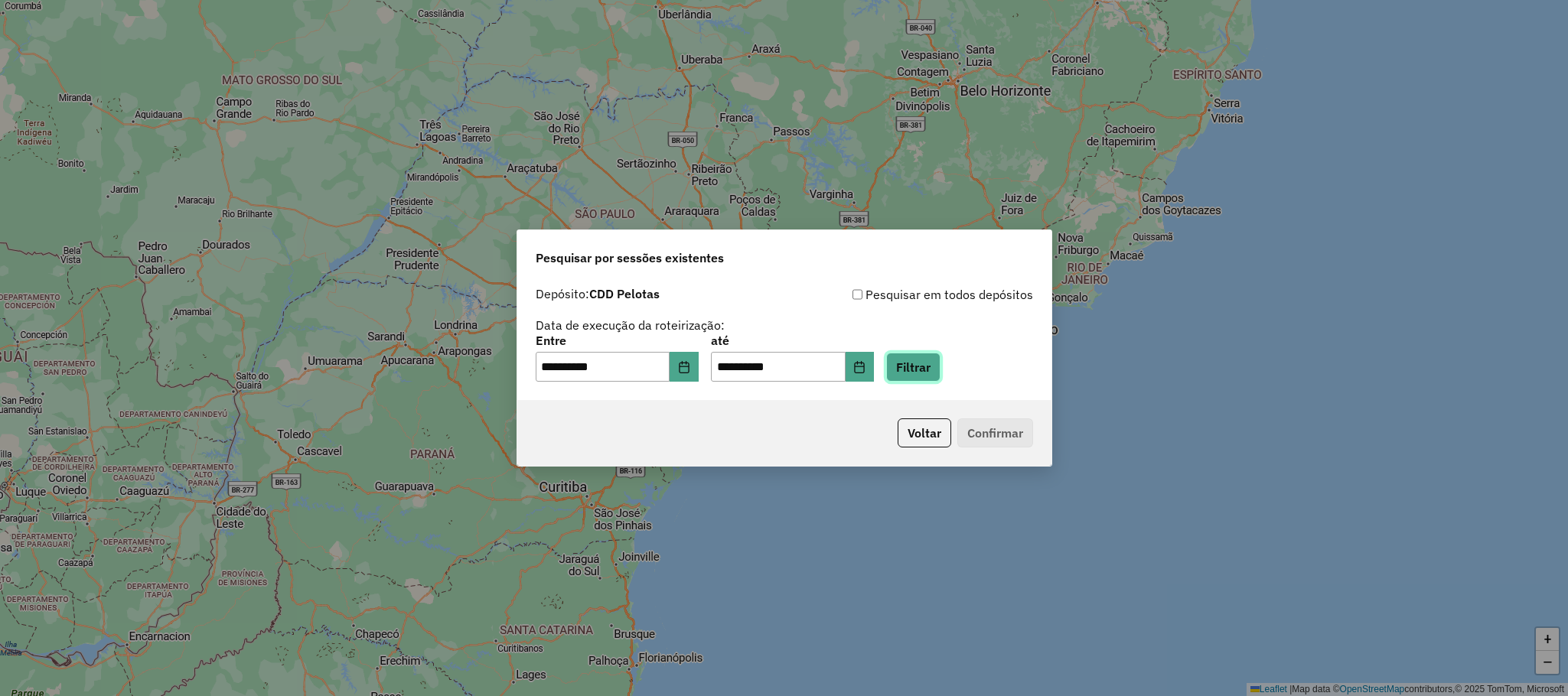 click on "Filtrar" 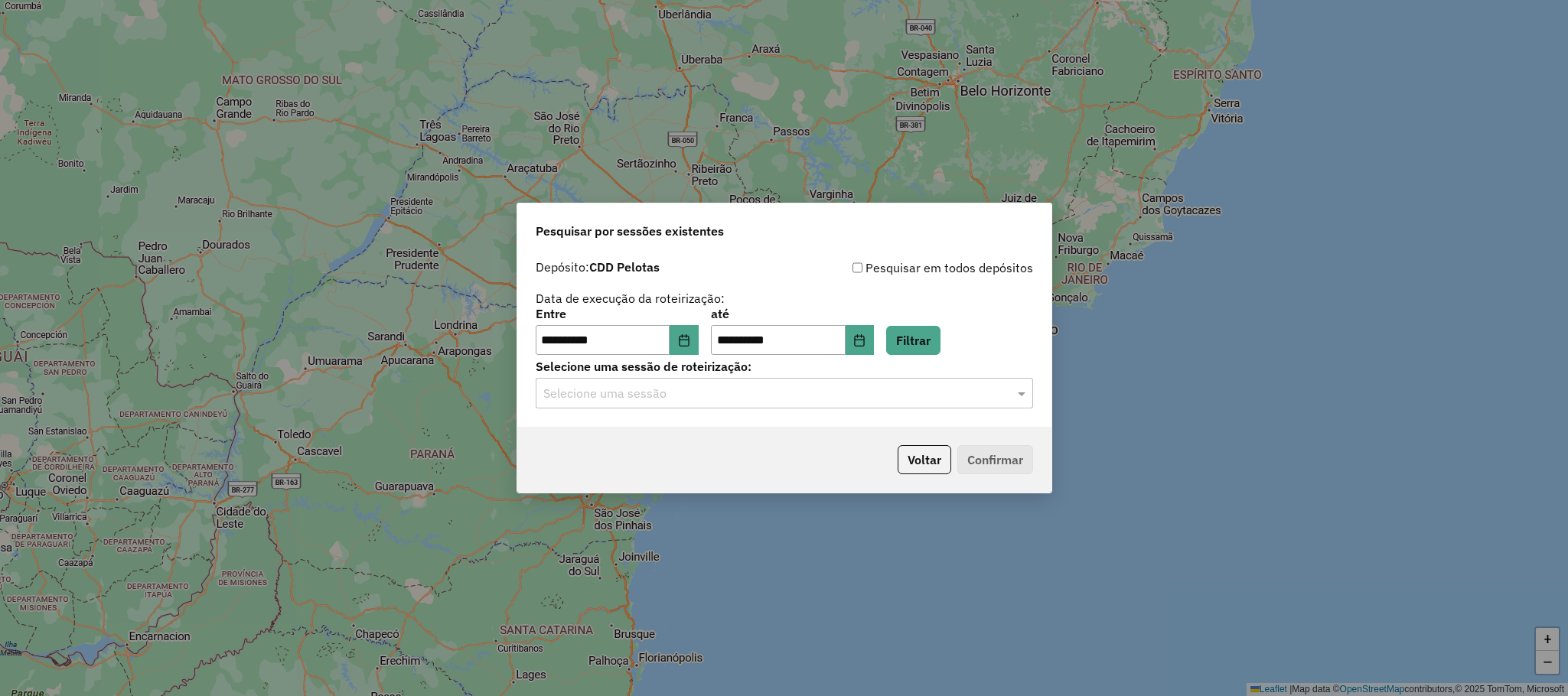 click on "**********" 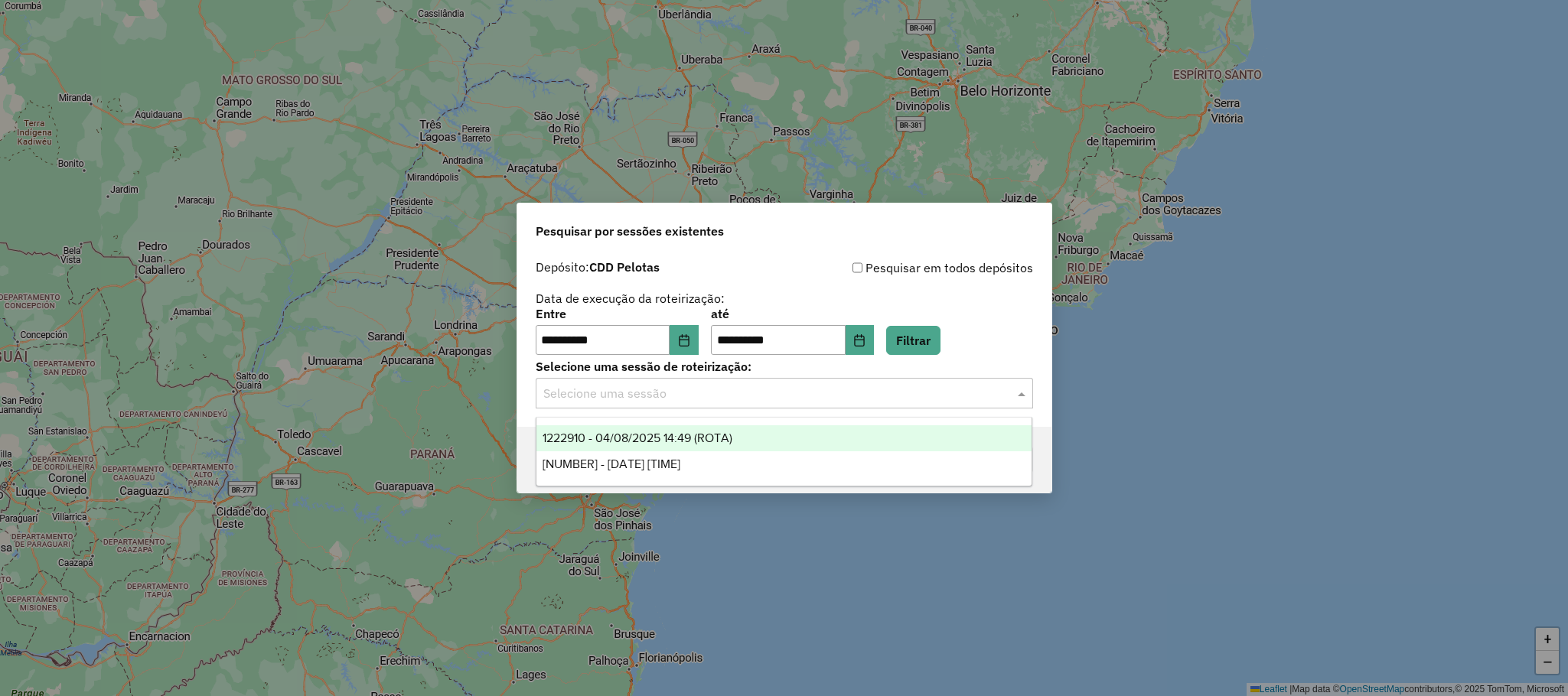 click on "1222910 - 04/08/2025 14:49 (ROTA)" at bounding box center (637, 437) 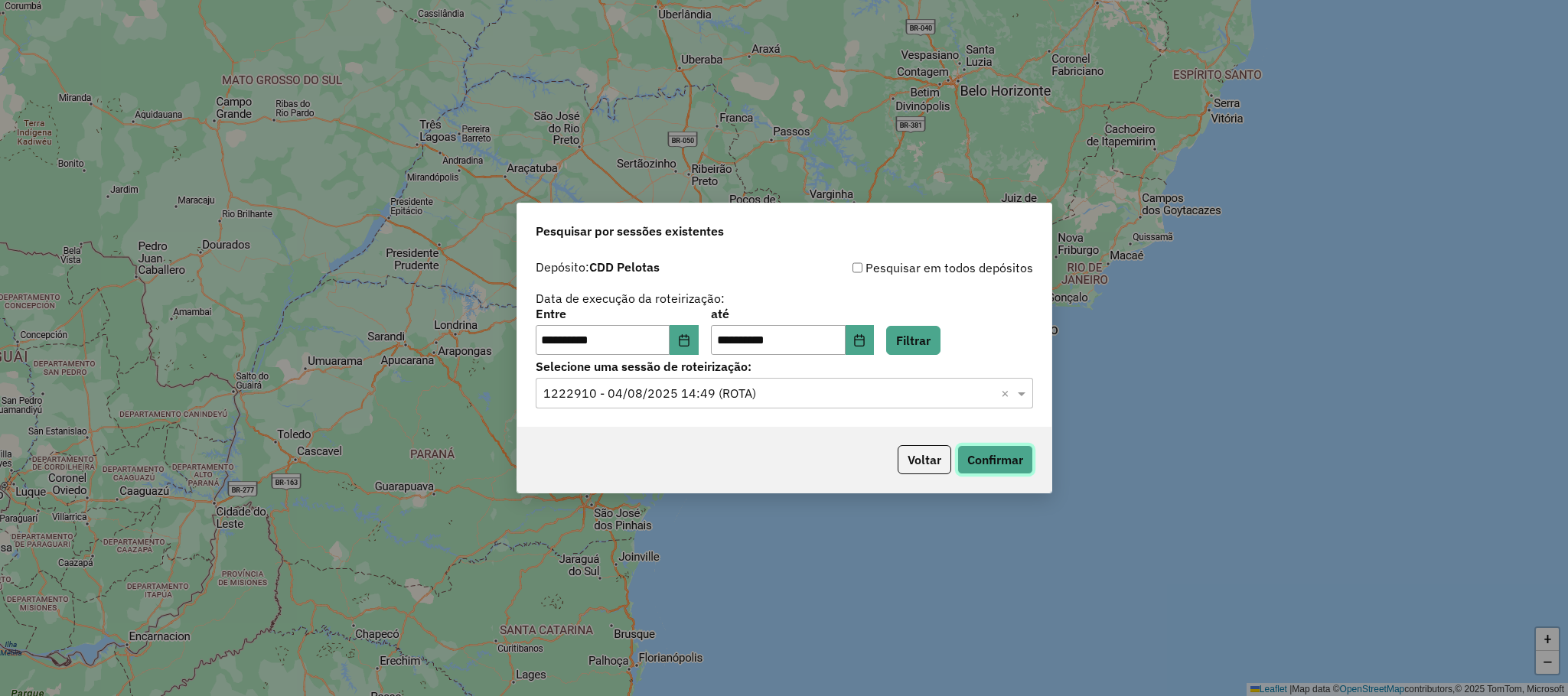click on "Confirmar" 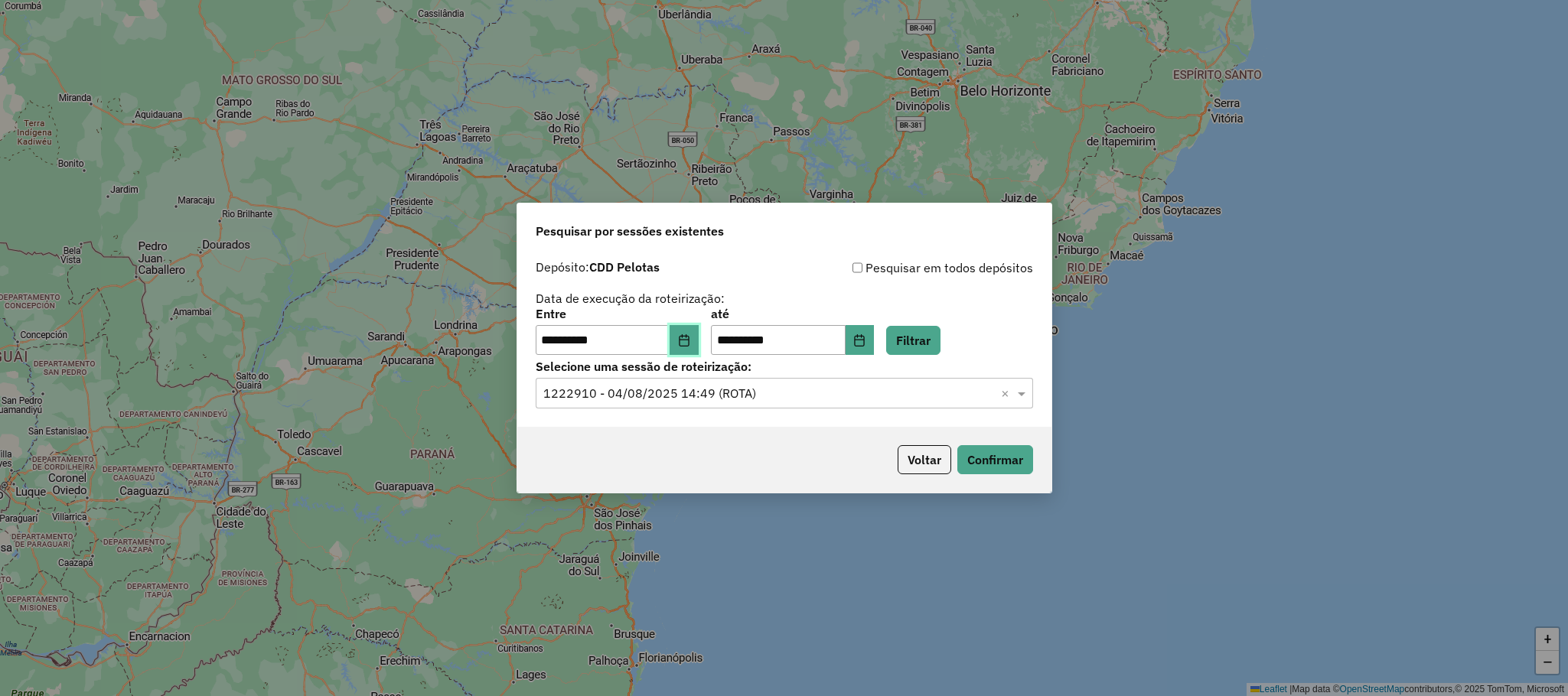 click at bounding box center (684, 340) 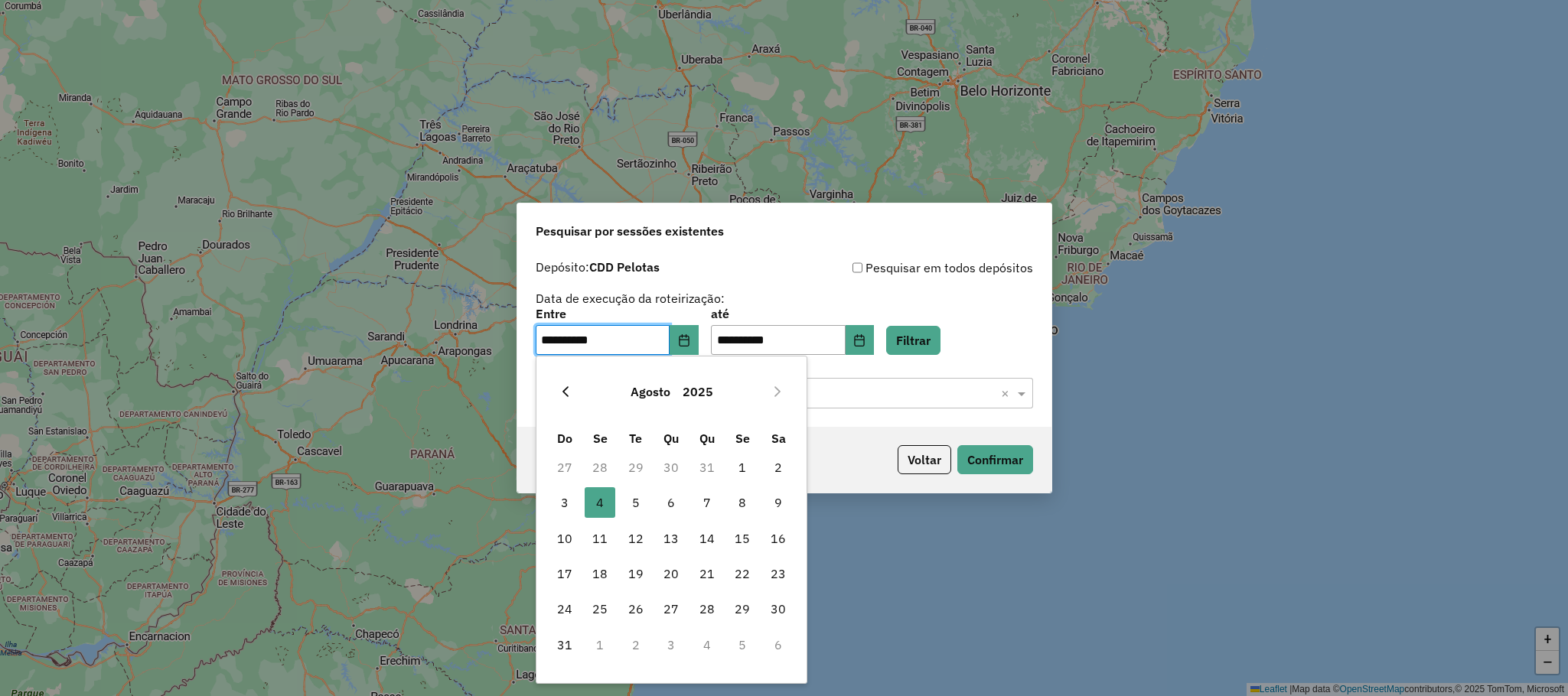 click at bounding box center [566, 392] 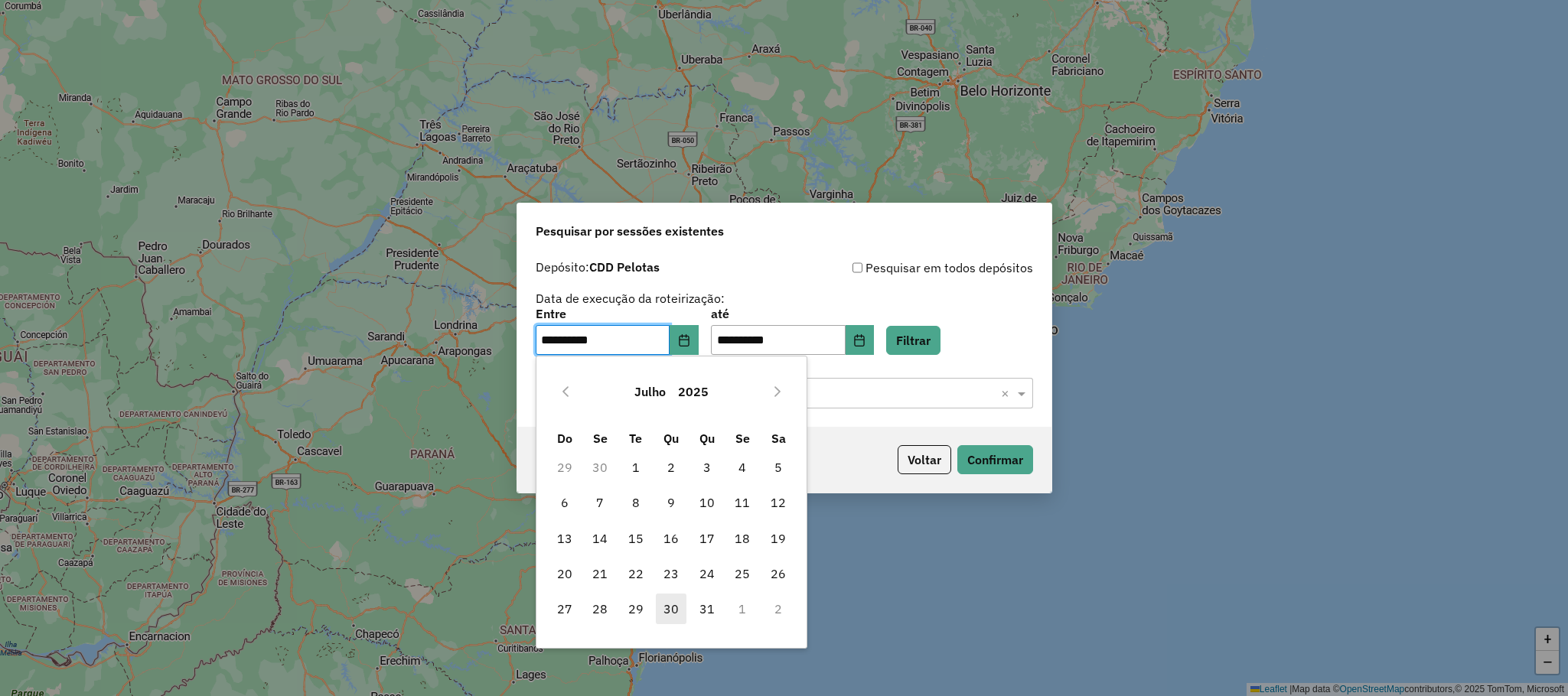 click on "30" at bounding box center [671, 609] 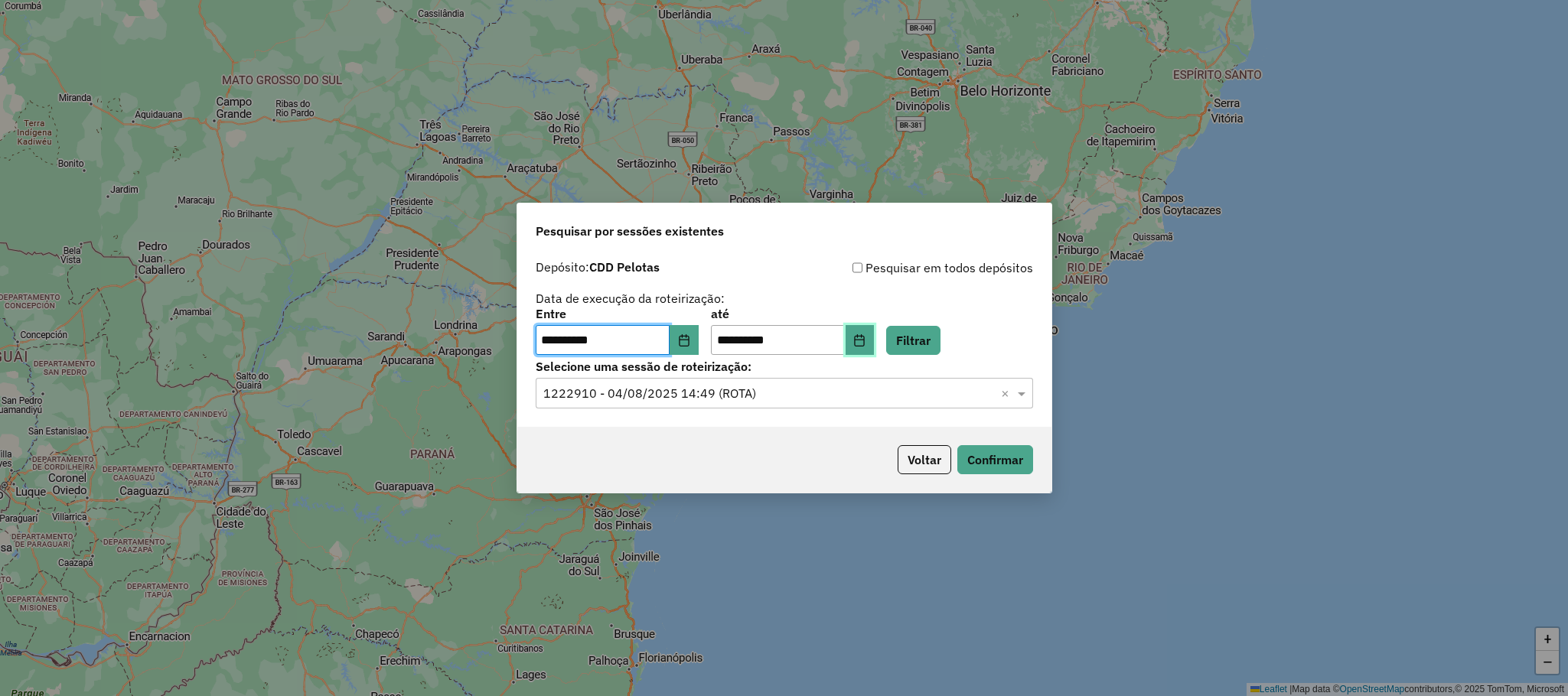 click 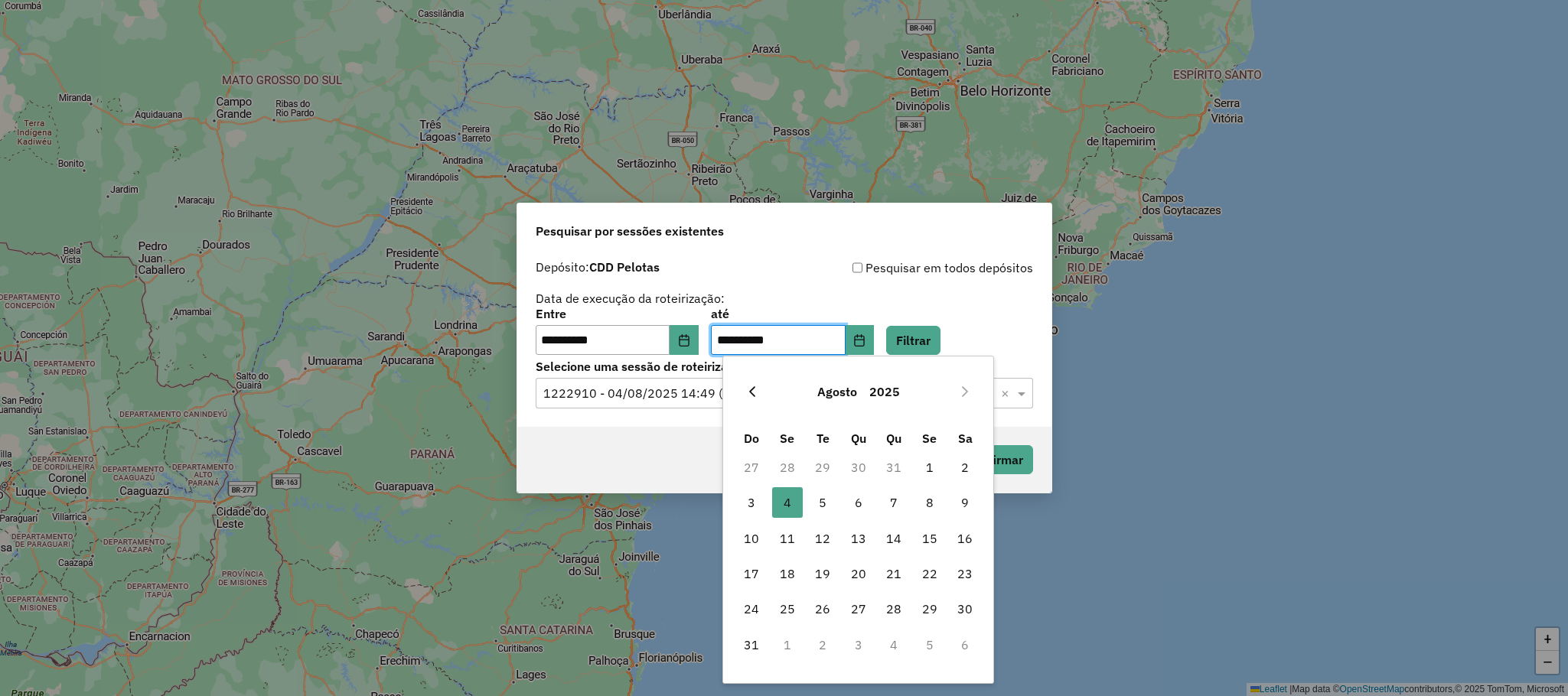 click 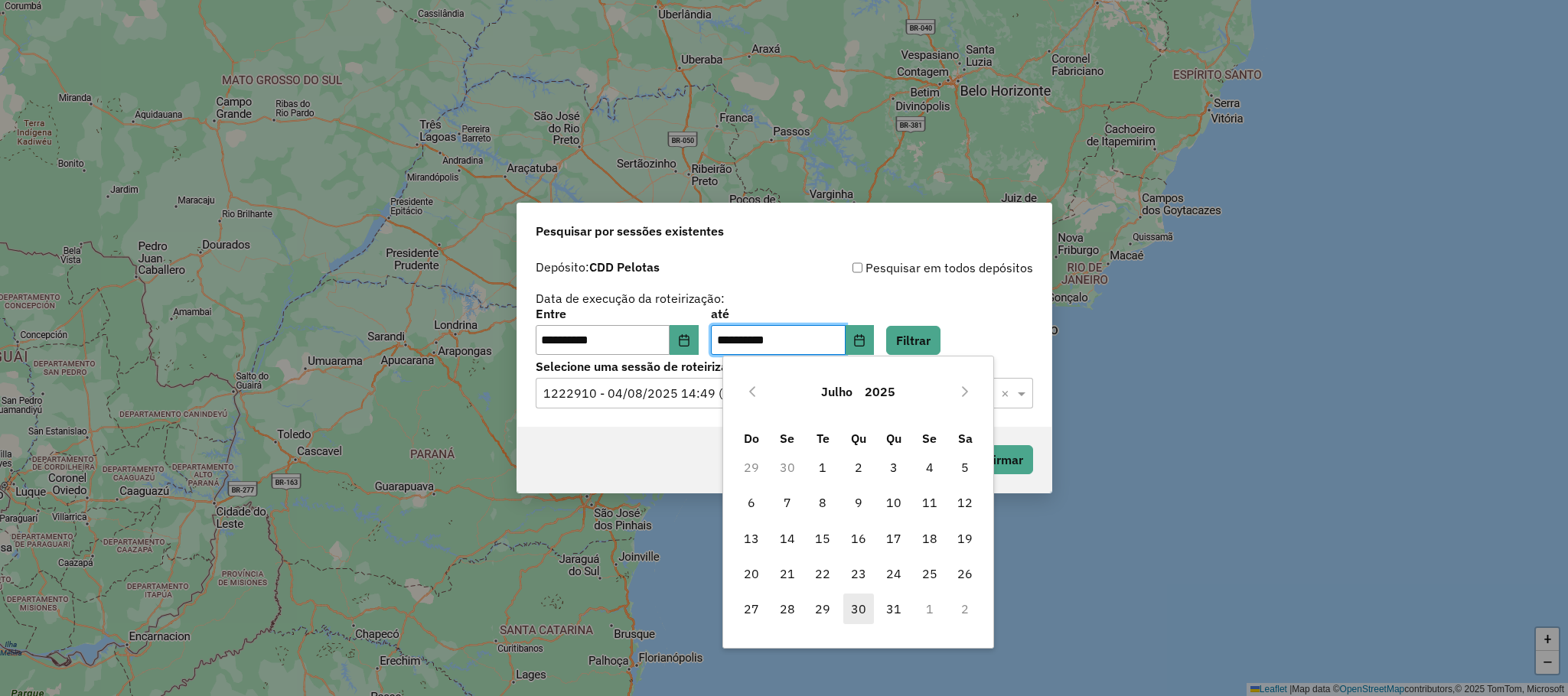 click on "30" at bounding box center (859, 609) 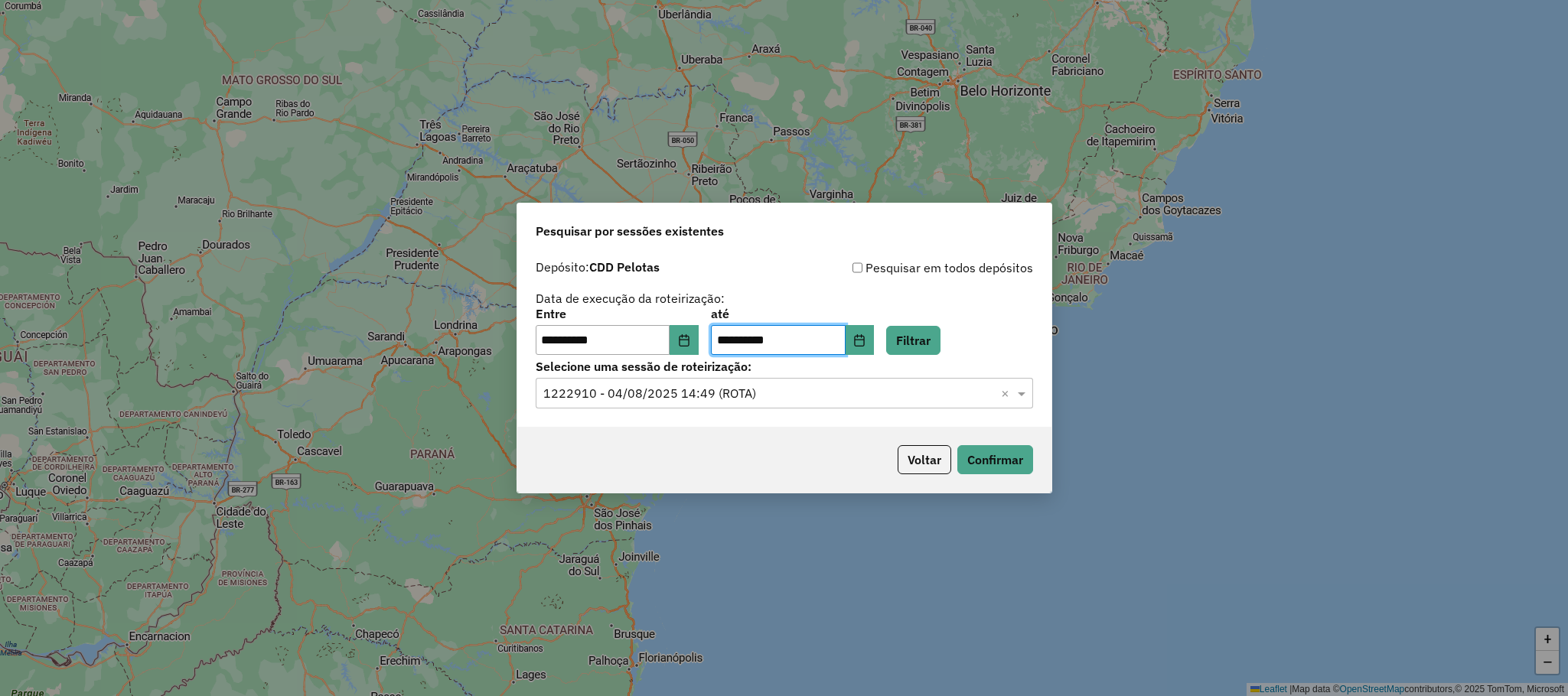 click on "Voltar   Confirmar" 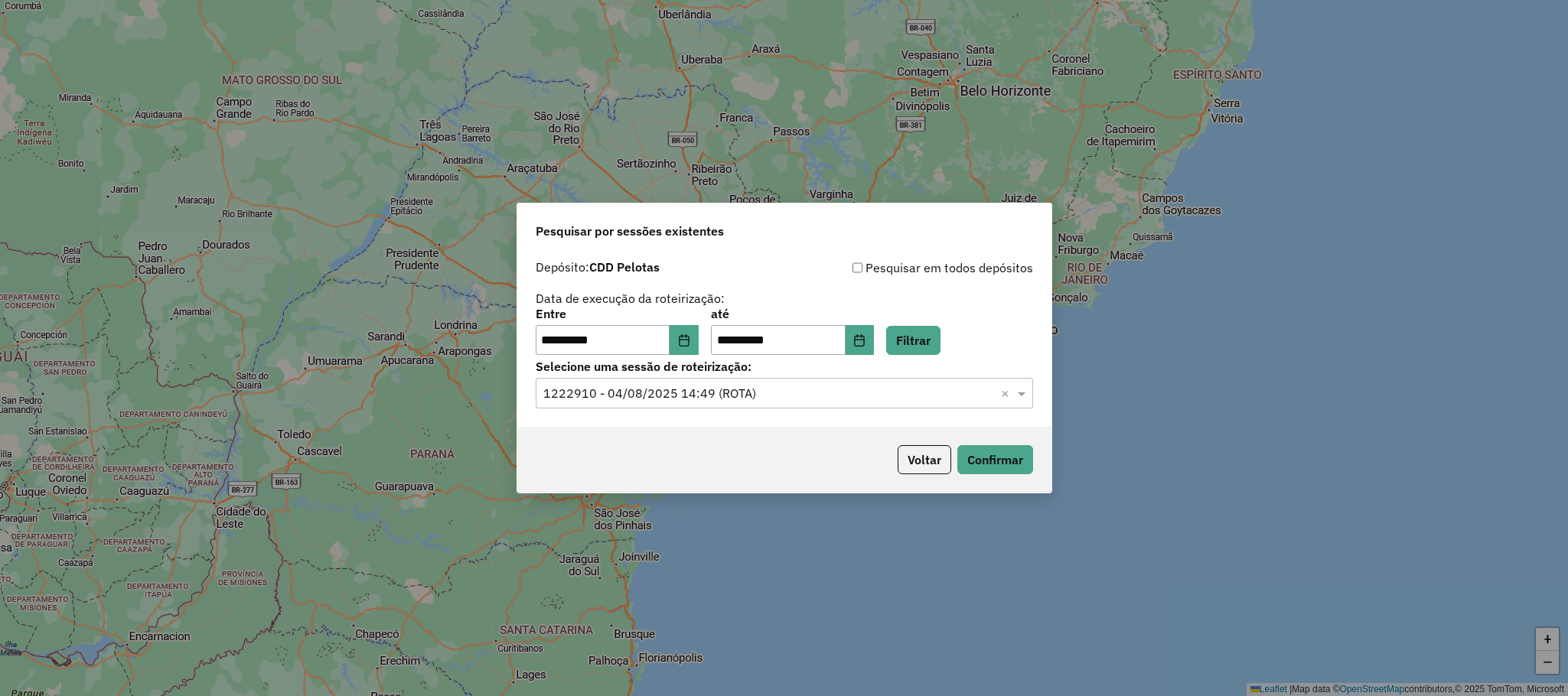 click on "Voltar   Confirmar" 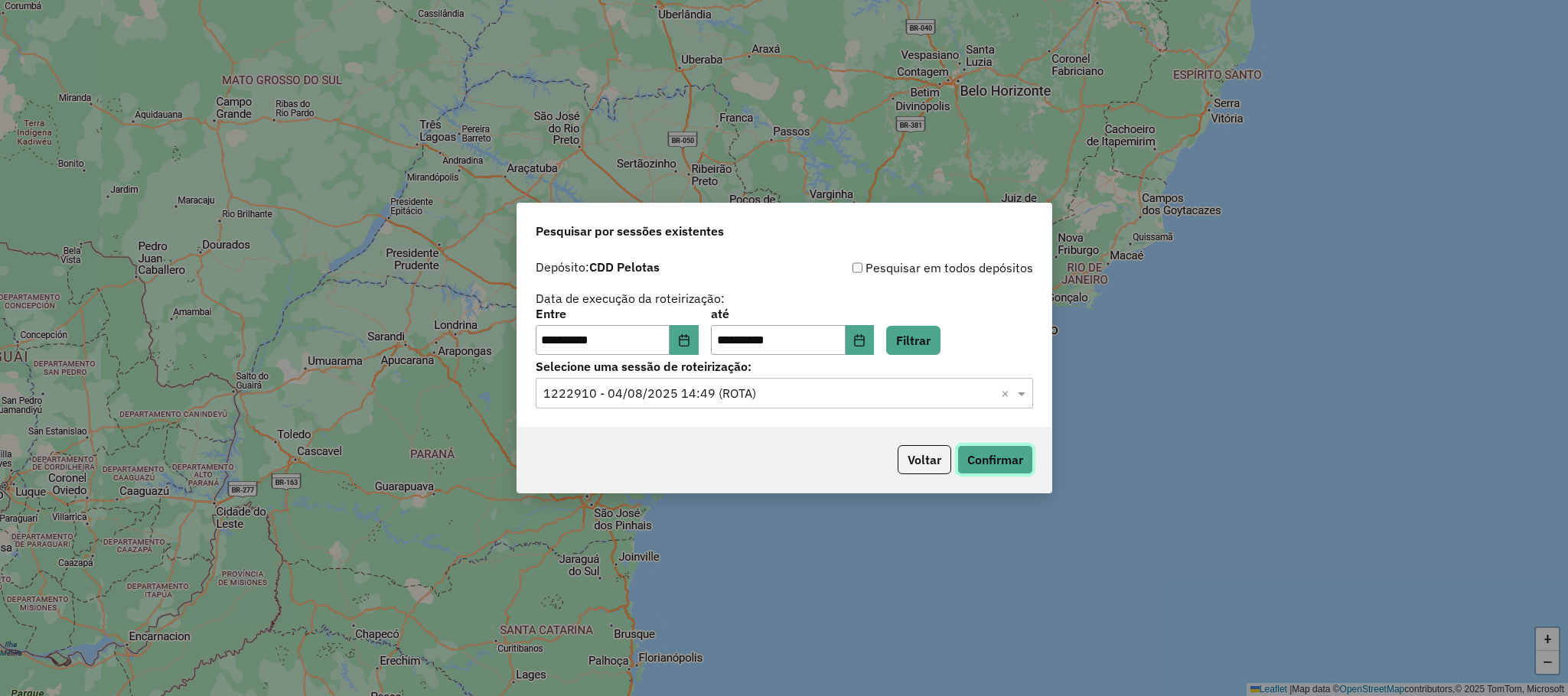 click on "Confirmar" 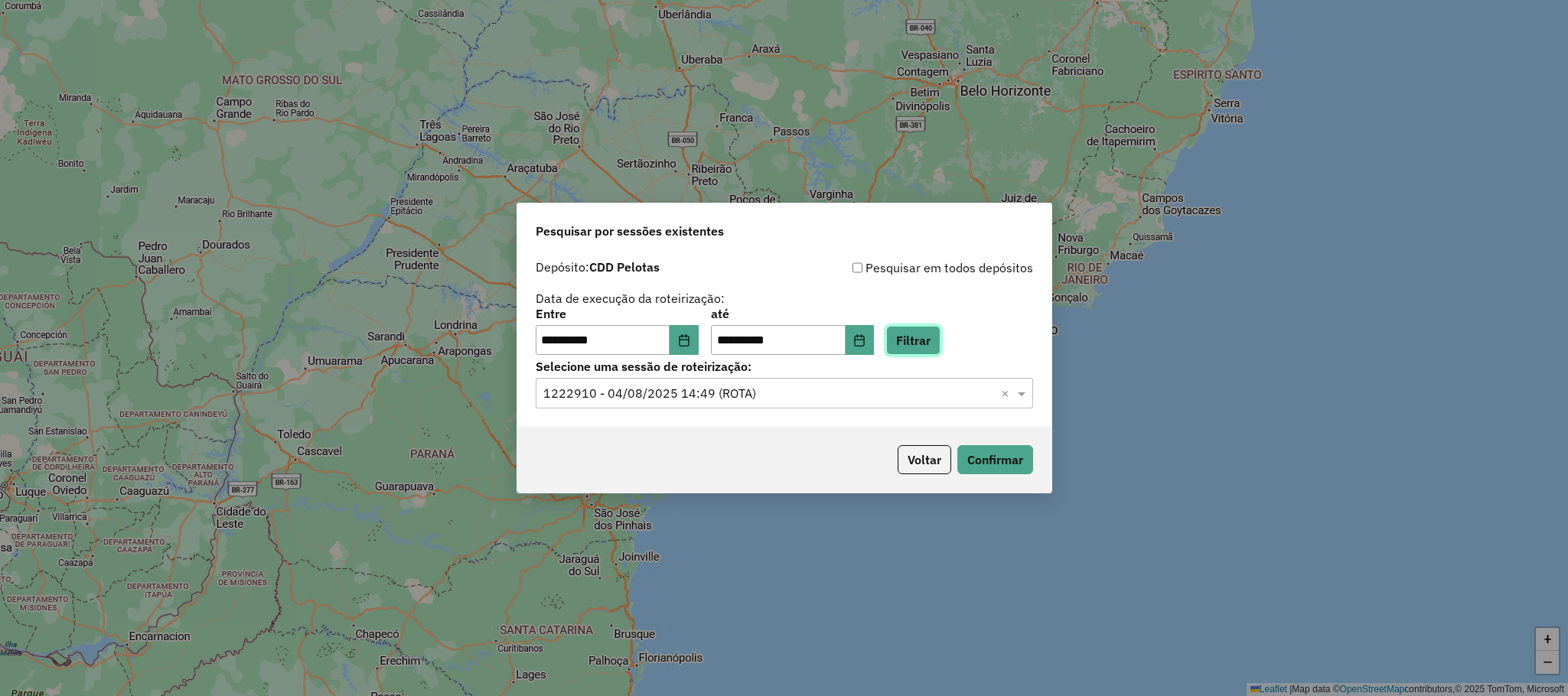 click on "Filtrar" 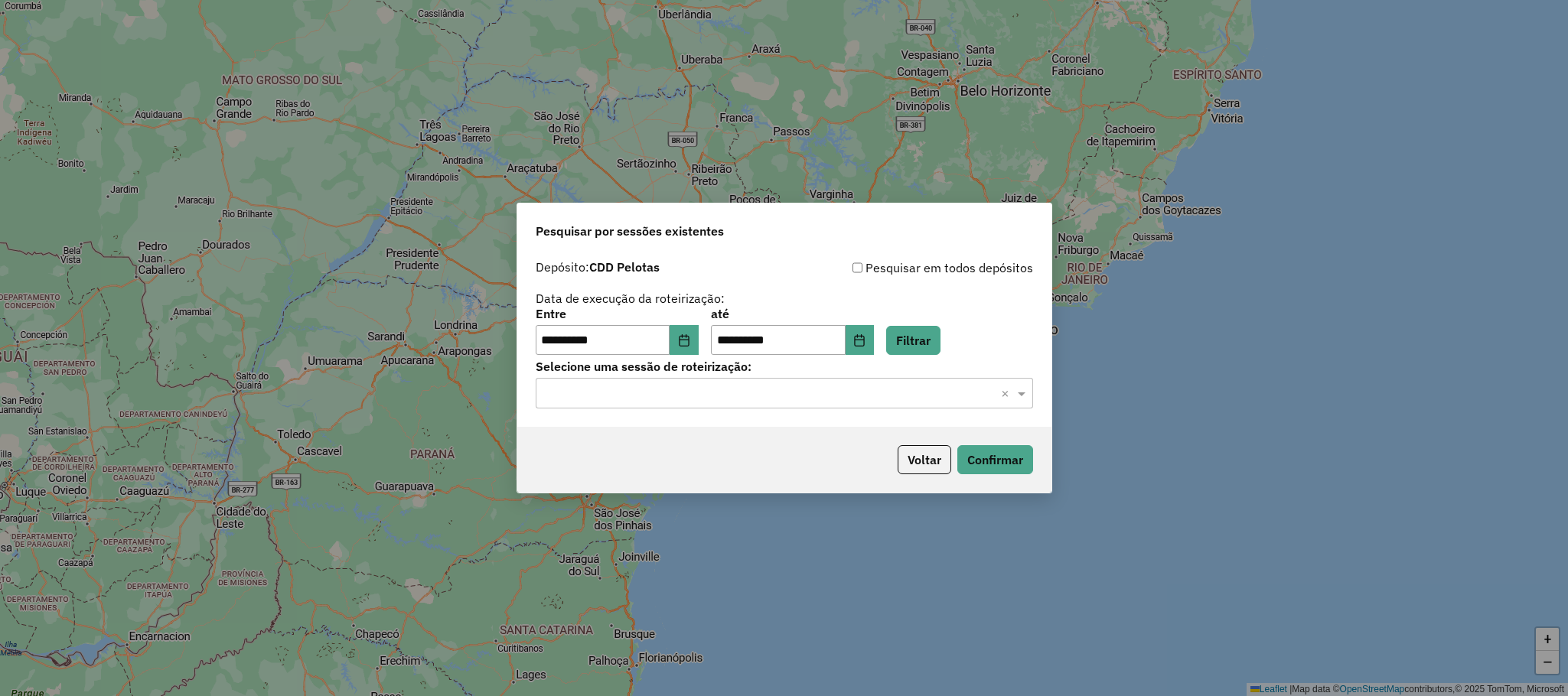 click 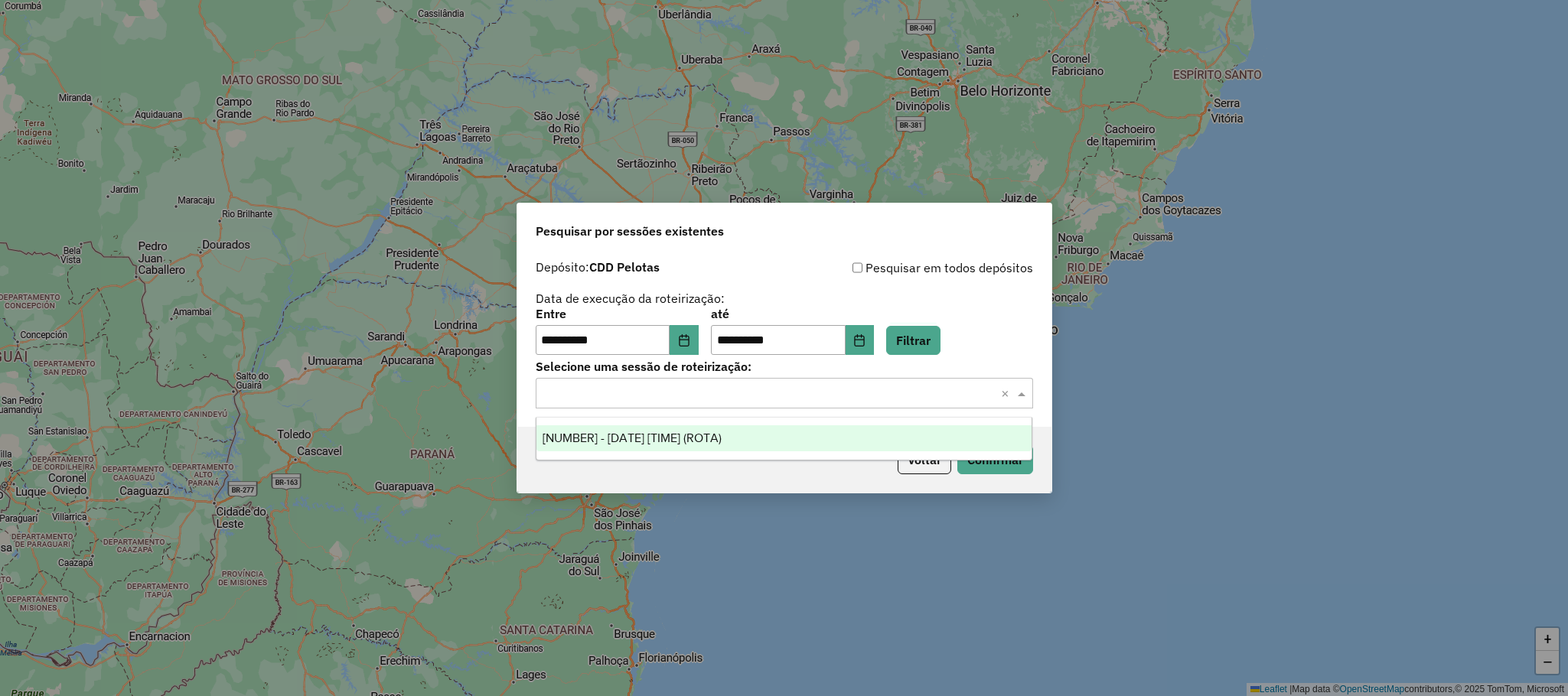drag, startPoint x: 747, startPoint y: 434, endPoint x: 761, endPoint y: 437, distance: 14.317821 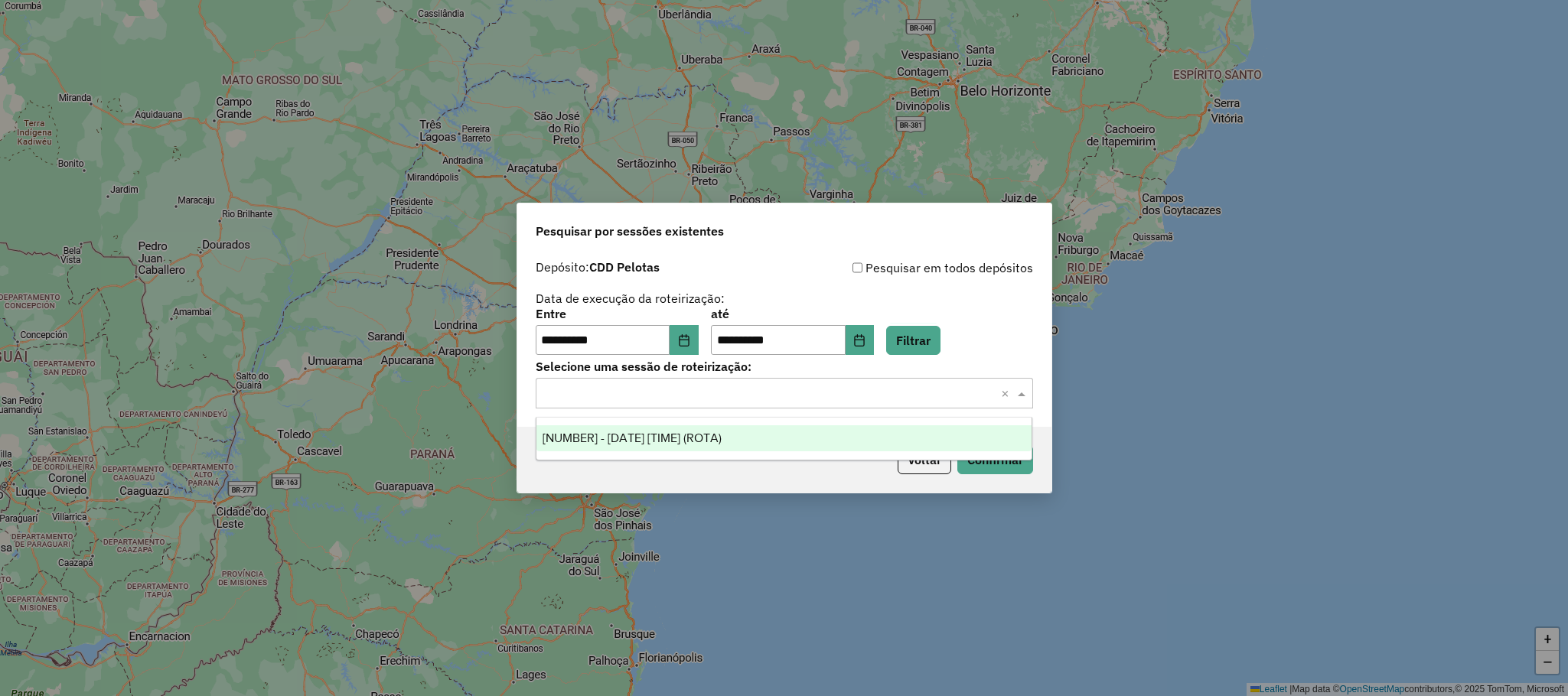 click on "1219757 - 30/07/2025 17:46 (ROTA)" at bounding box center (784, 438) 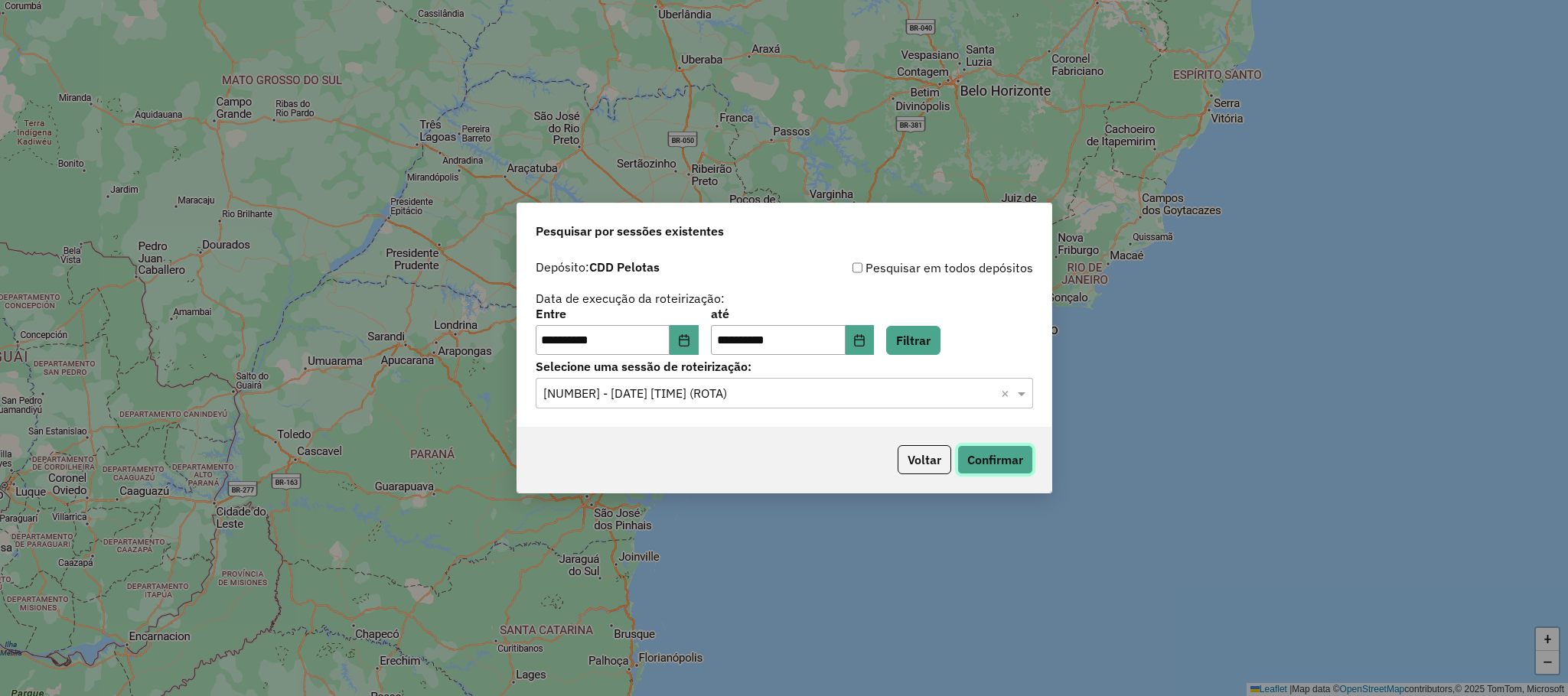 click on "Confirmar" 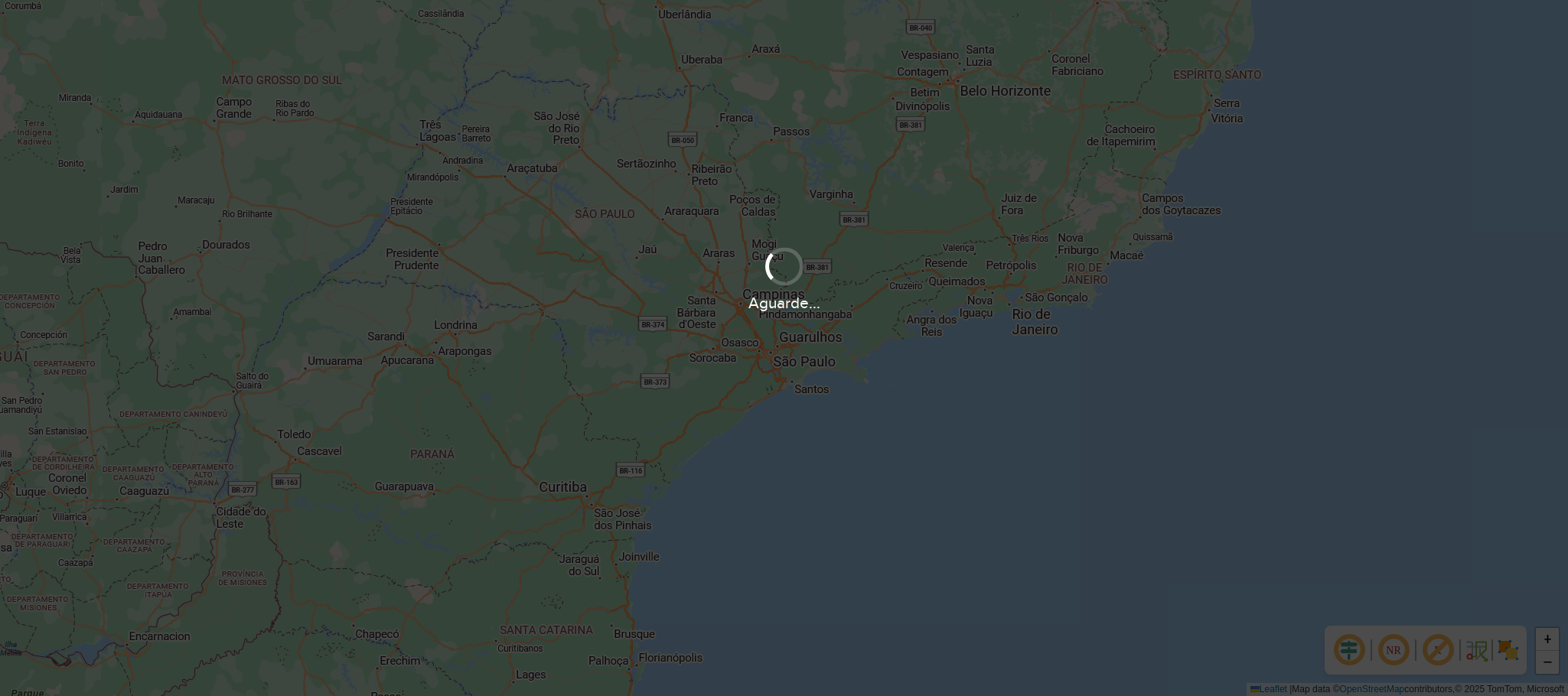 scroll, scrollTop: 0, scrollLeft: 0, axis: both 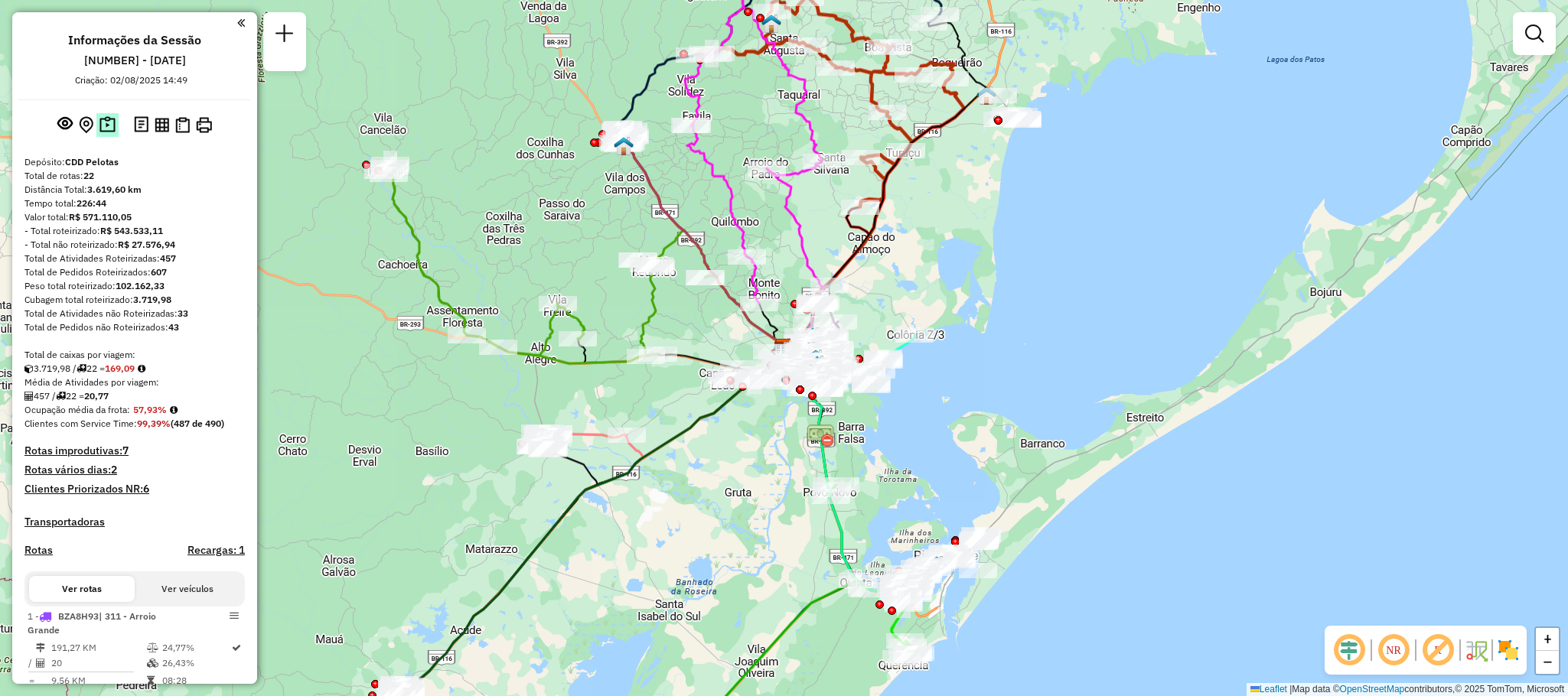 click at bounding box center (107, 125) 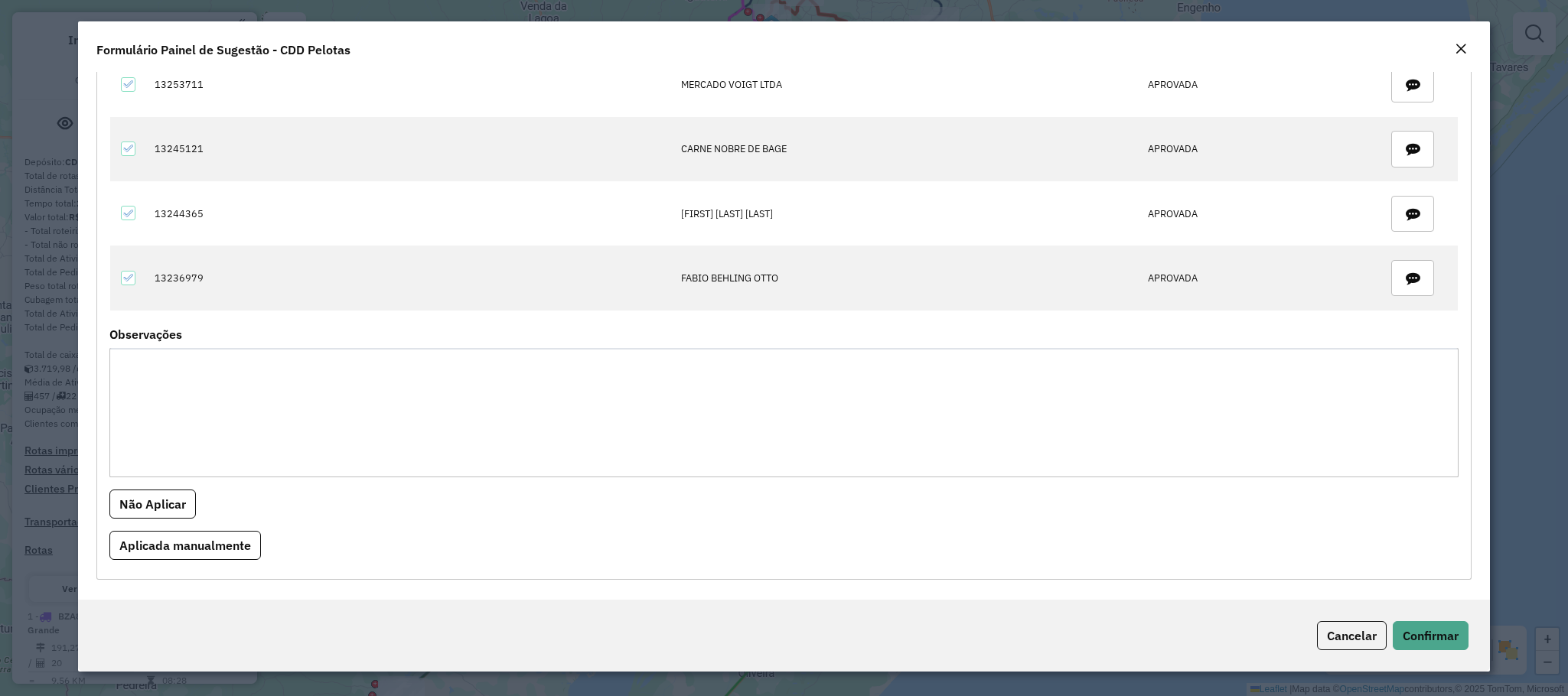 scroll, scrollTop: 423, scrollLeft: 0, axis: vertical 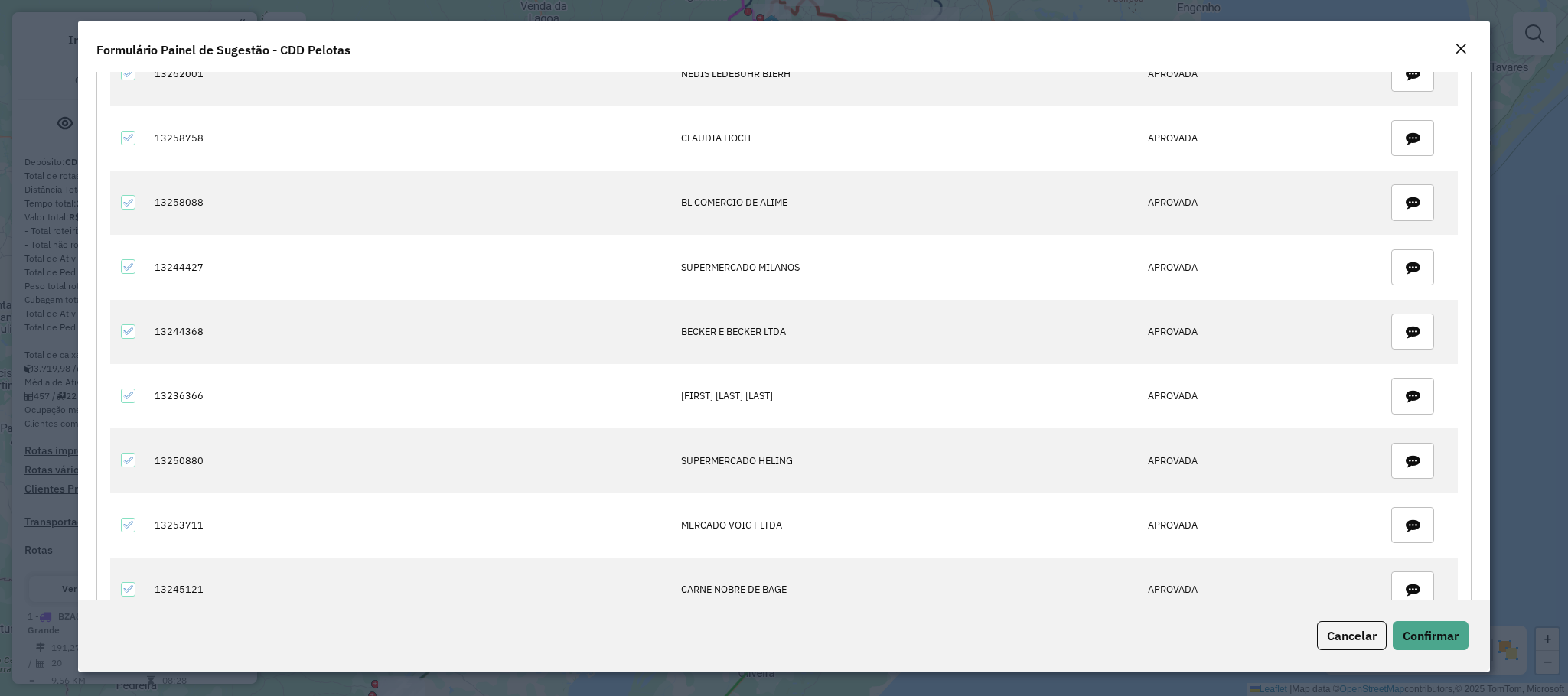 click 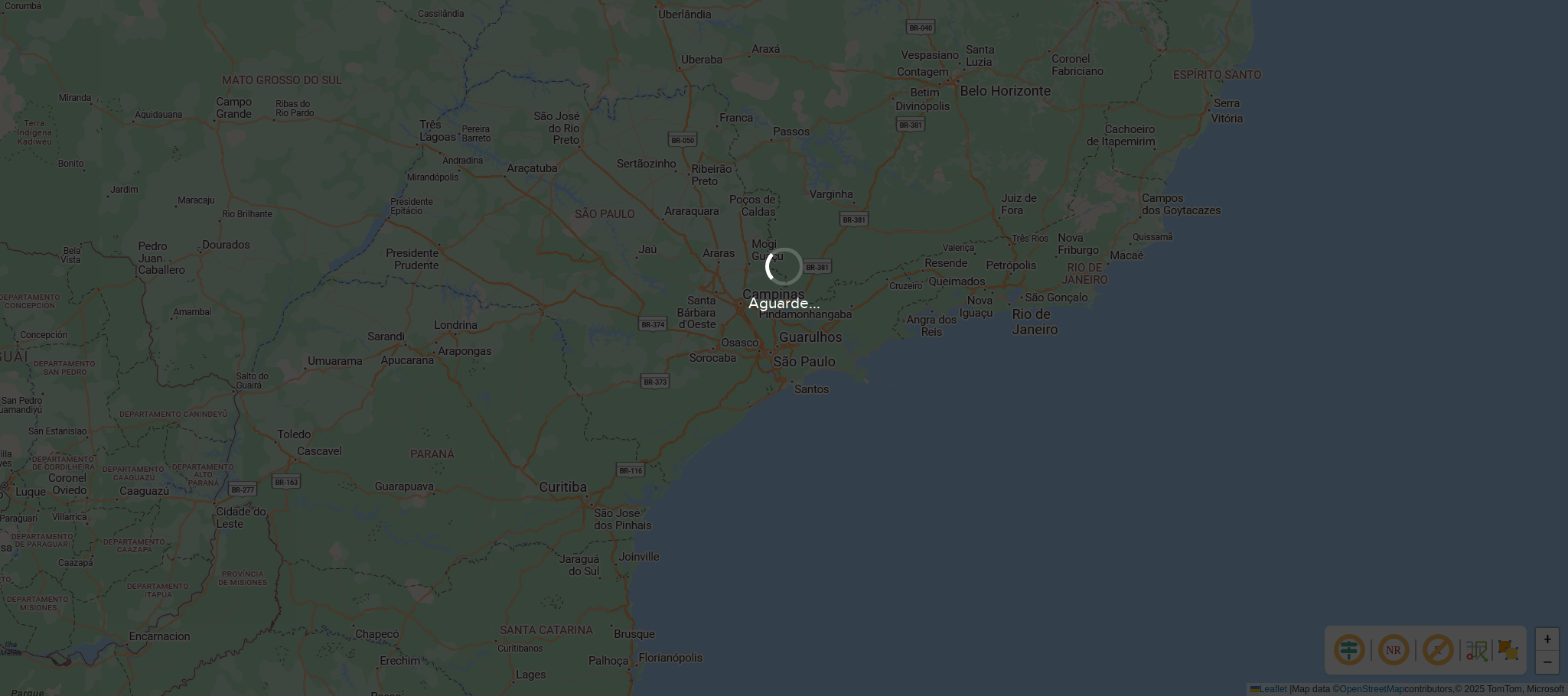 scroll, scrollTop: 0, scrollLeft: 0, axis: both 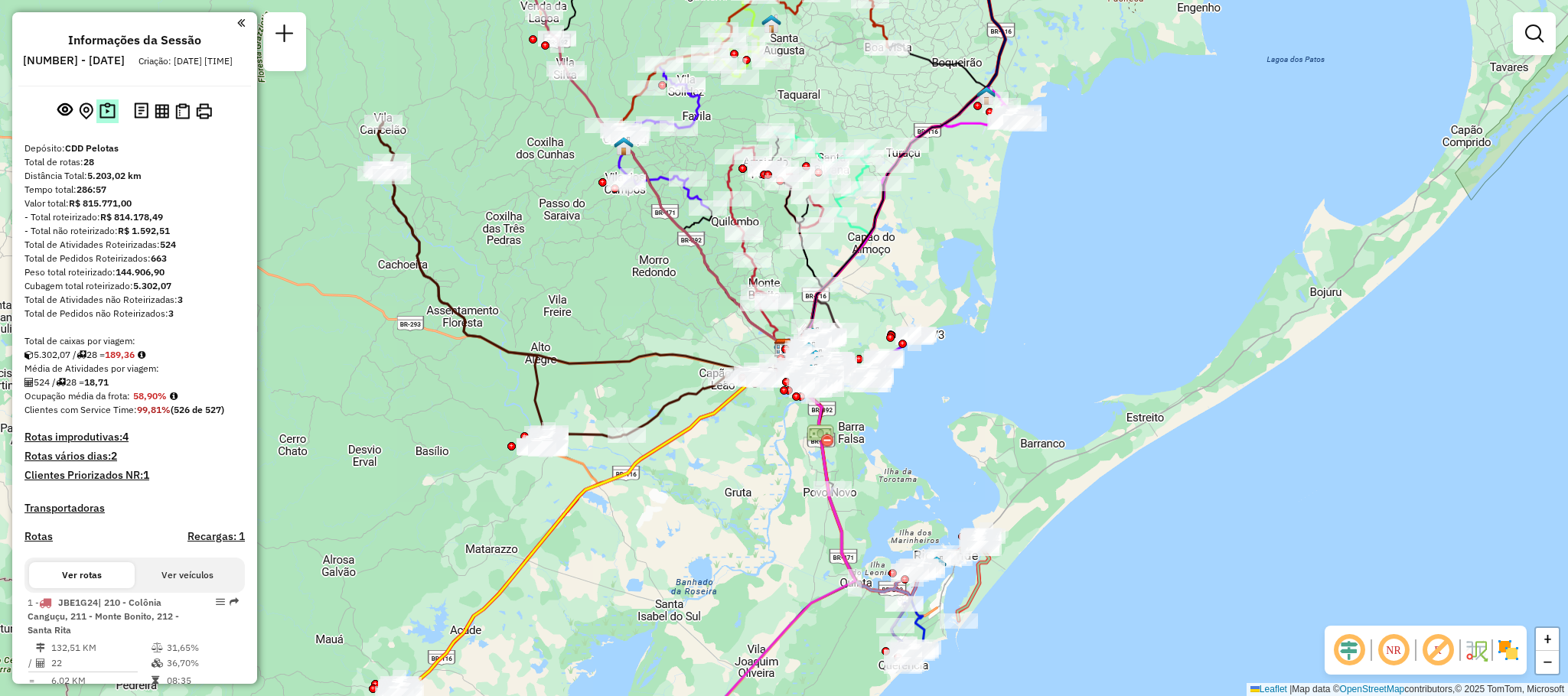 click at bounding box center [107, 111] 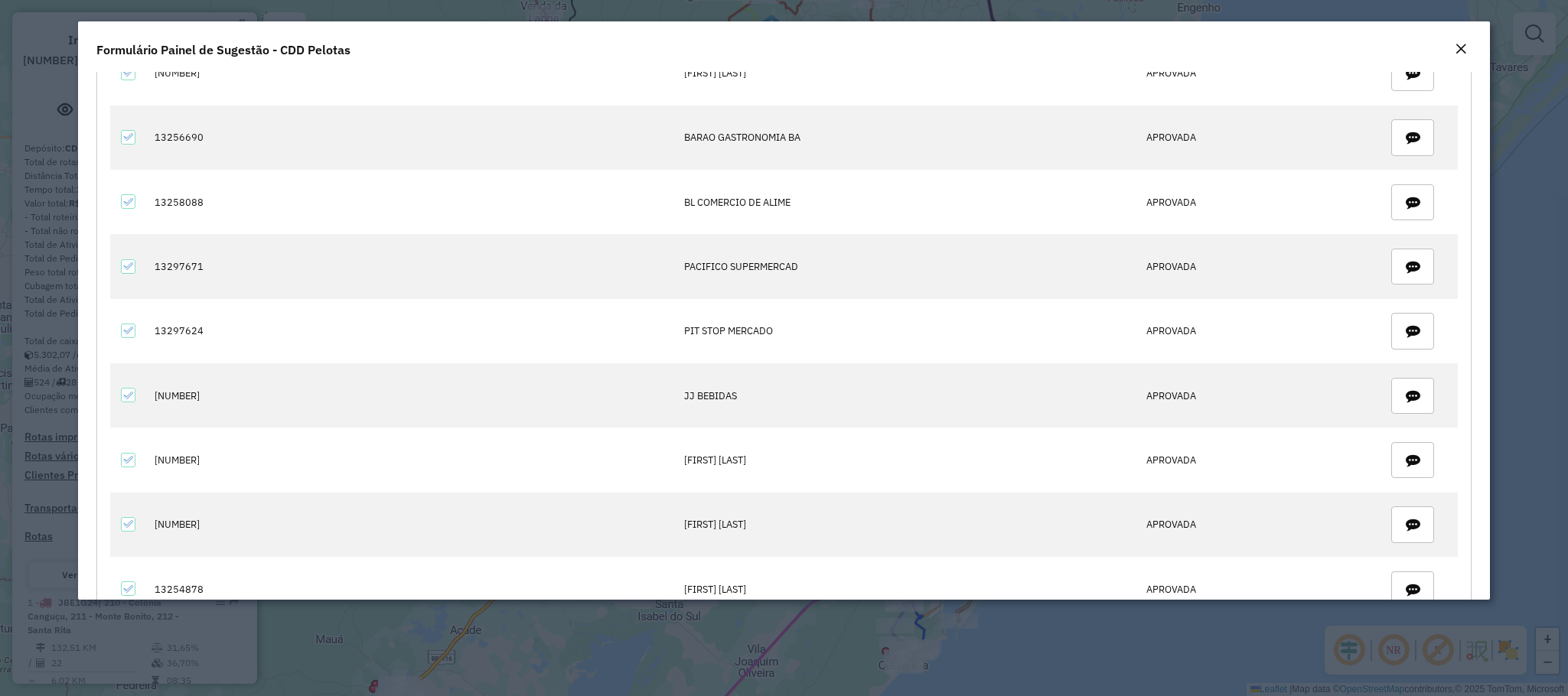 scroll, scrollTop: 1721, scrollLeft: 0, axis: vertical 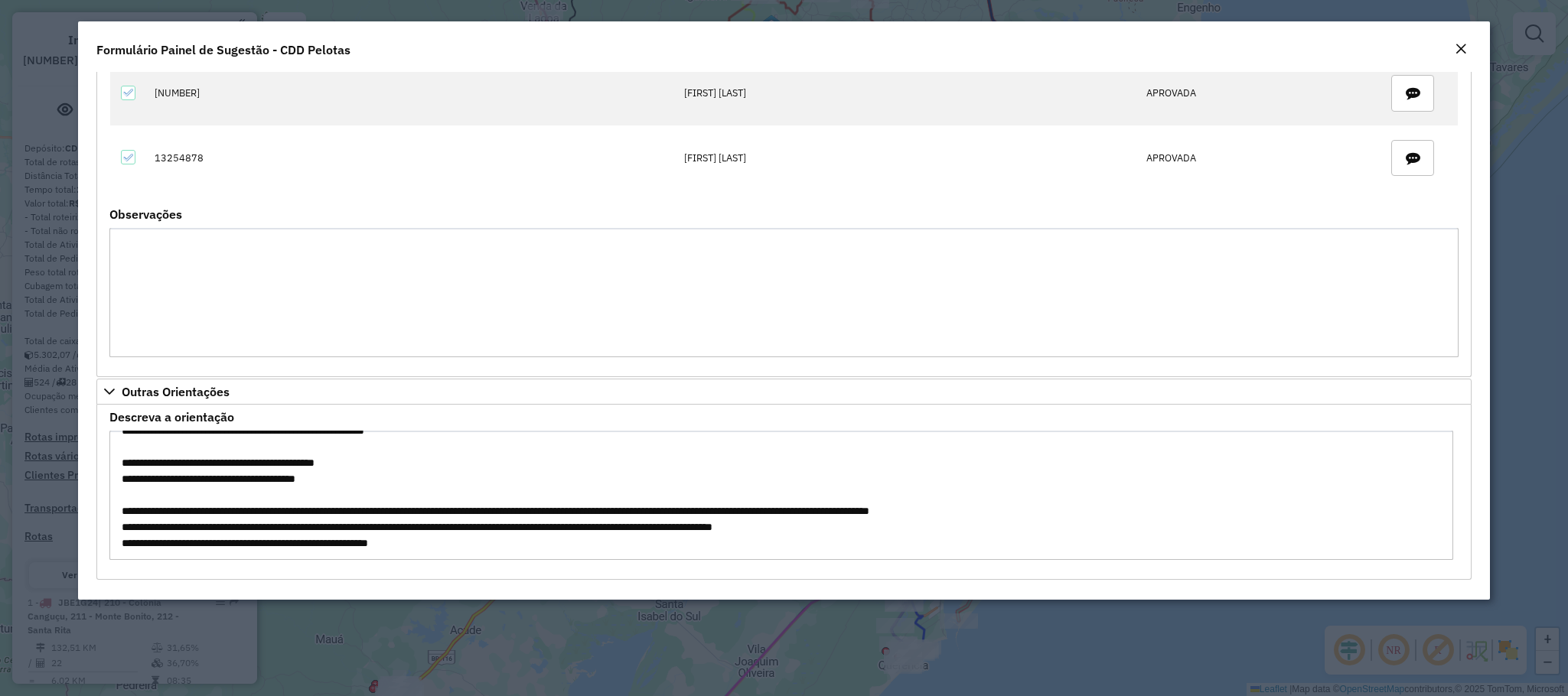 drag, startPoint x: 120, startPoint y: 540, endPoint x: 465, endPoint y: 584, distance: 347.79448 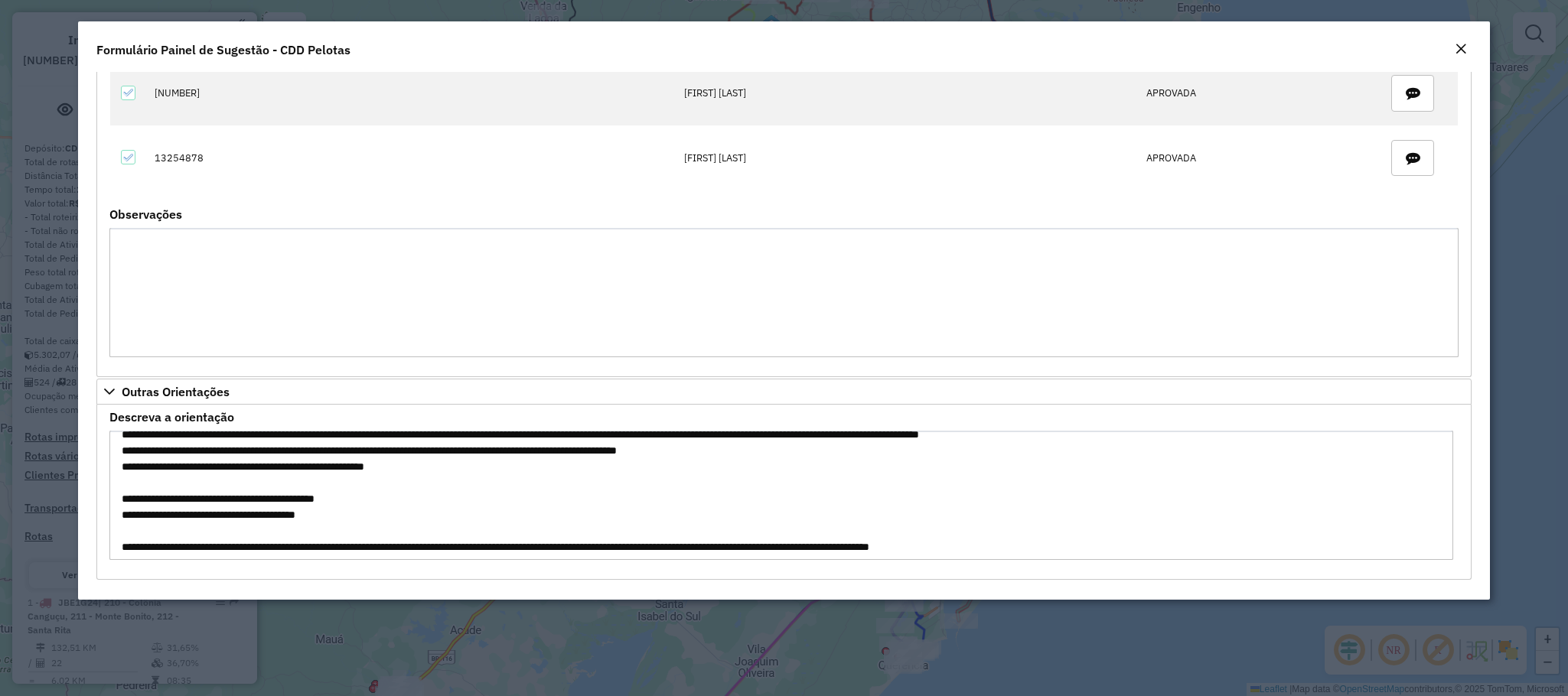 scroll, scrollTop: 0, scrollLeft: 0, axis: both 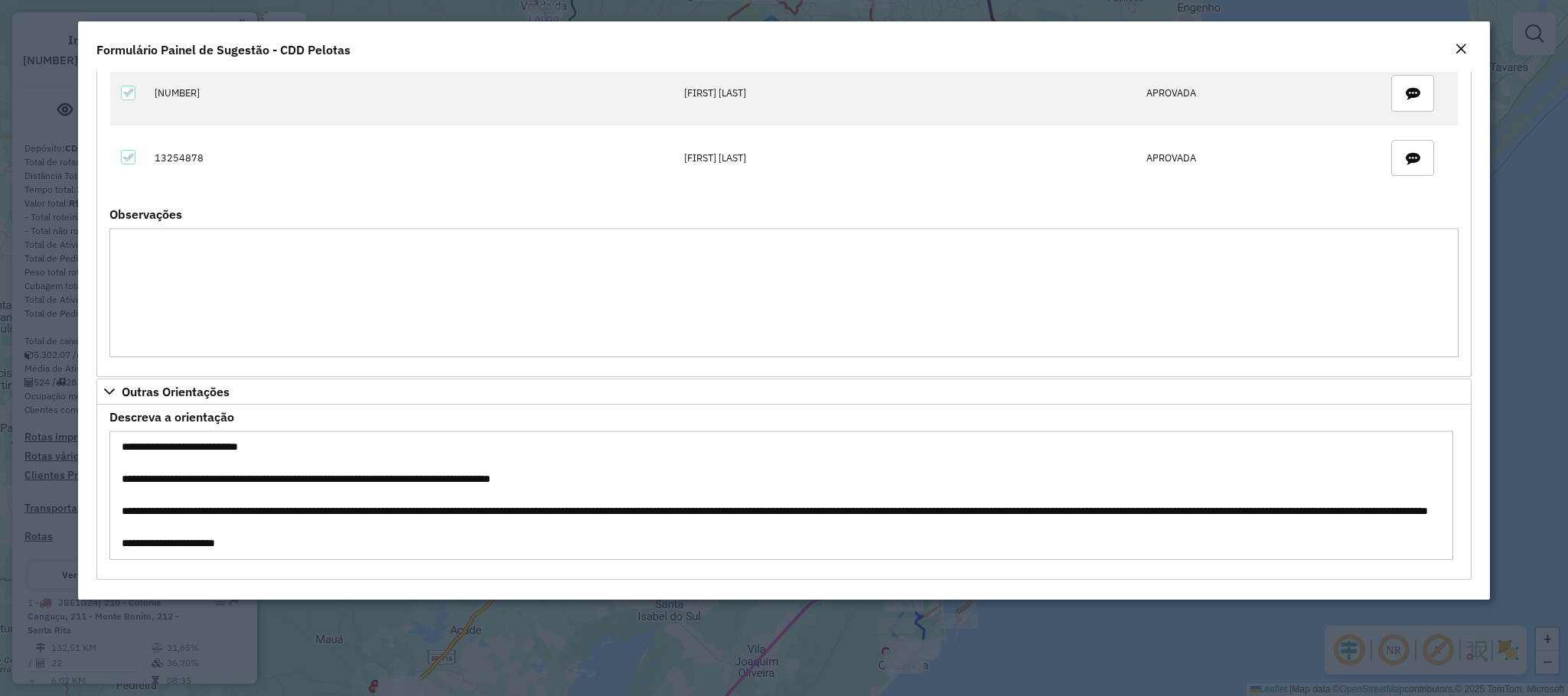 drag, startPoint x: 528, startPoint y: 551, endPoint x: 0, endPoint y: 354, distance: 563.5539 